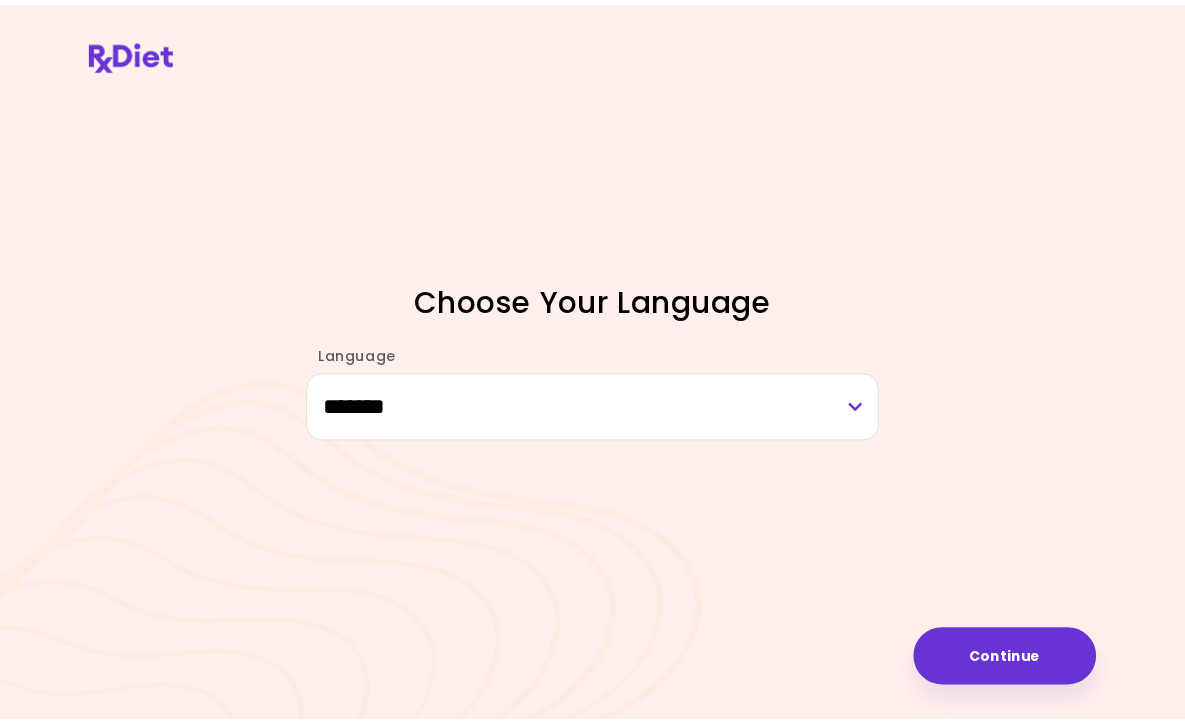 scroll, scrollTop: 0, scrollLeft: 0, axis: both 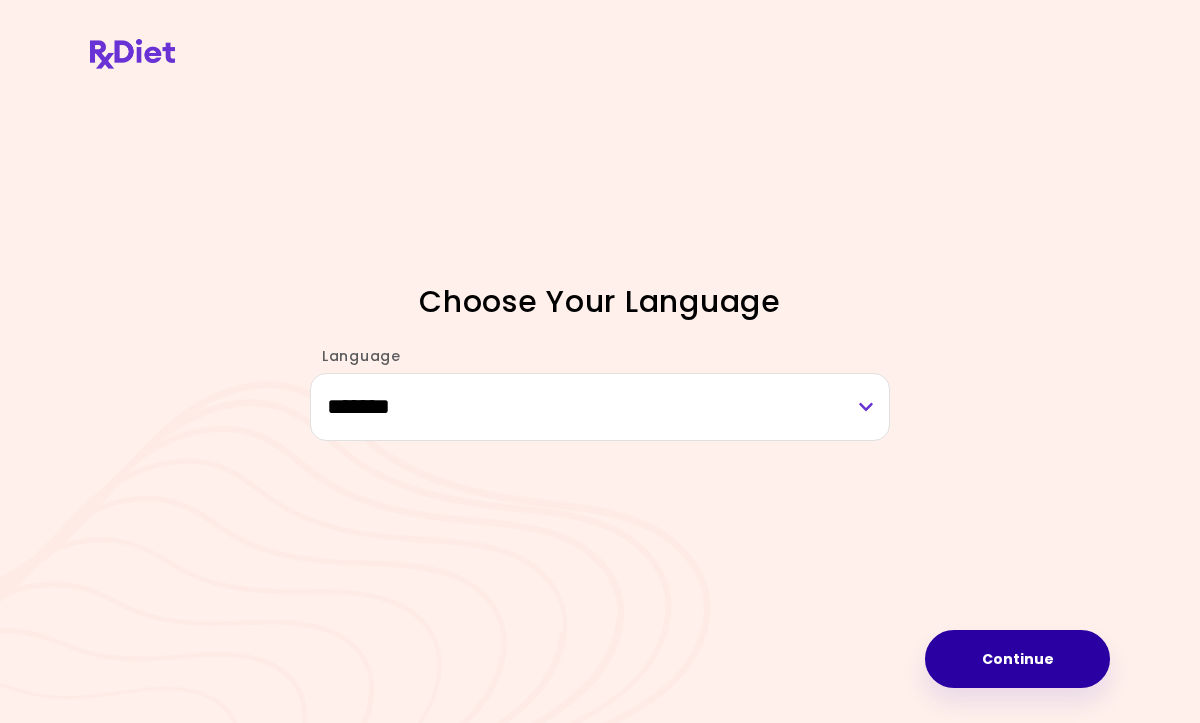 click on "Continue" at bounding box center [1017, 659] 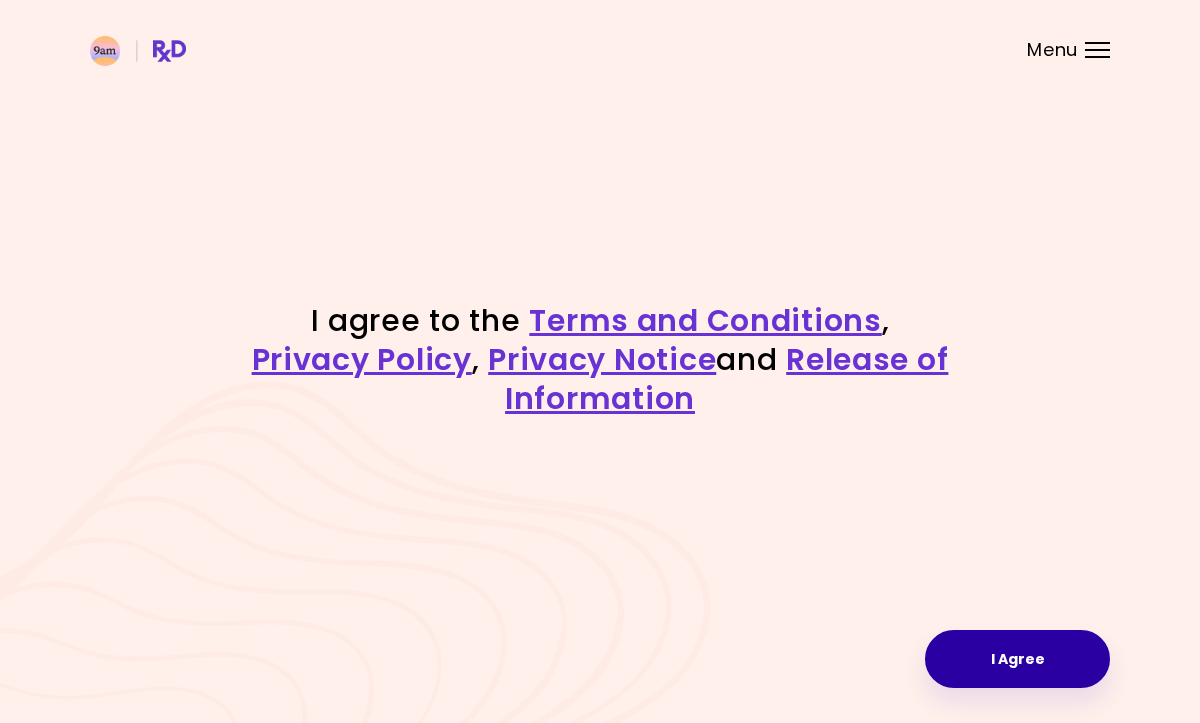 click on "I Agree" at bounding box center (1017, 659) 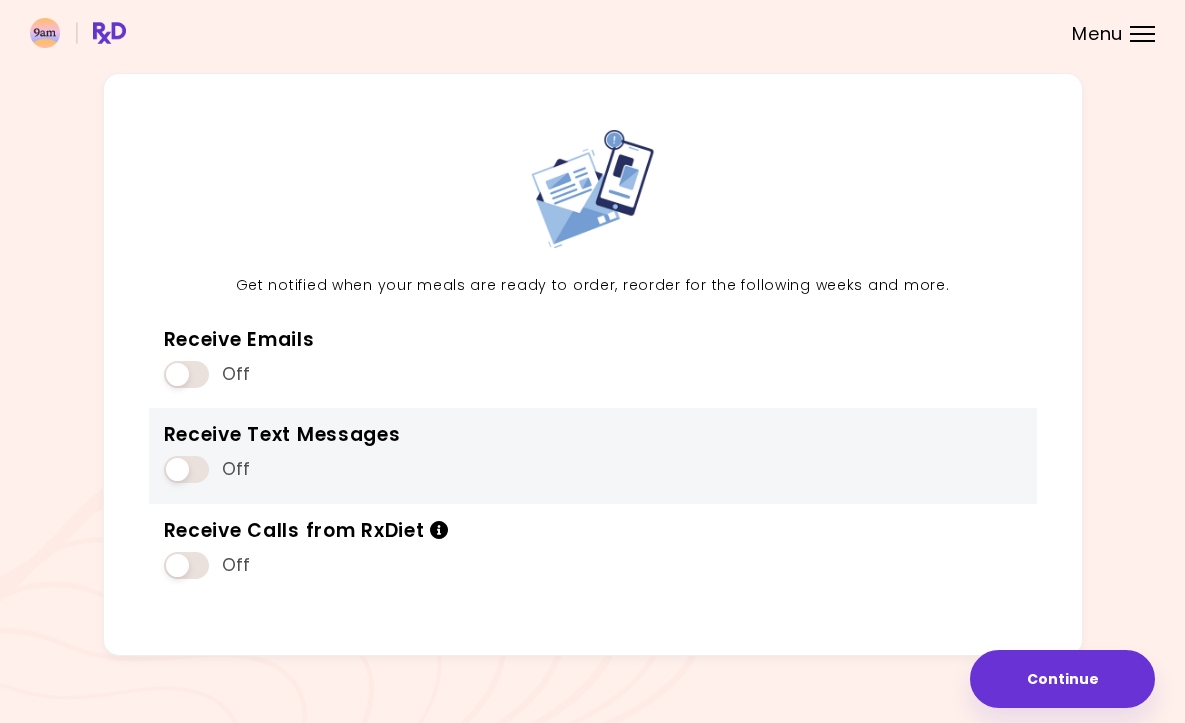 scroll, scrollTop: 106, scrollLeft: 0, axis: vertical 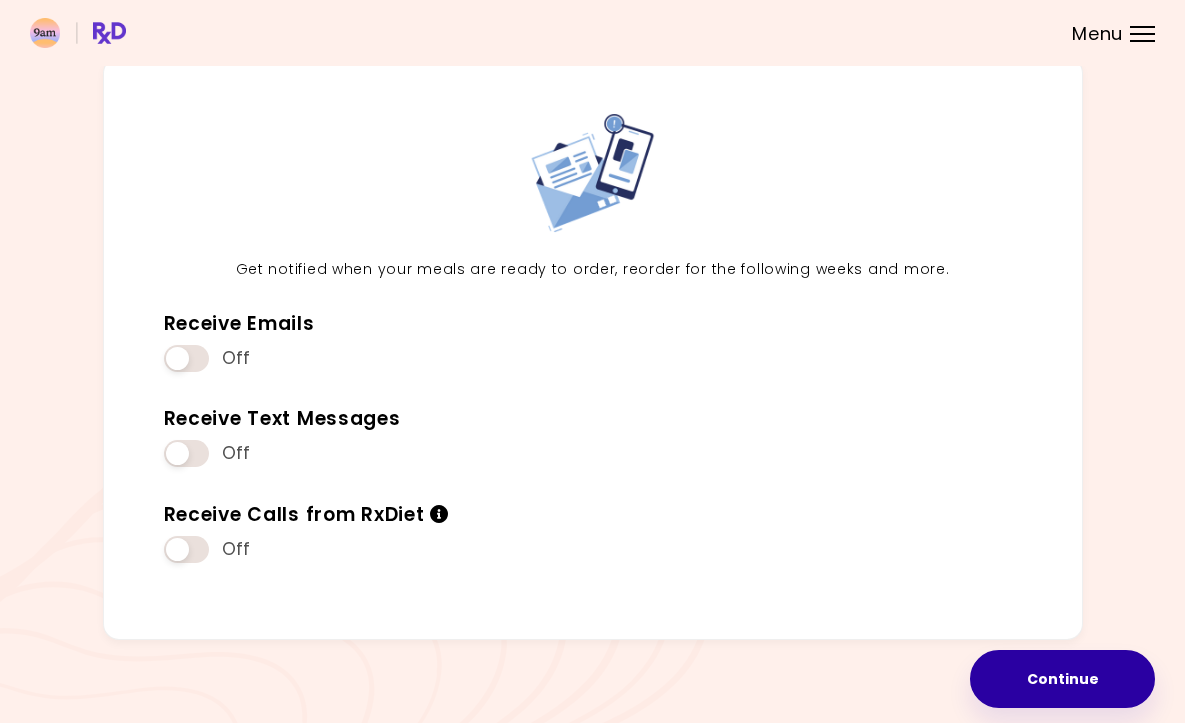 click on "Continue" at bounding box center (1062, 679) 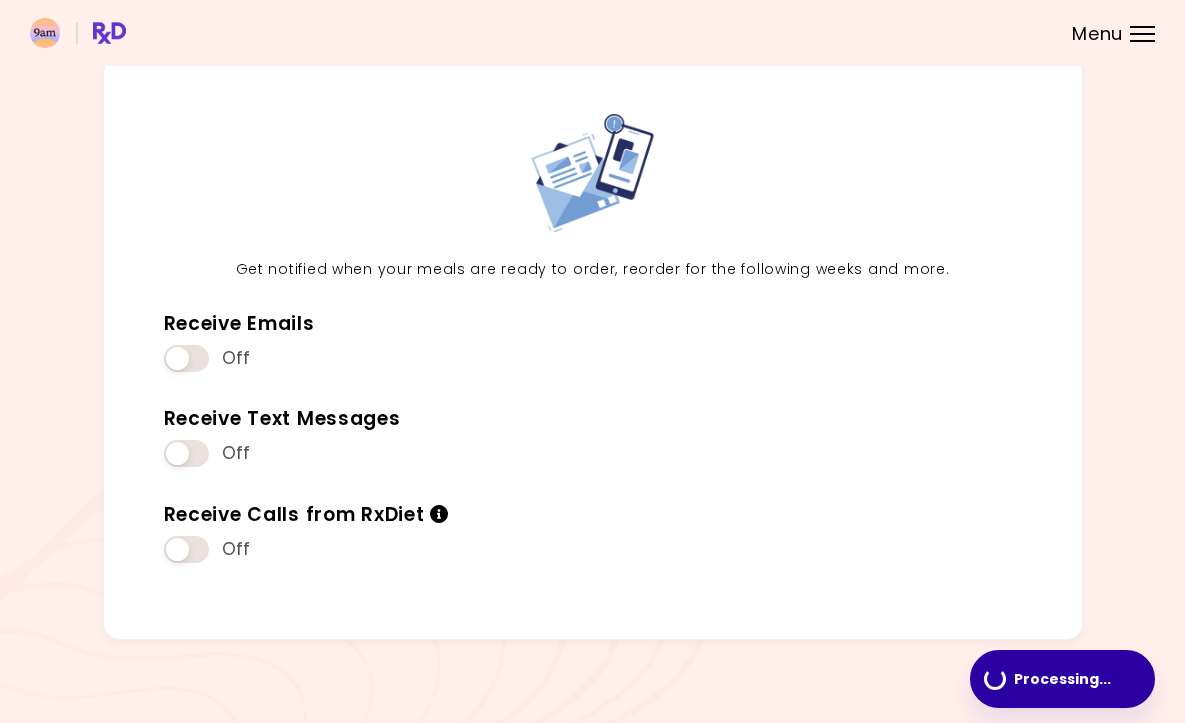 scroll, scrollTop: 0, scrollLeft: 0, axis: both 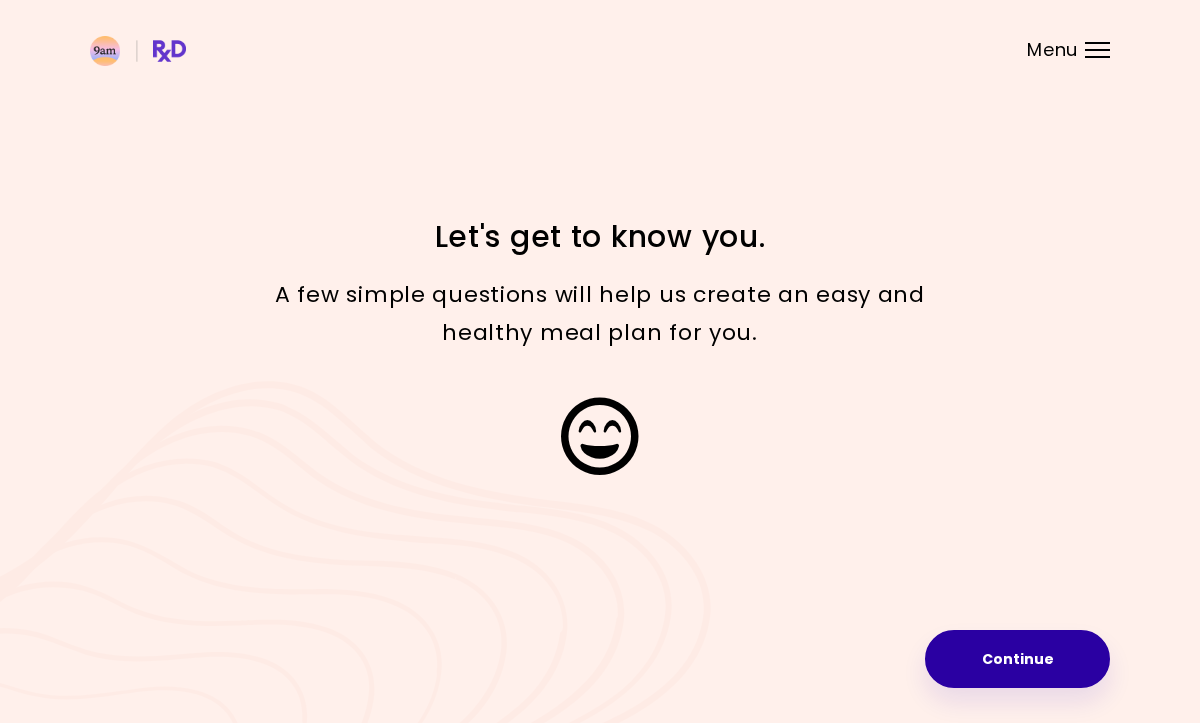 click on "Continue" at bounding box center [1017, 659] 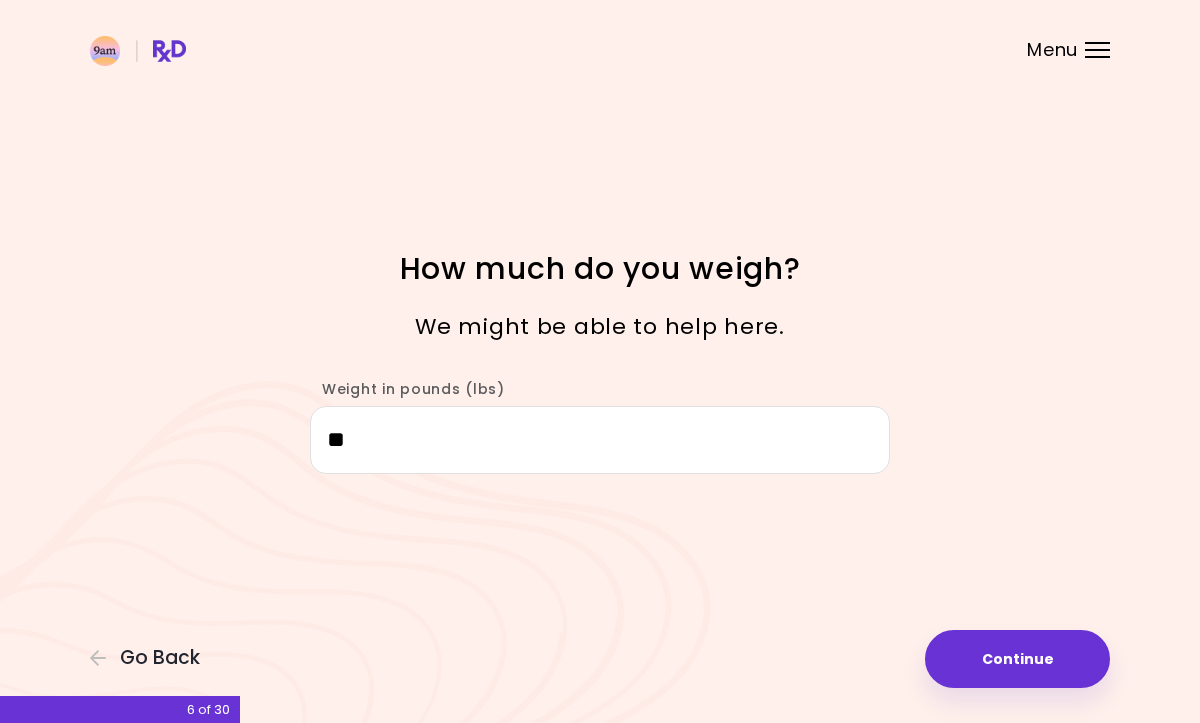 type on "***" 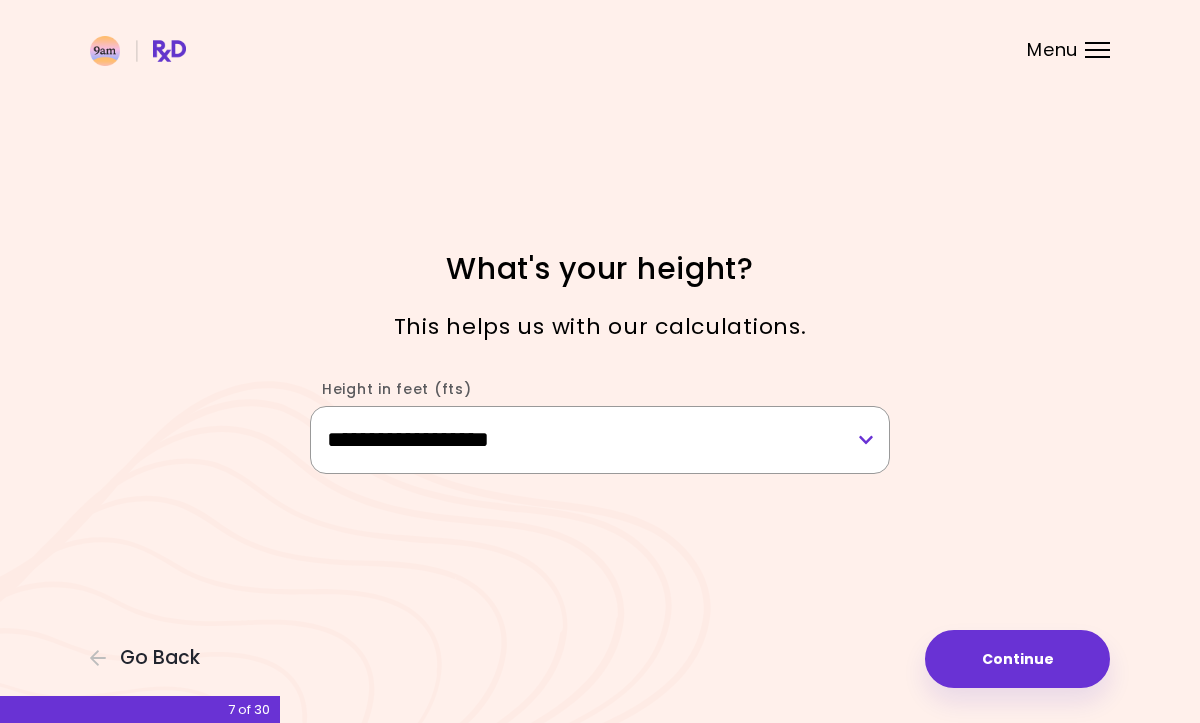 click on "**********" at bounding box center (600, 440) 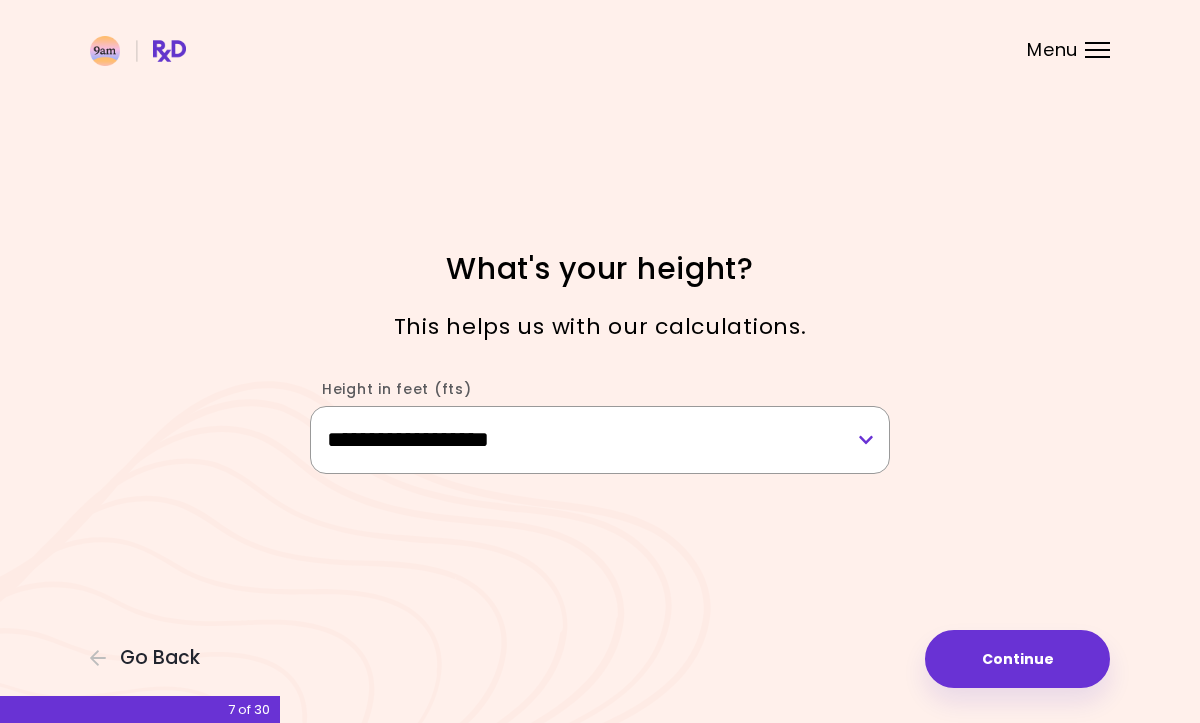 select on "****" 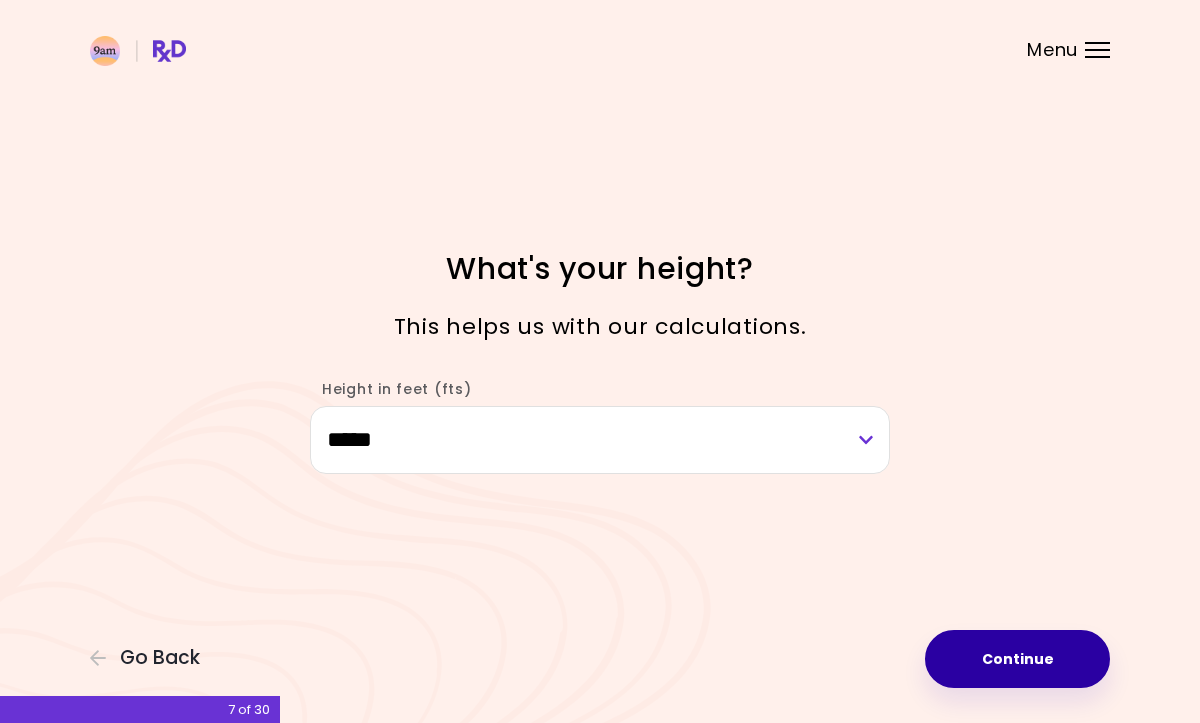 click on "Continue" at bounding box center [1017, 659] 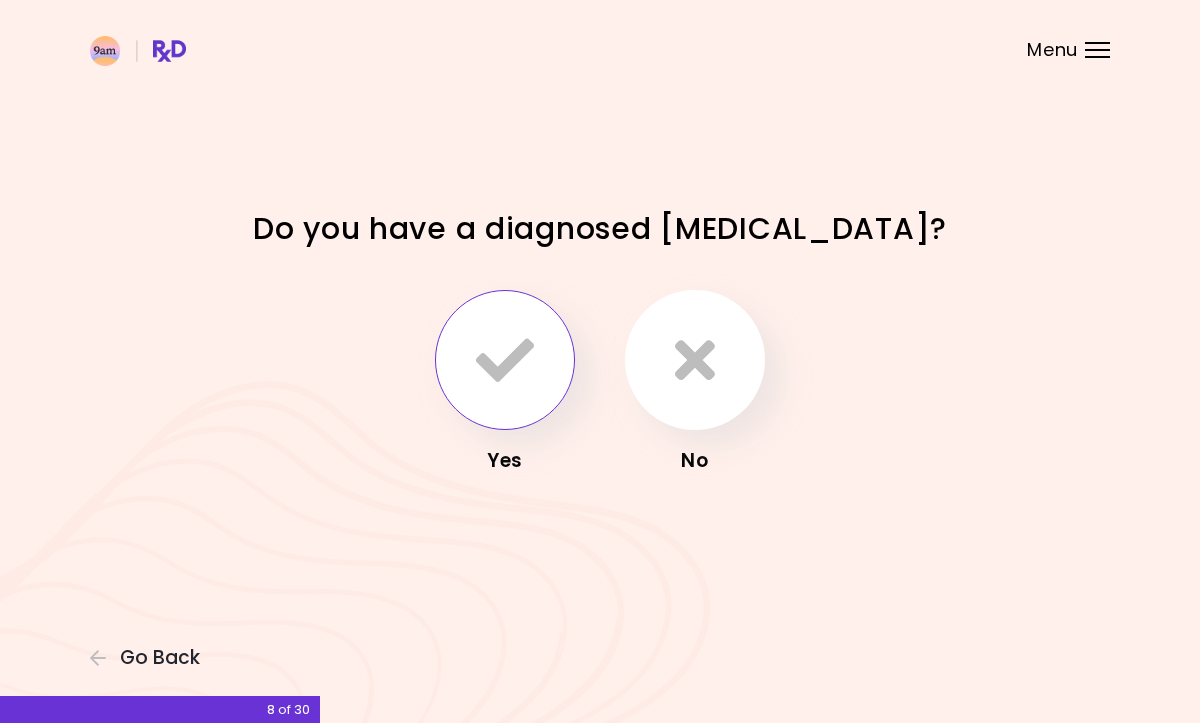 click at bounding box center [505, 360] 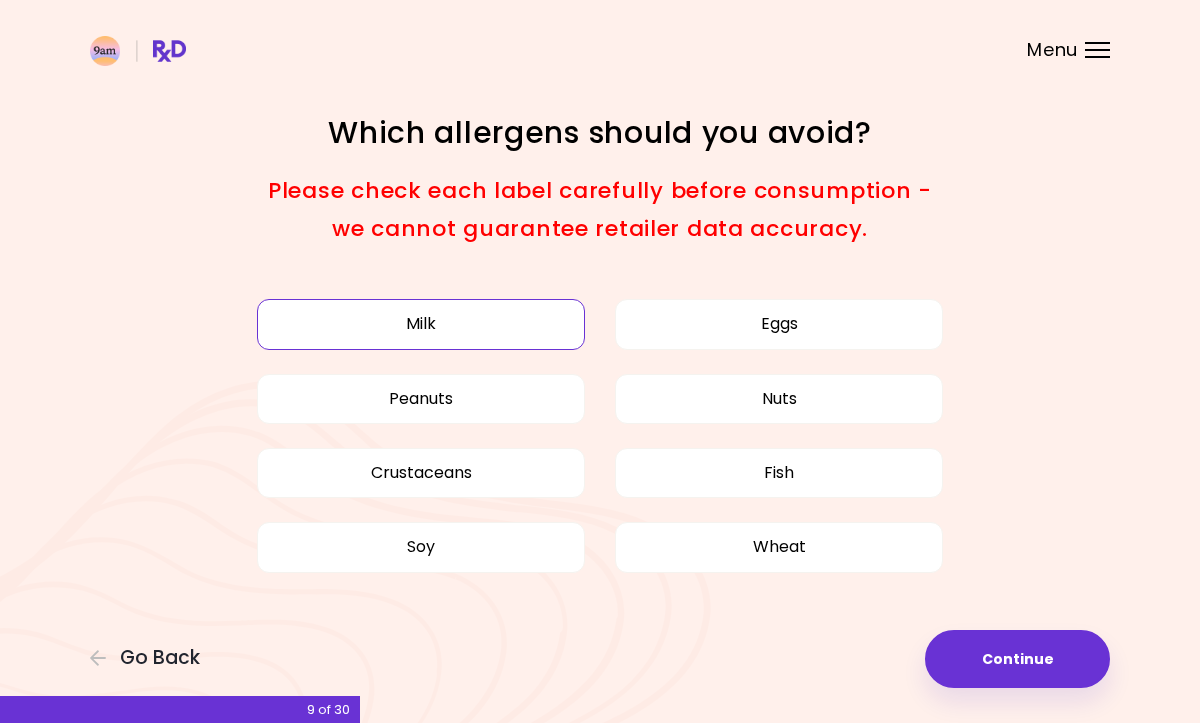 click on "Milk" at bounding box center [421, 324] 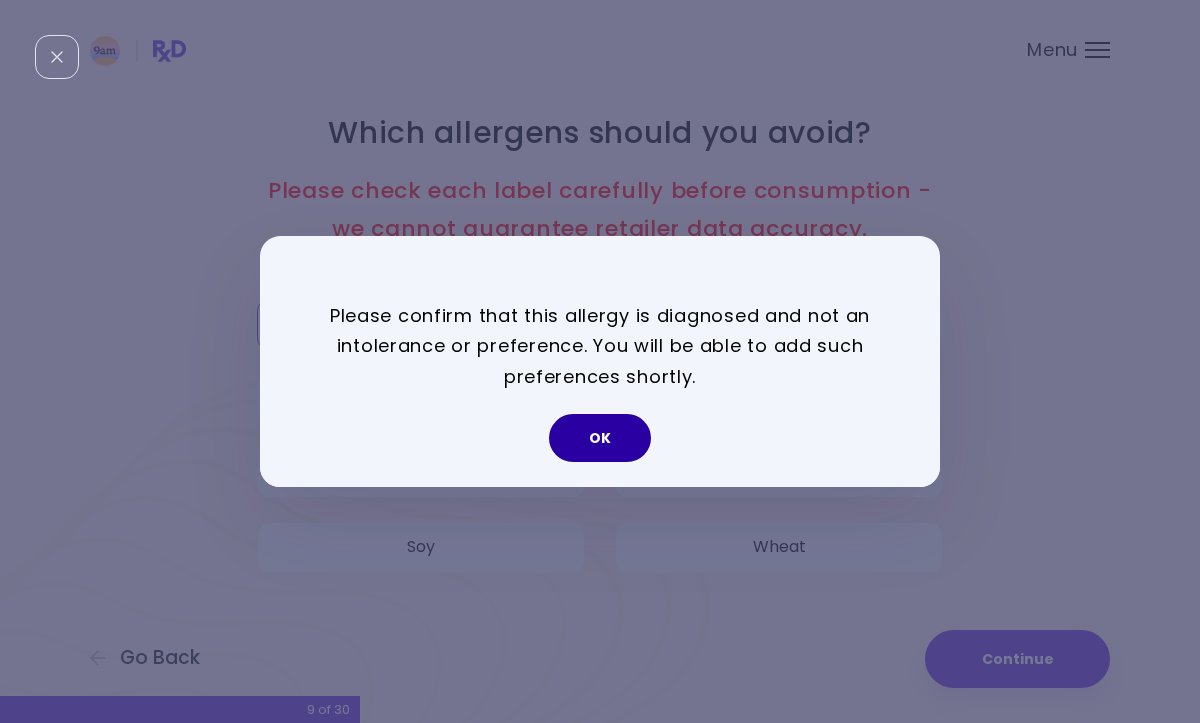 click on "OK" at bounding box center (600, 438) 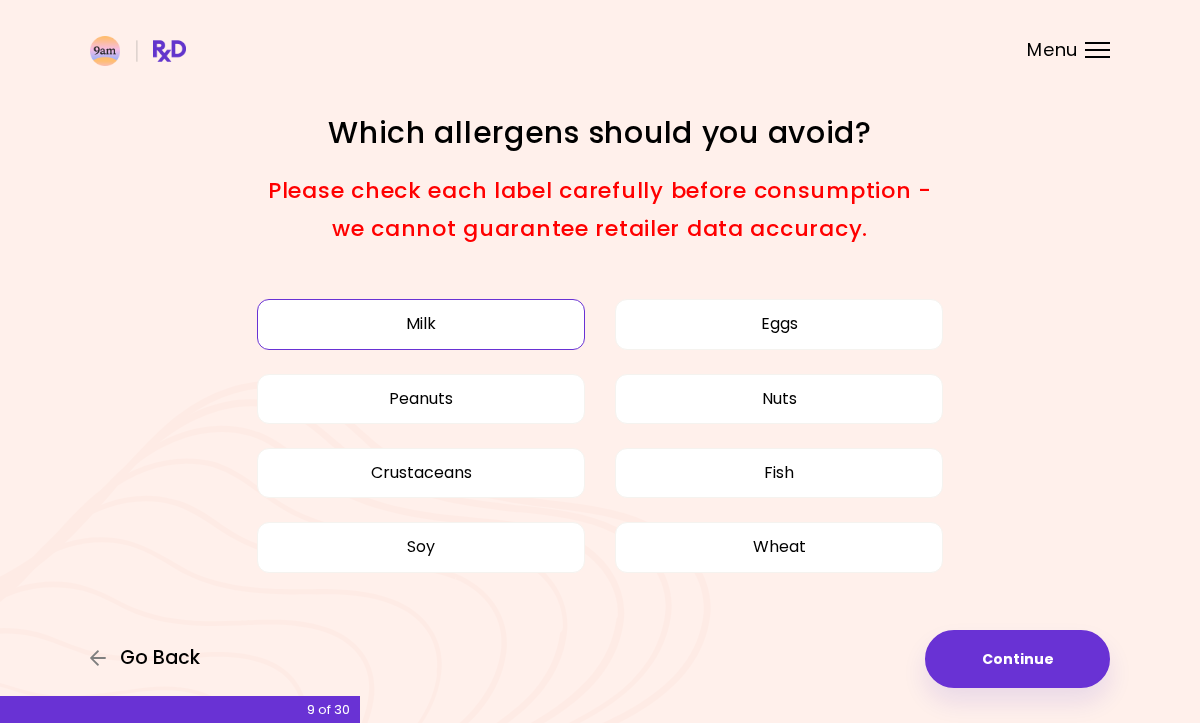 click on "Go Back" at bounding box center [160, 658] 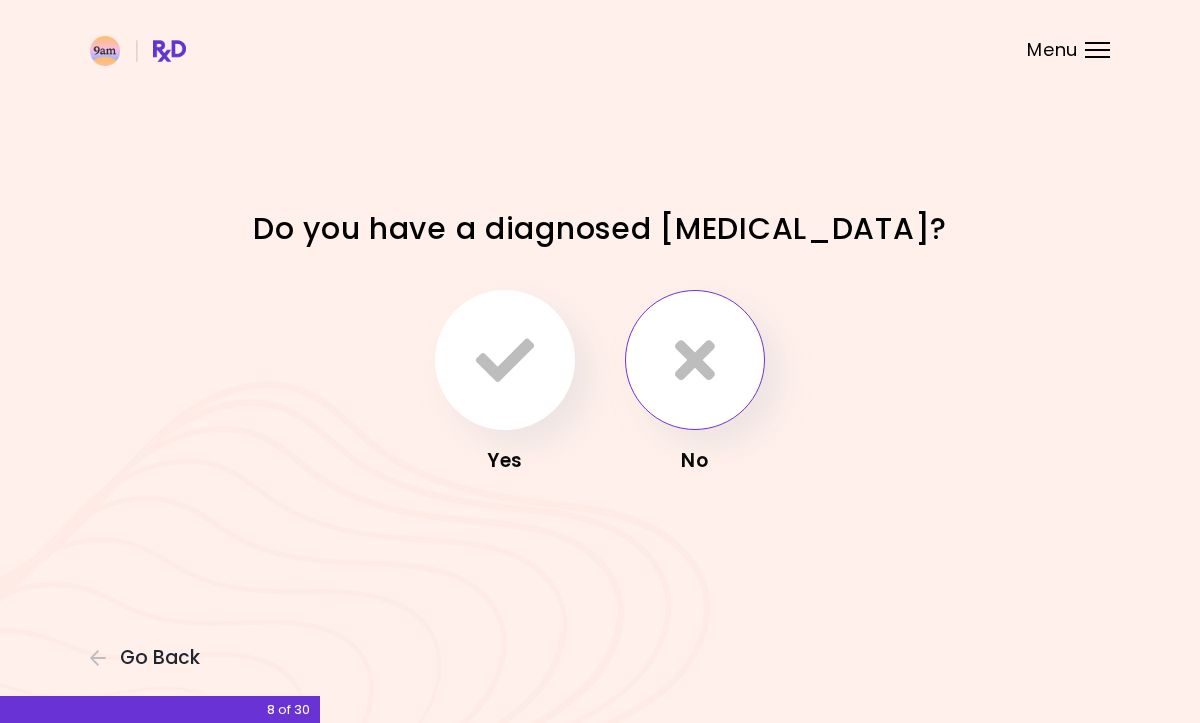 click at bounding box center [695, 360] 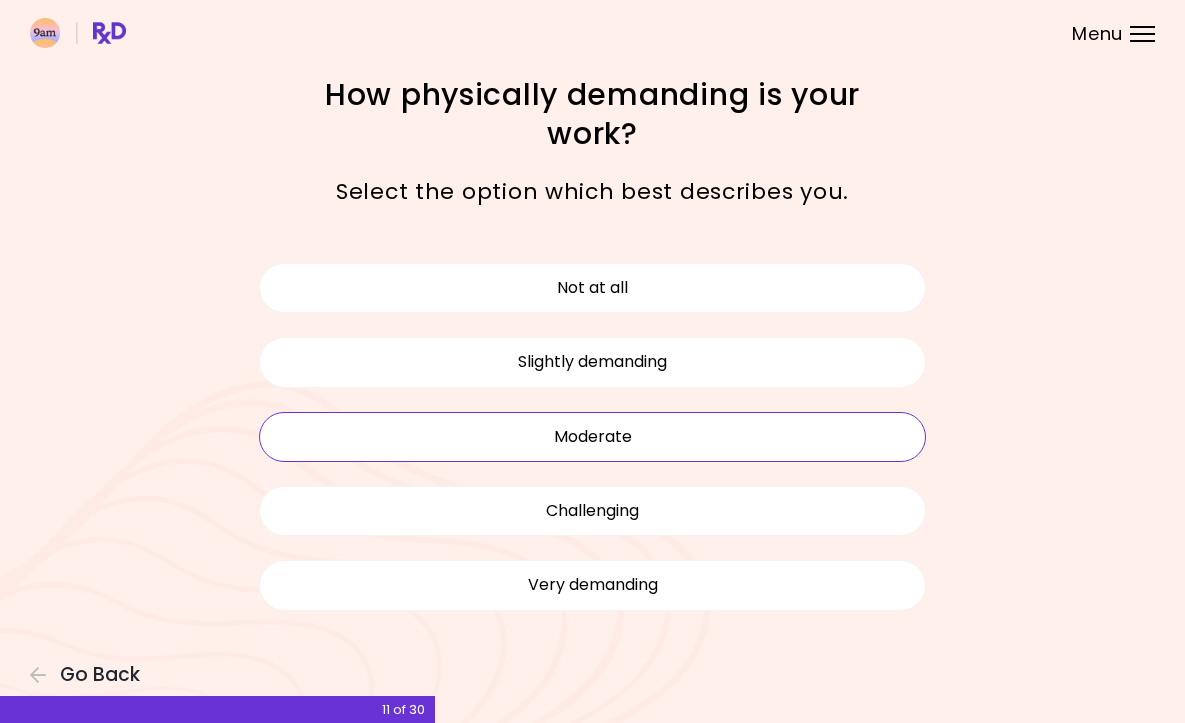 click on "Moderate" at bounding box center (593, 437) 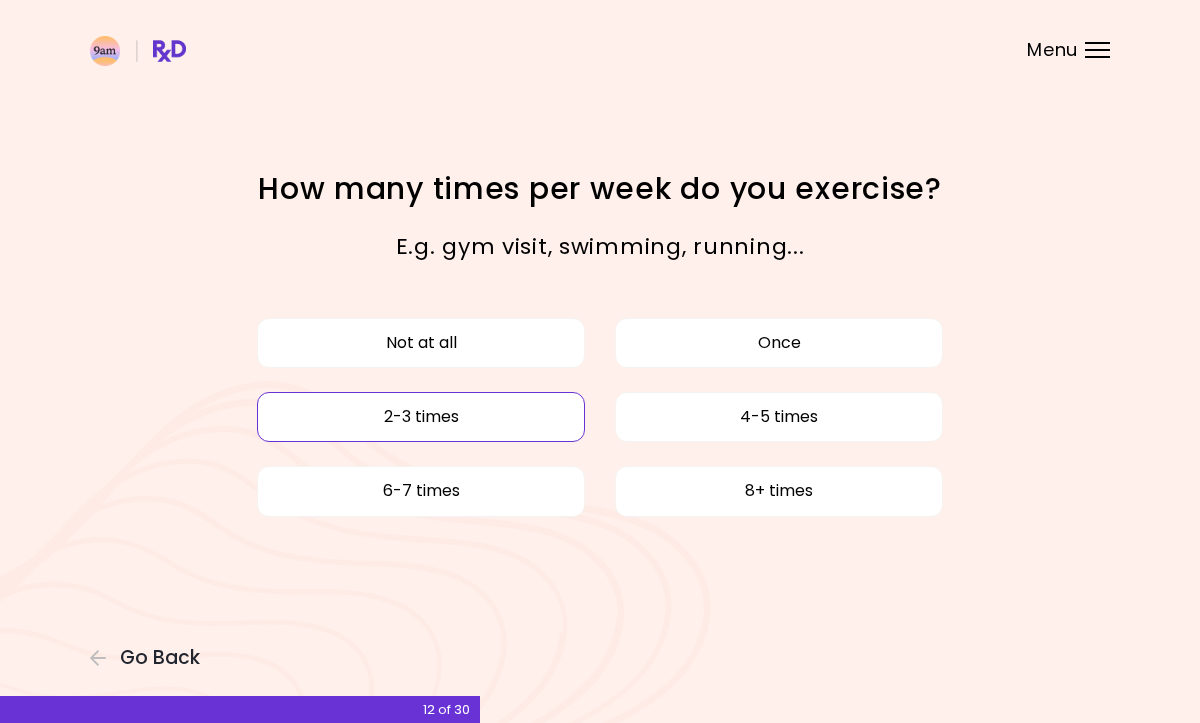 click on "2-3 times" at bounding box center (421, 417) 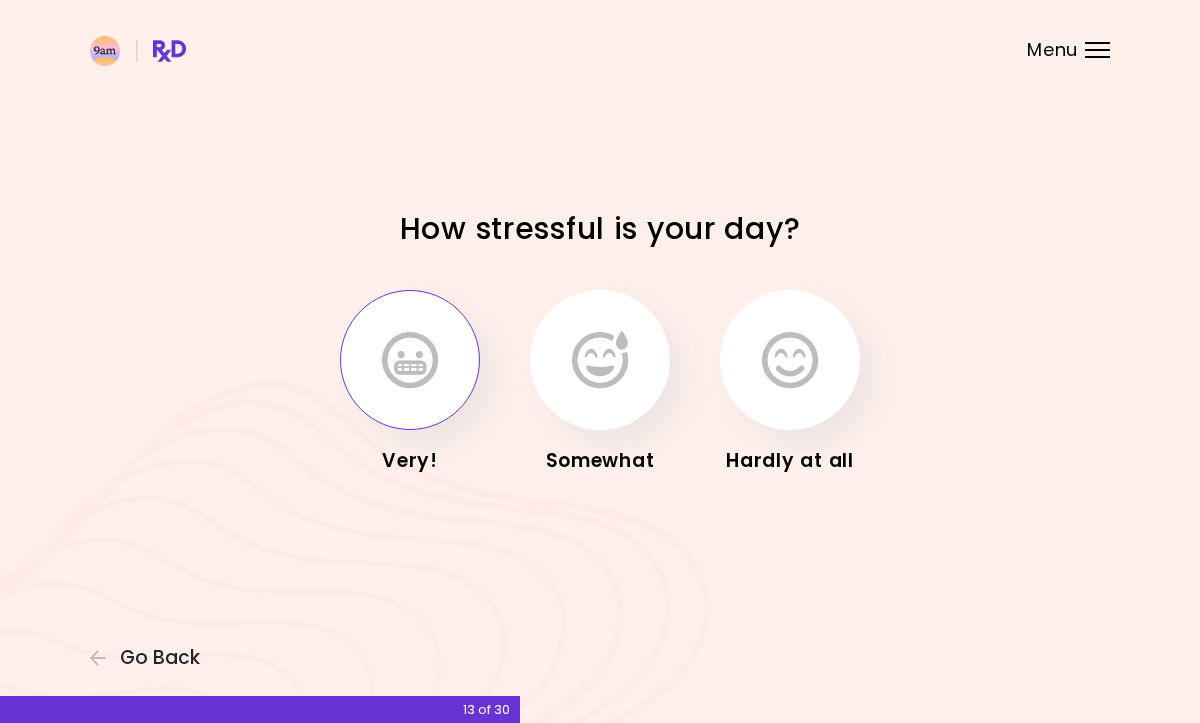 click at bounding box center [410, 360] 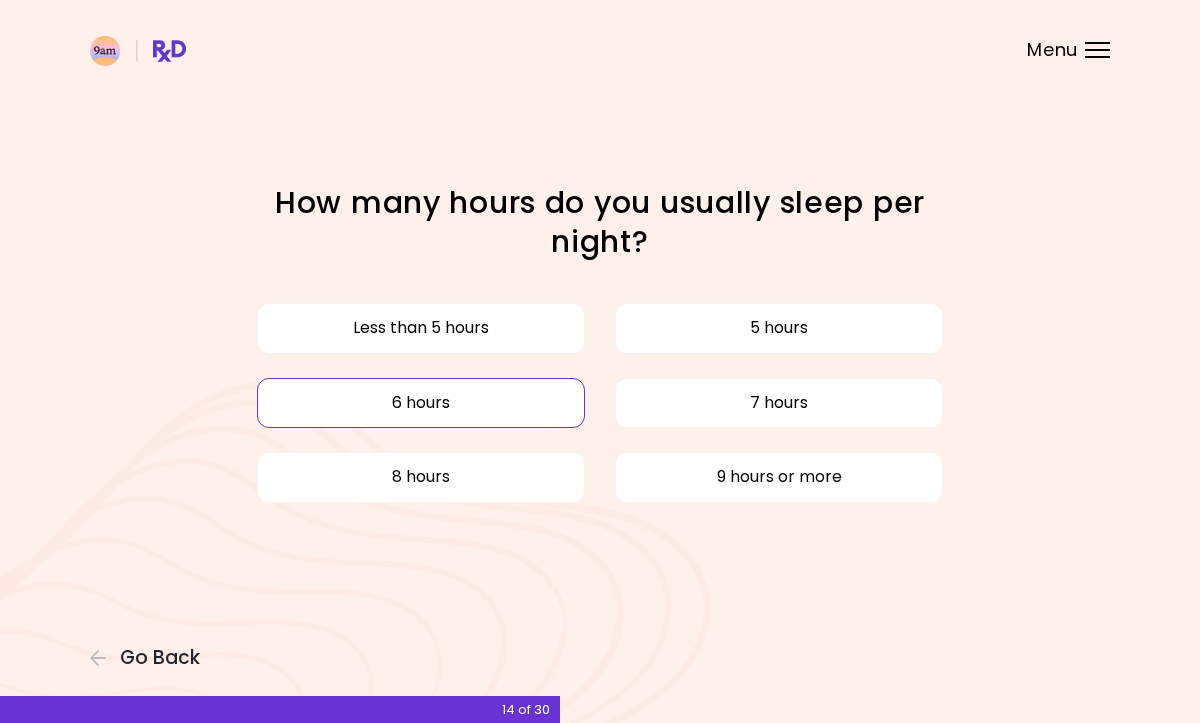 click on "6 hours" at bounding box center (421, 403) 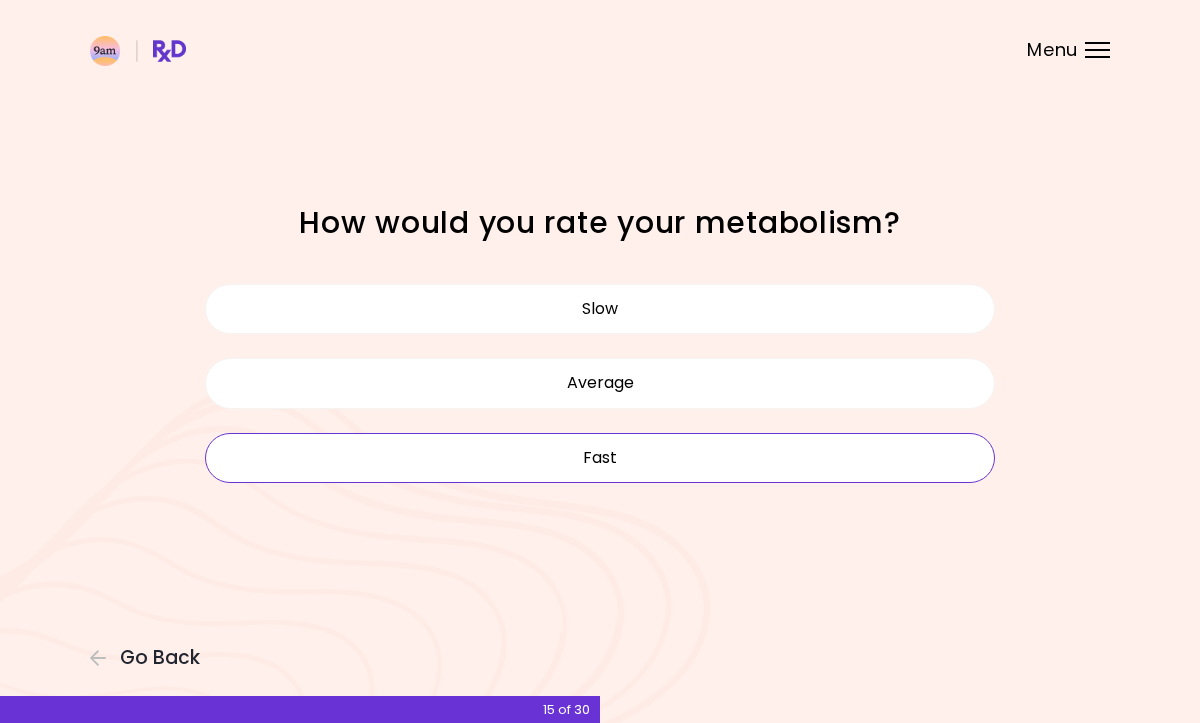 click on "Fast" at bounding box center [600, 458] 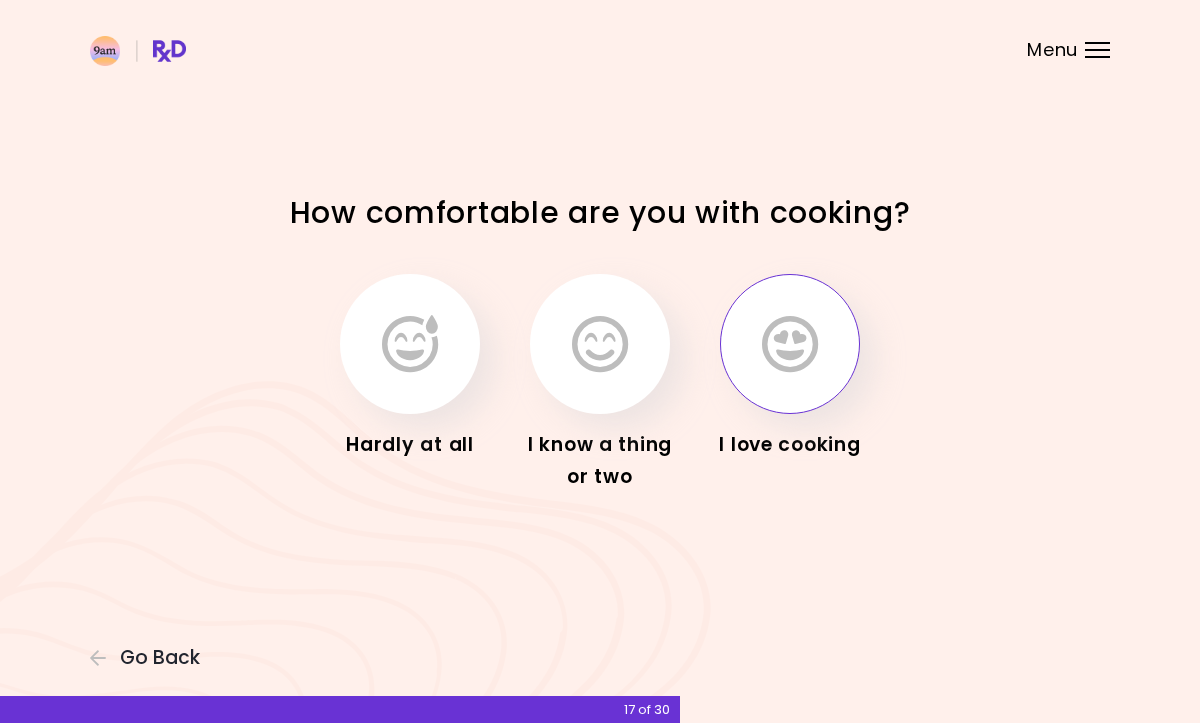 click at bounding box center (790, 344) 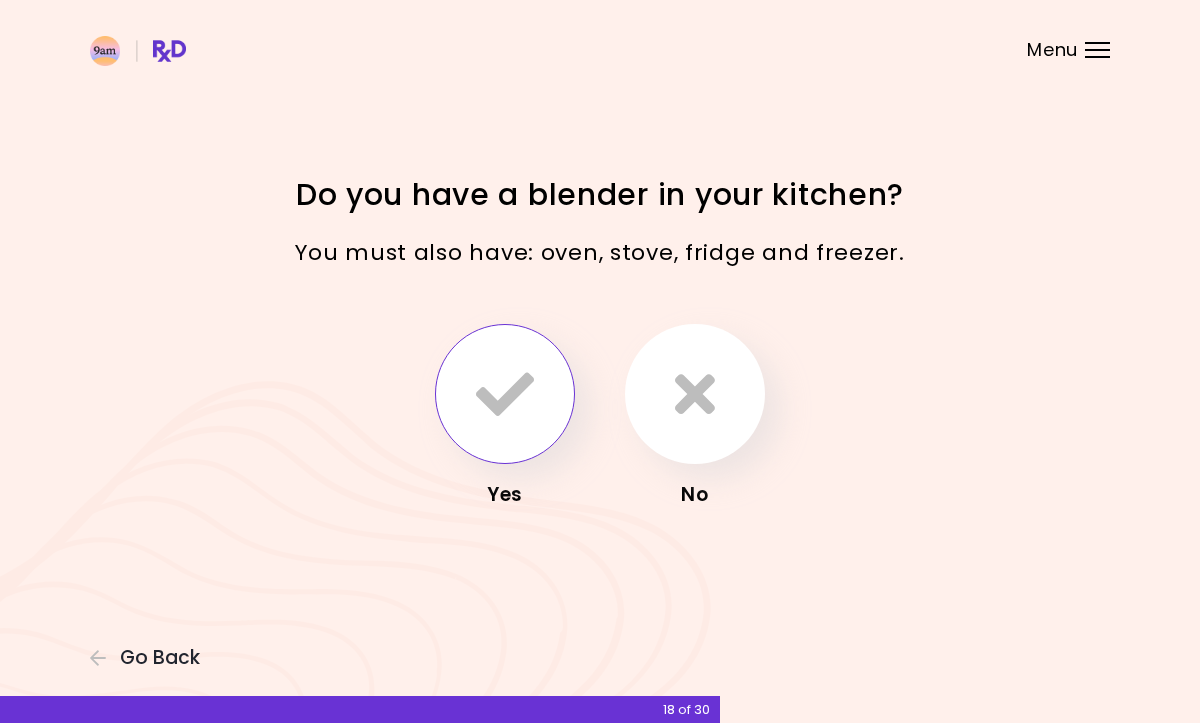 click at bounding box center (505, 394) 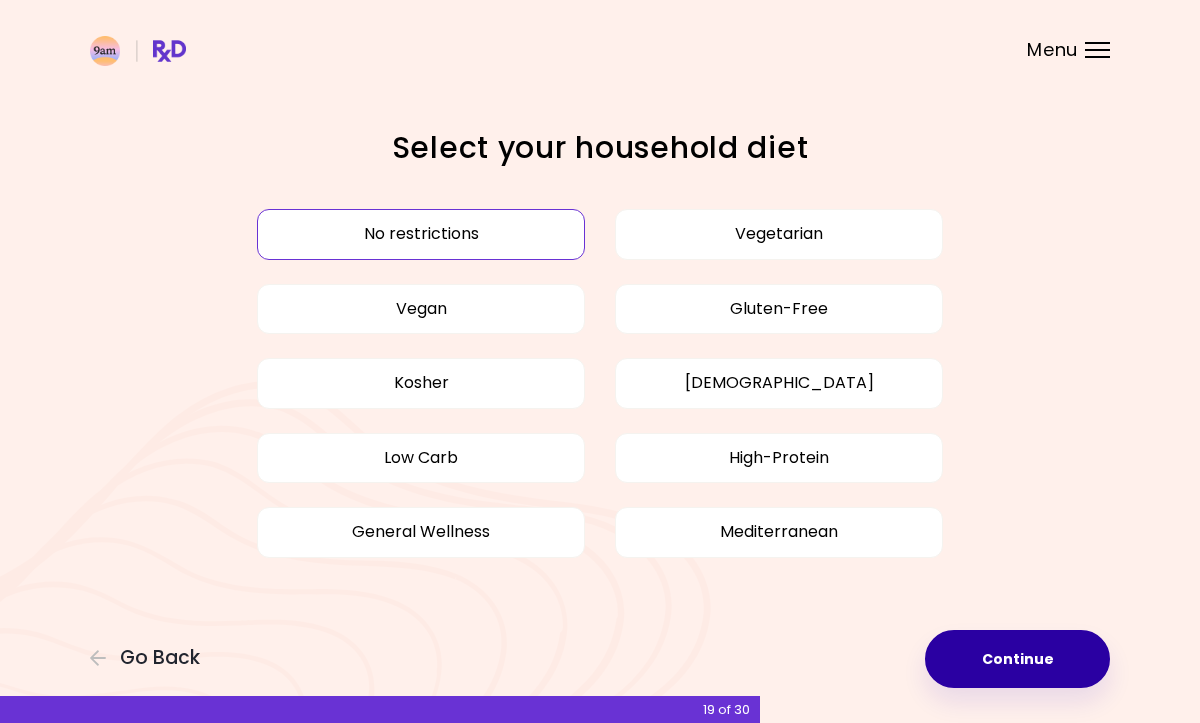 click on "Continue" at bounding box center (1017, 659) 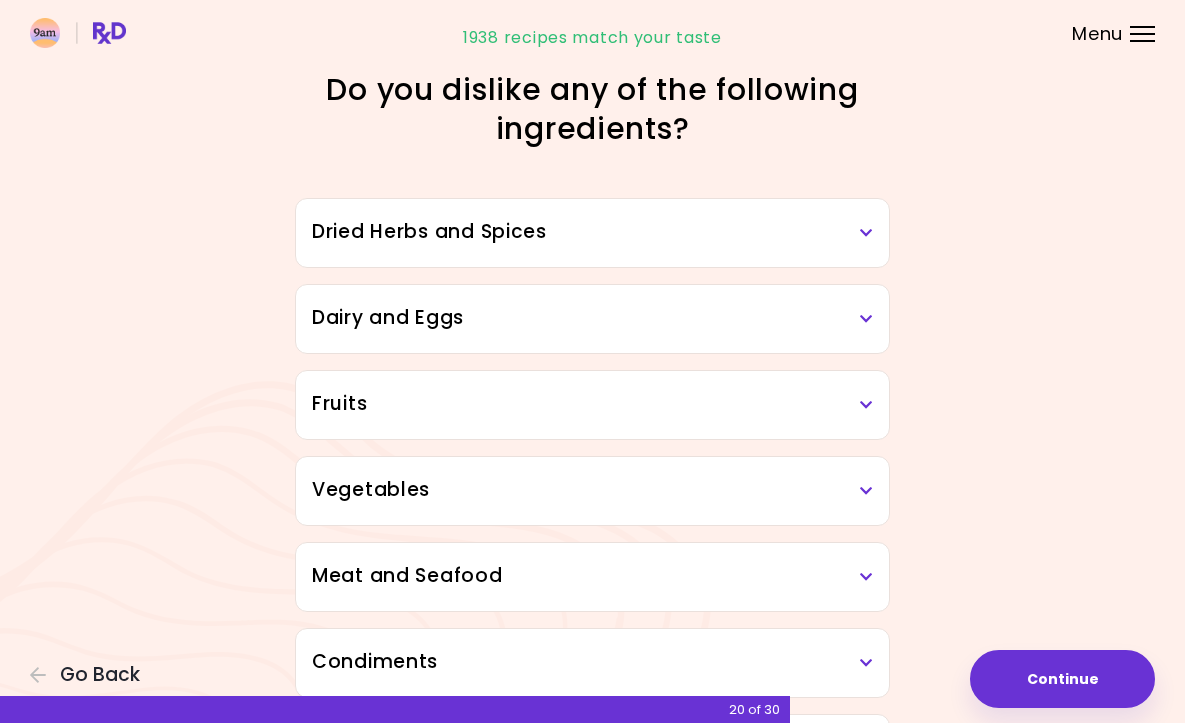 click at bounding box center (866, 319) 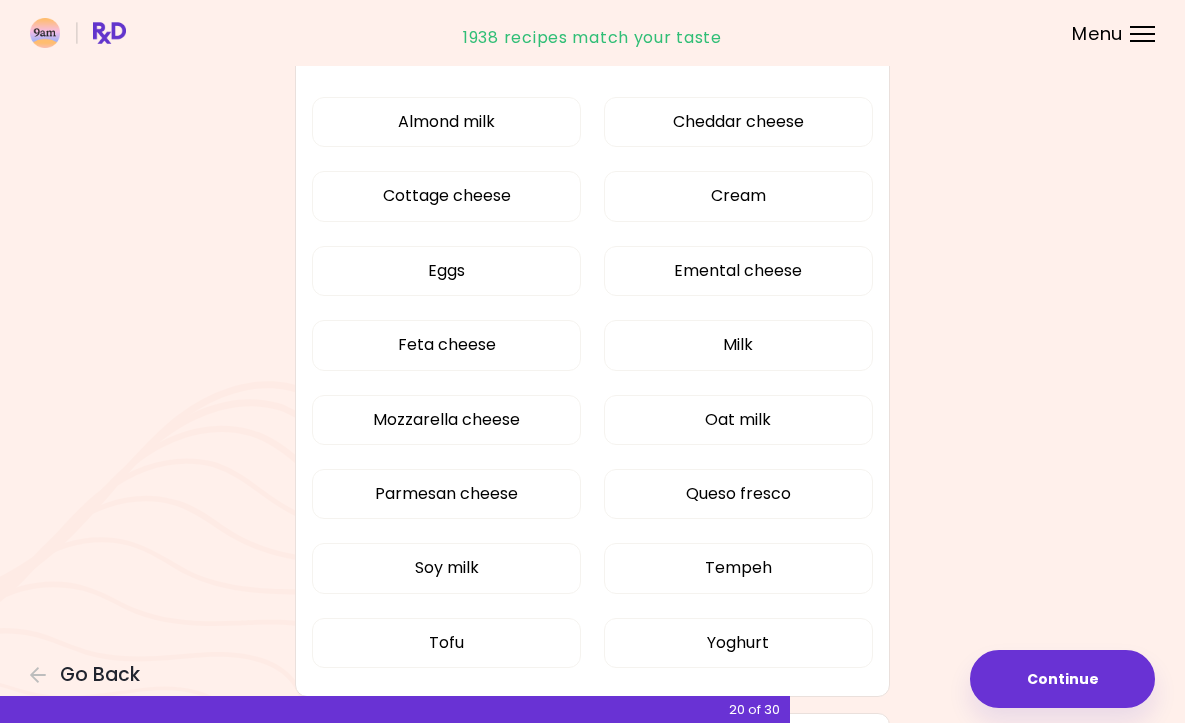 scroll, scrollTop: 247, scrollLeft: 0, axis: vertical 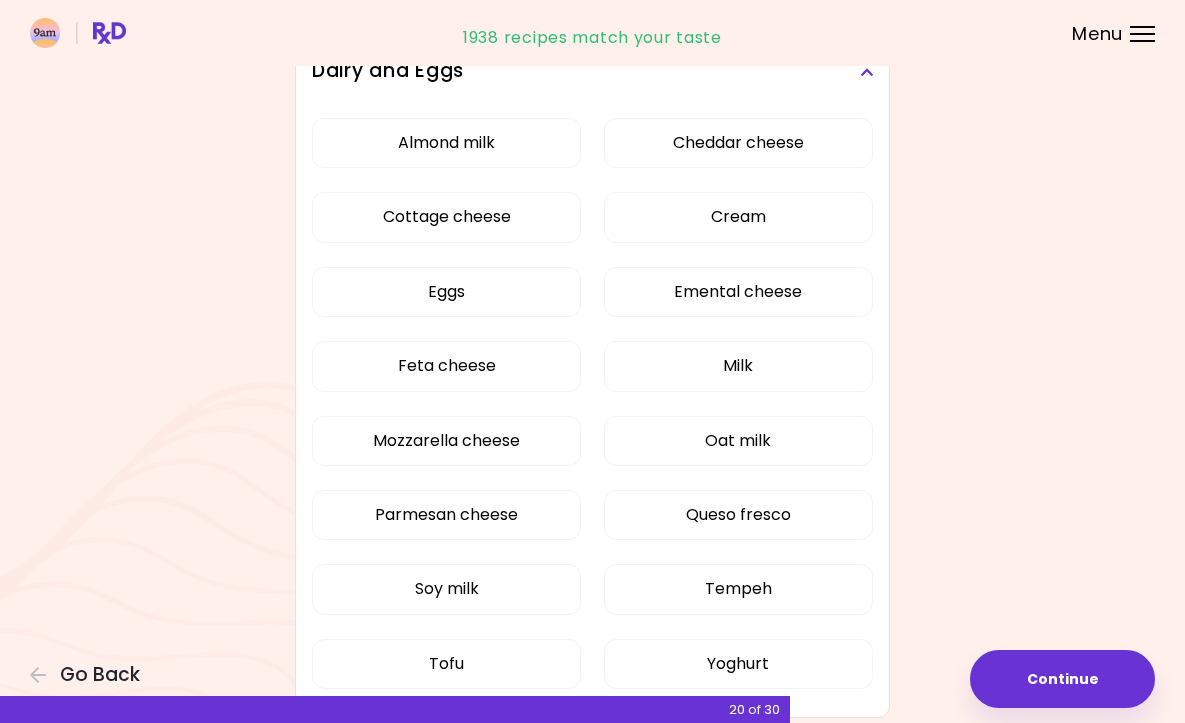 click on "Dairy and Eggs" at bounding box center [592, 72] 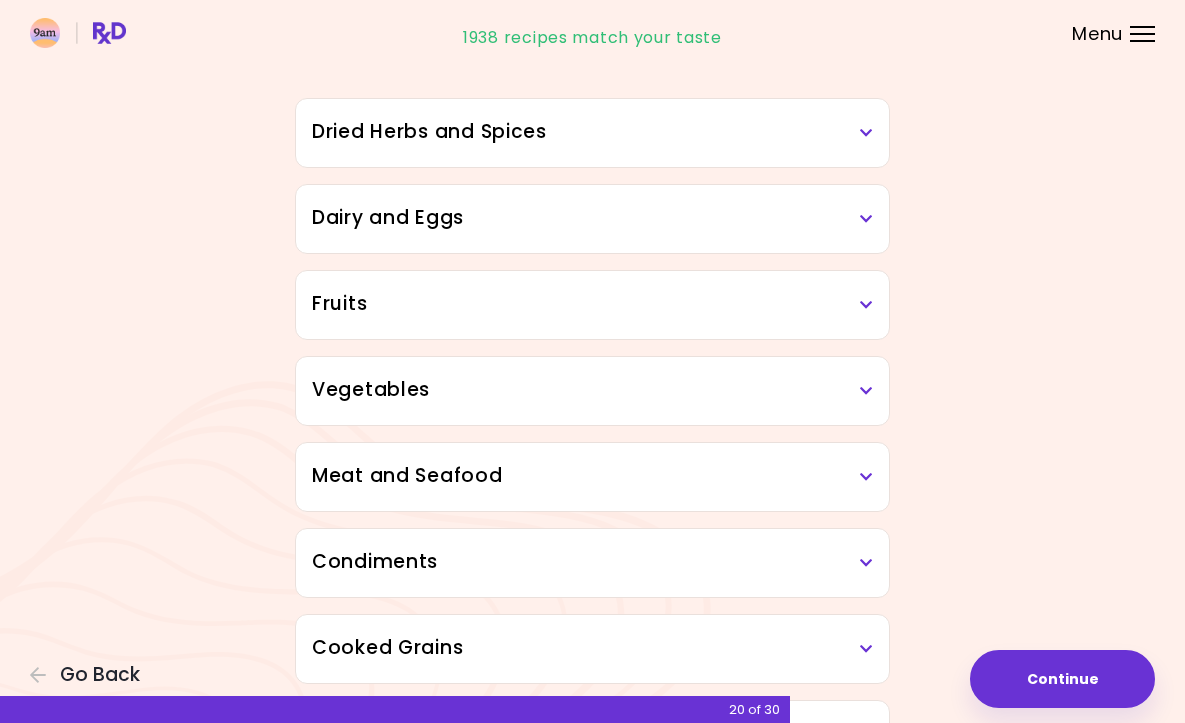 scroll, scrollTop: 133, scrollLeft: 0, axis: vertical 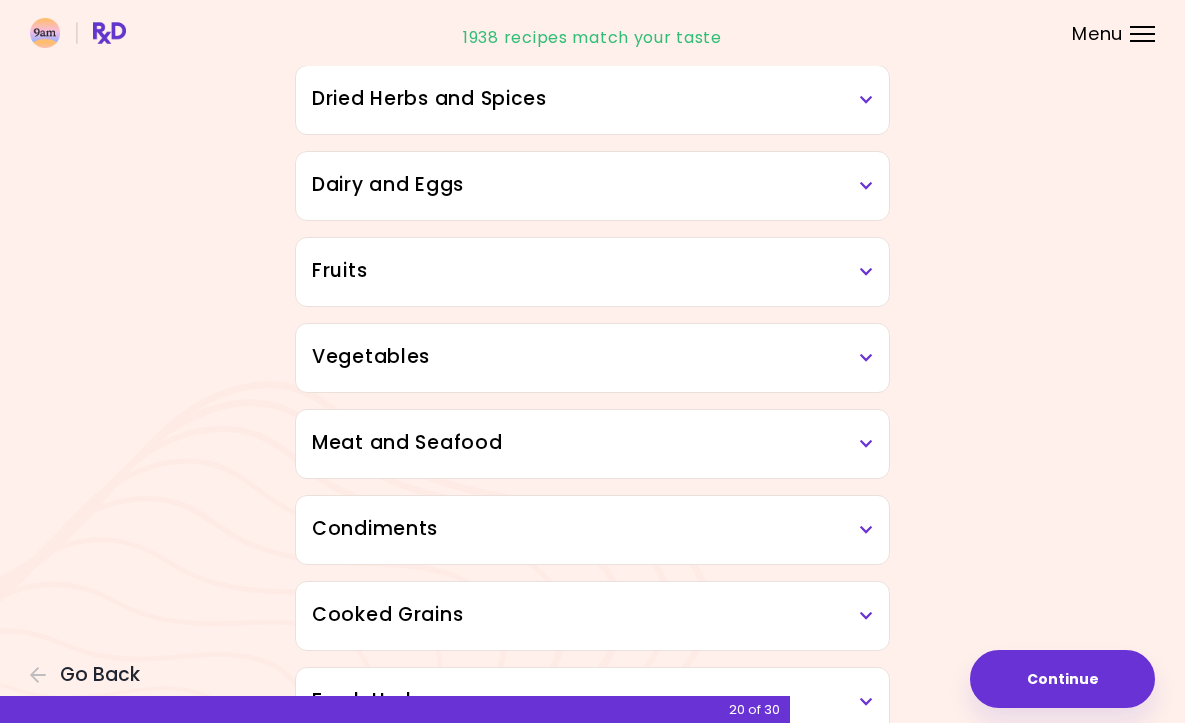 click at bounding box center (866, 186) 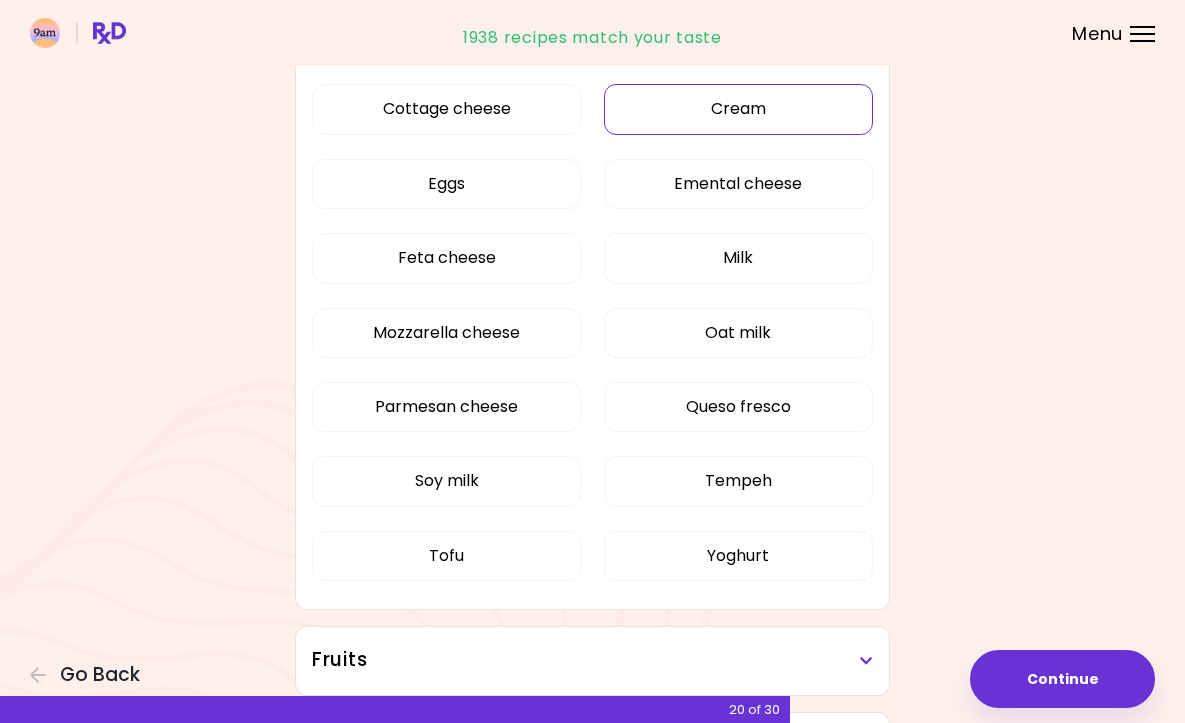 scroll, scrollTop: 384, scrollLeft: 0, axis: vertical 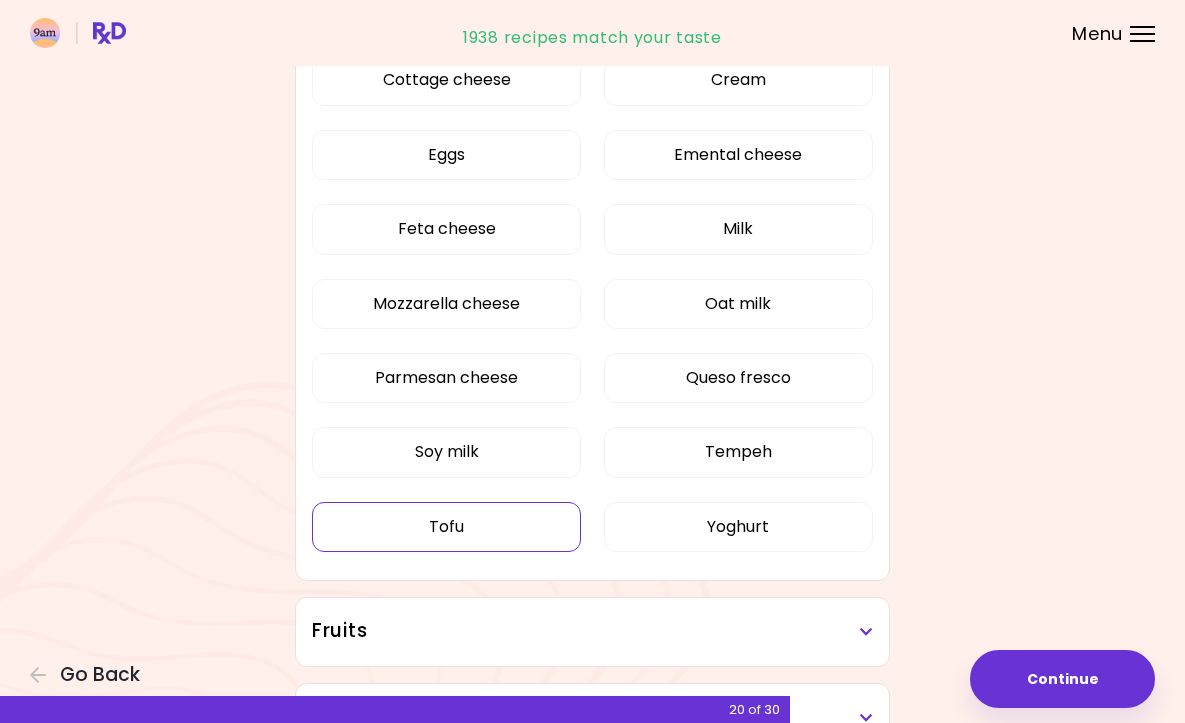 click on "Tofu" at bounding box center (446, 527) 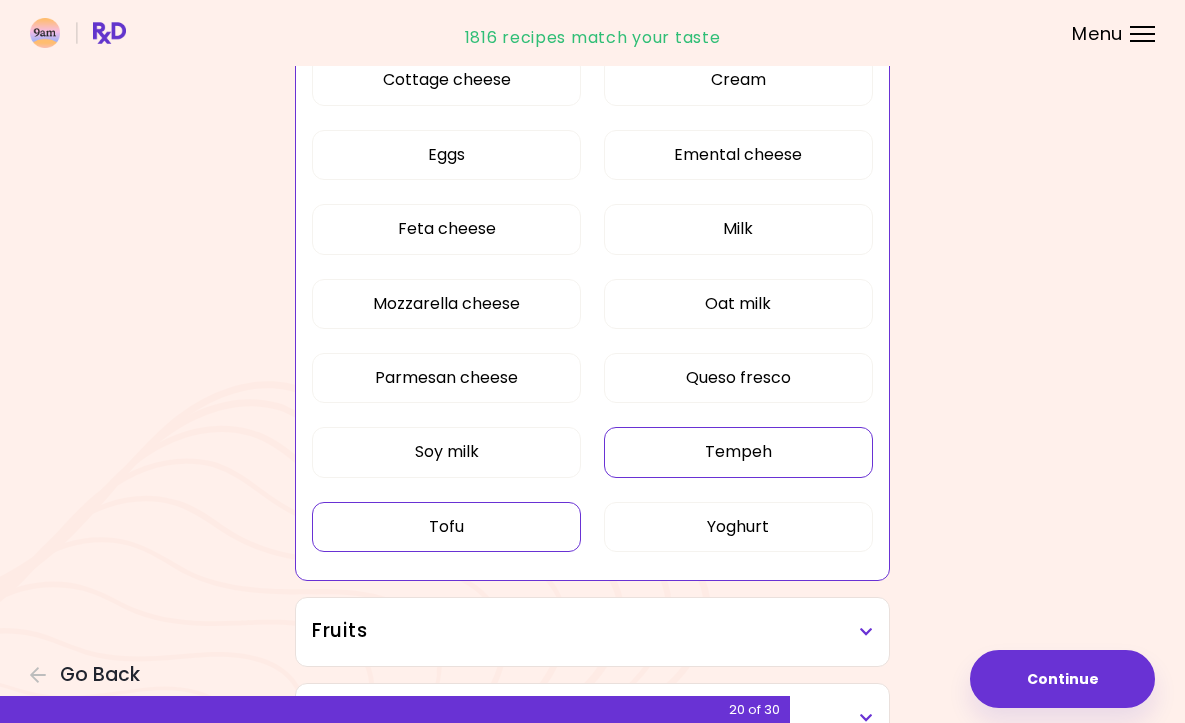 click on "Tempeh" at bounding box center (738, 452) 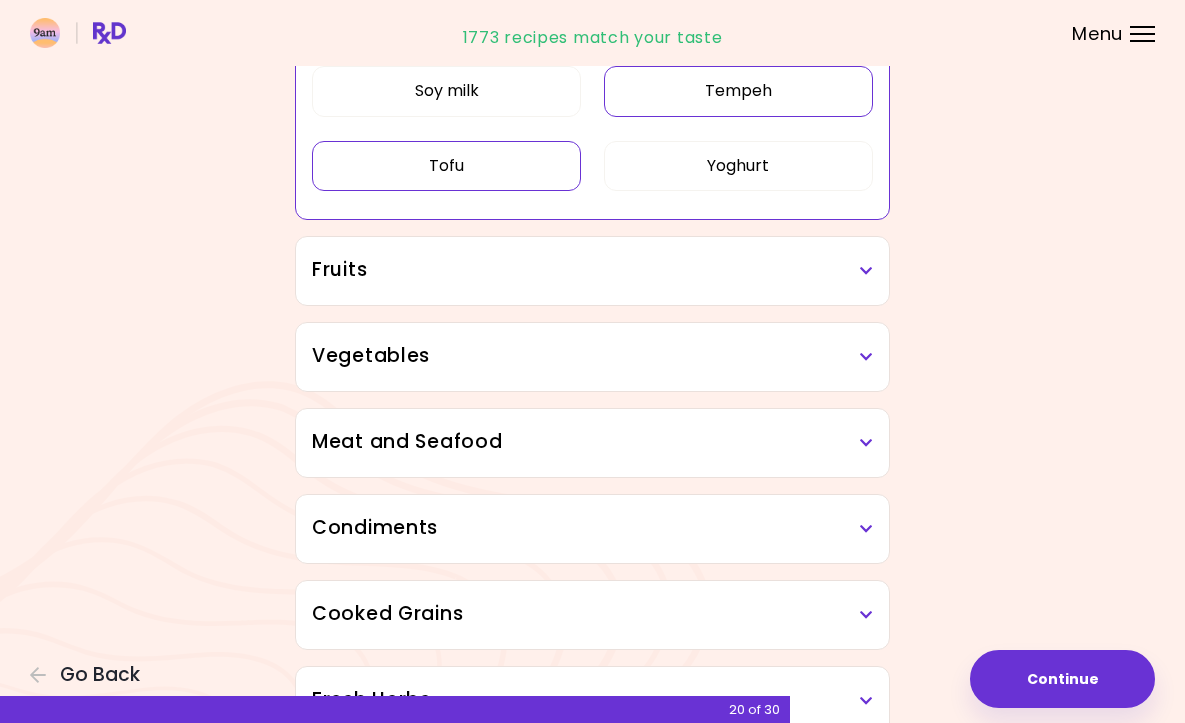 scroll, scrollTop: 908, scrollLeft: 0, axis: vertical 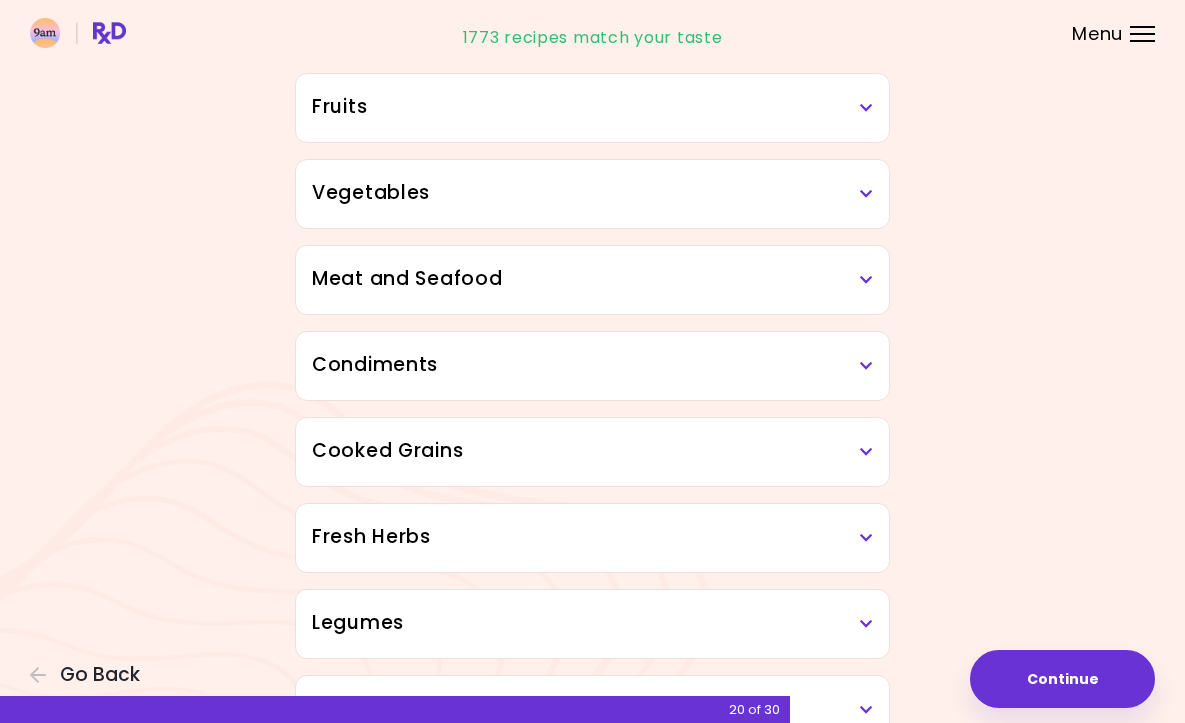 click at bounding box center (866, 108) 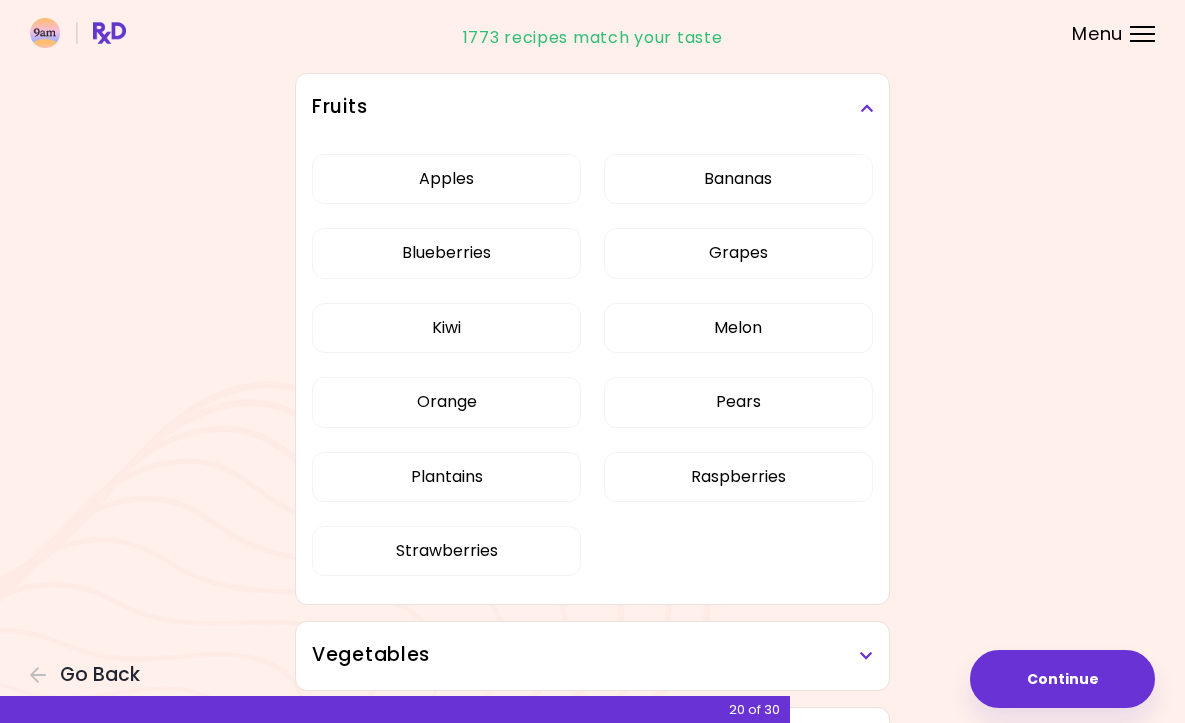 click at bounding box center [866, 108] 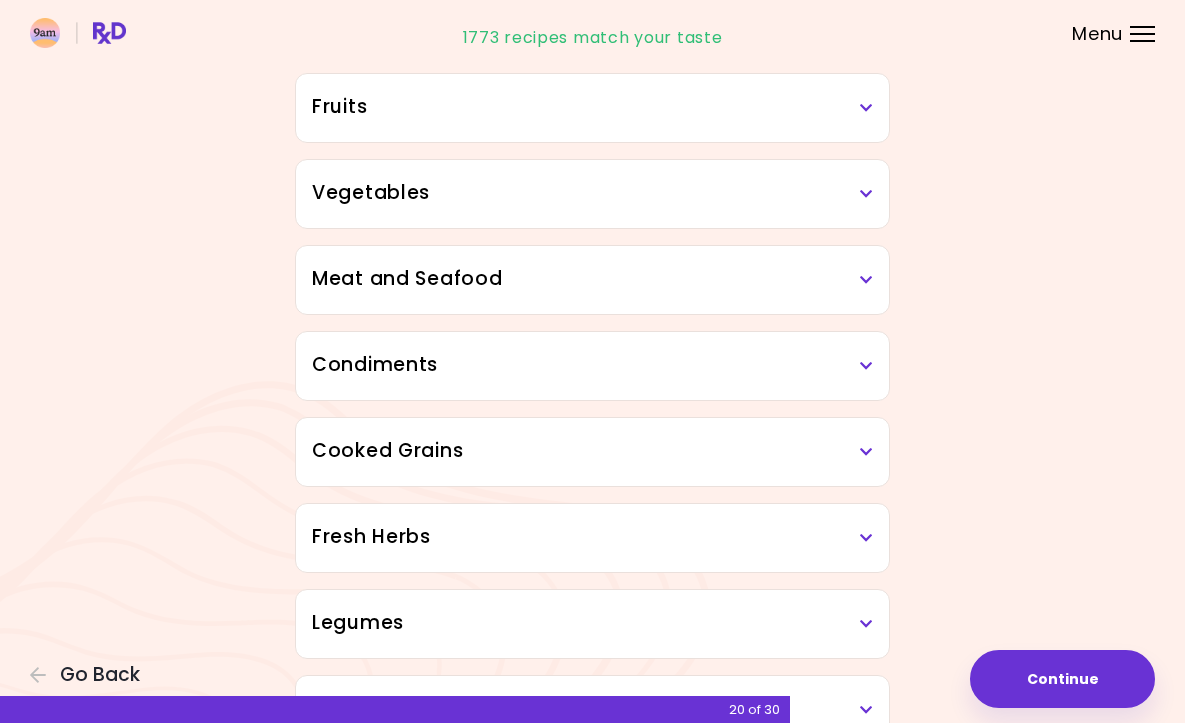 click at bounding box center [866, 194] 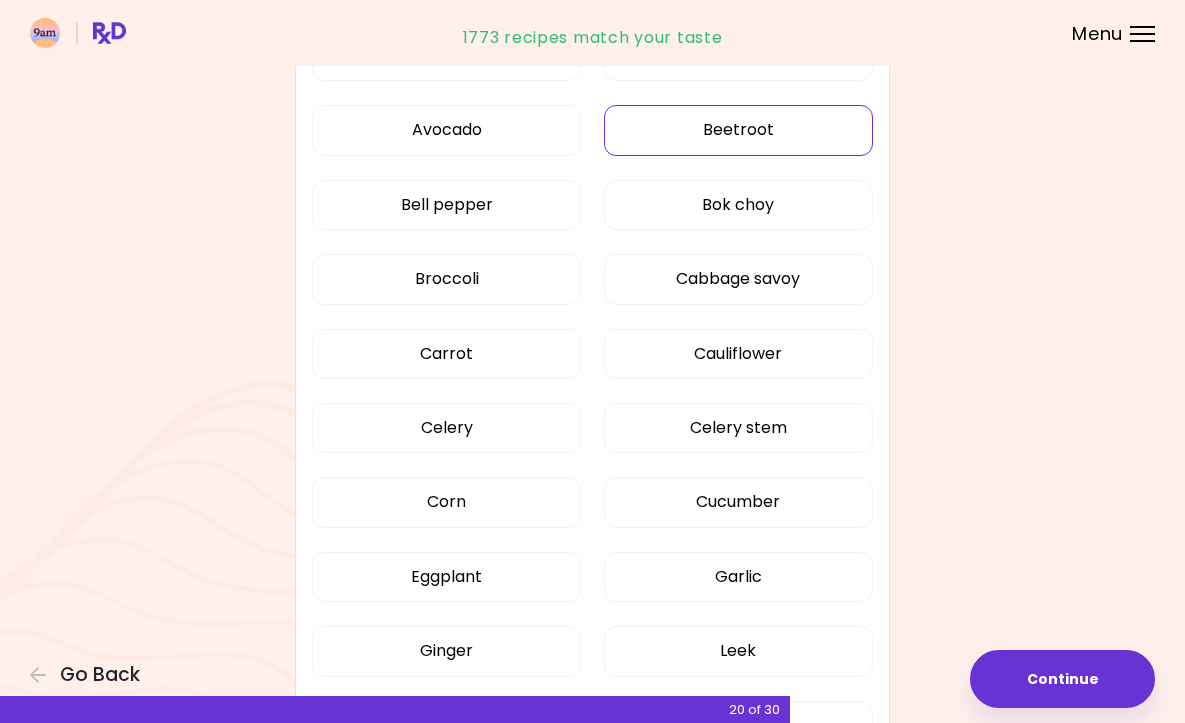 scroll, scrollTop: 1126, scrollLeft: 0, axis: vertical 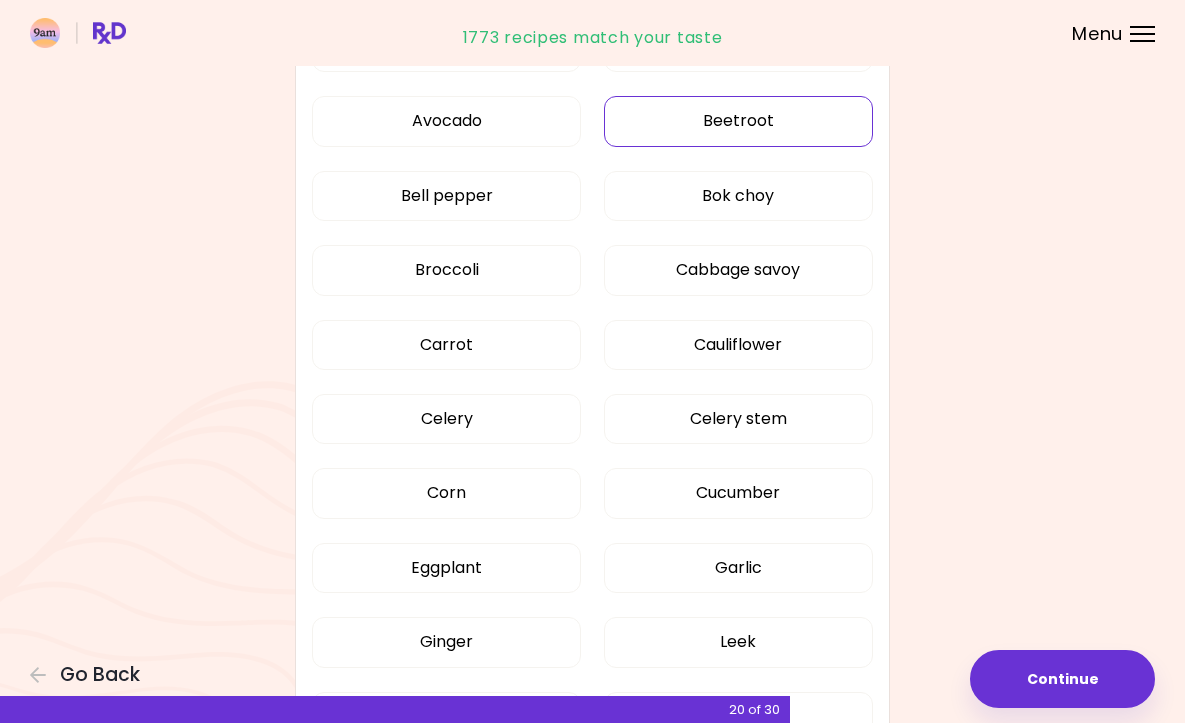 click on "Beetroot" at bounding box center [738, 121] 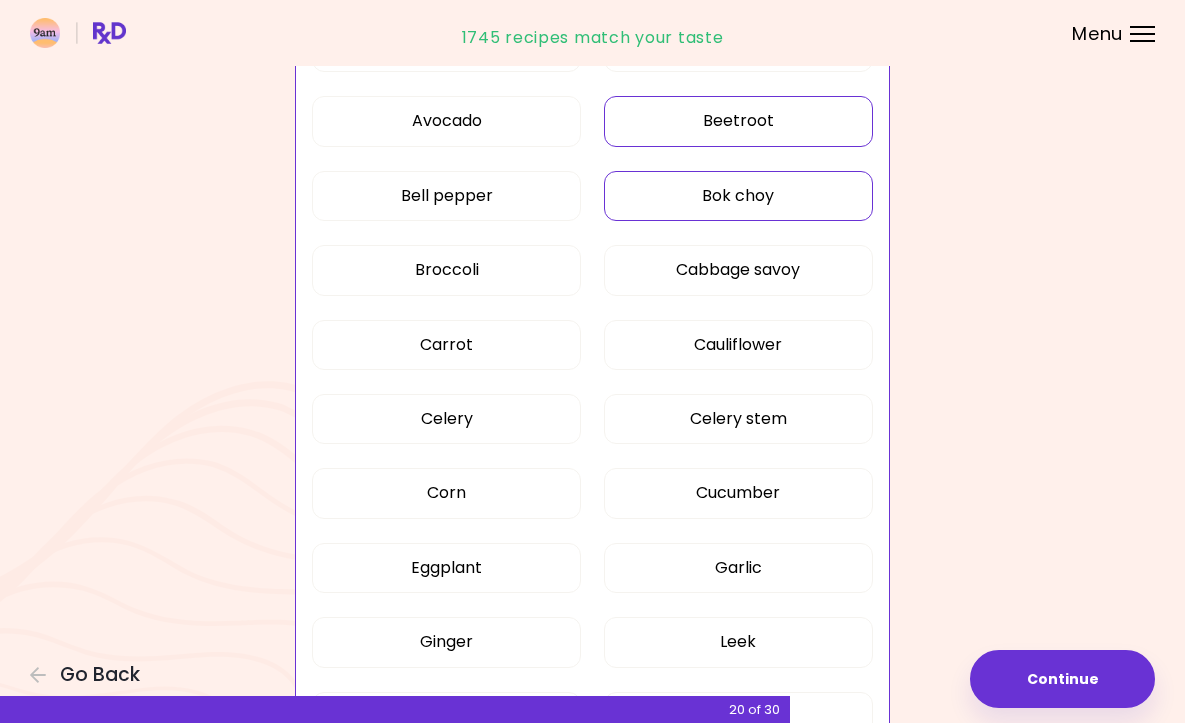 click on "Bok choy" at bounding box center (738, 196) 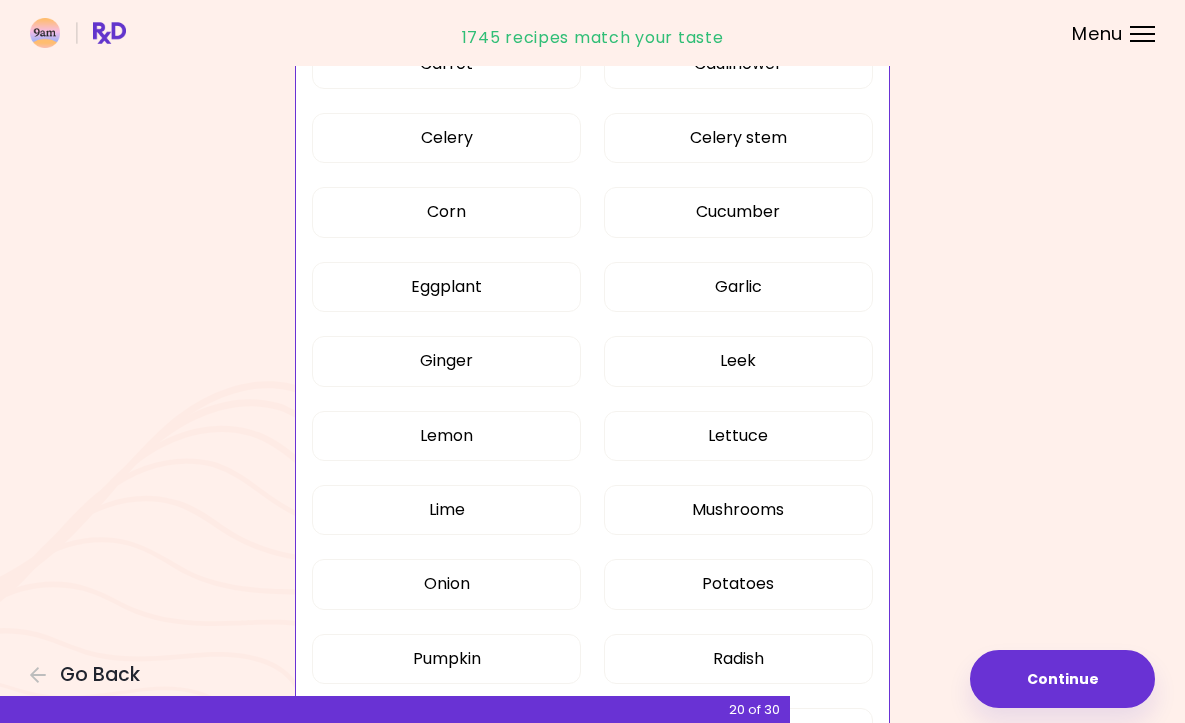 scroll, scrollTop: 1434, scrollLeft: 0, axis: vertical 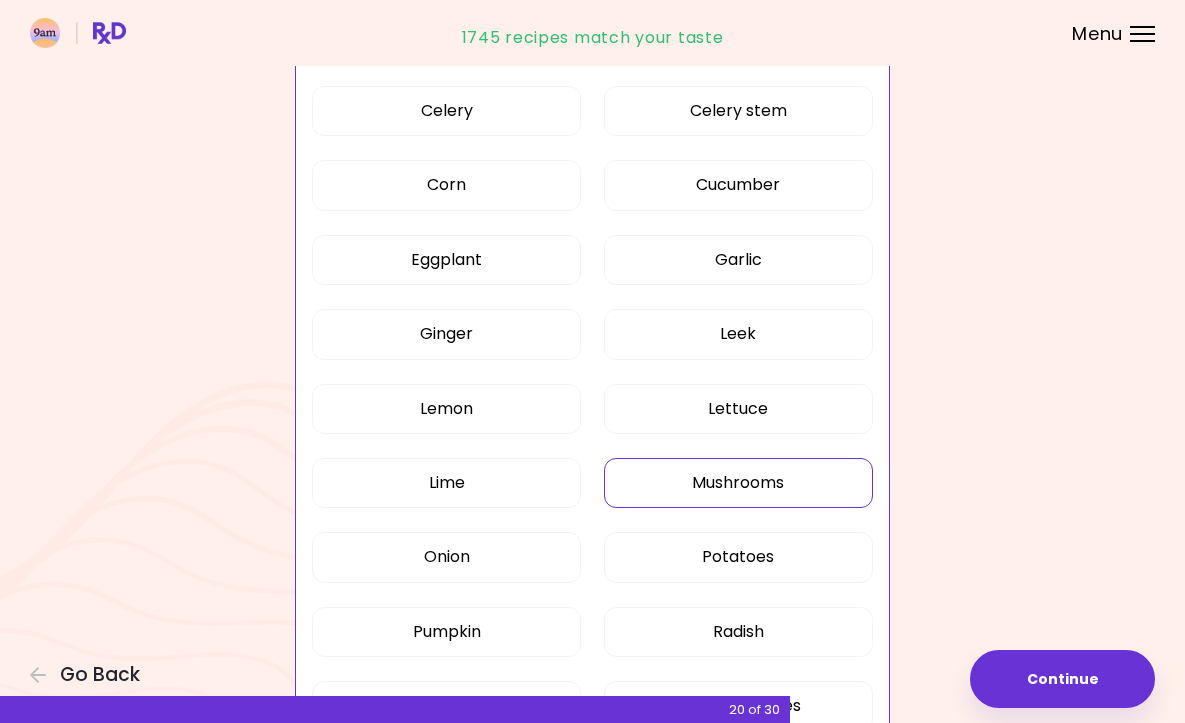 click on "Mushrooms" at bounding box center [738, 483] 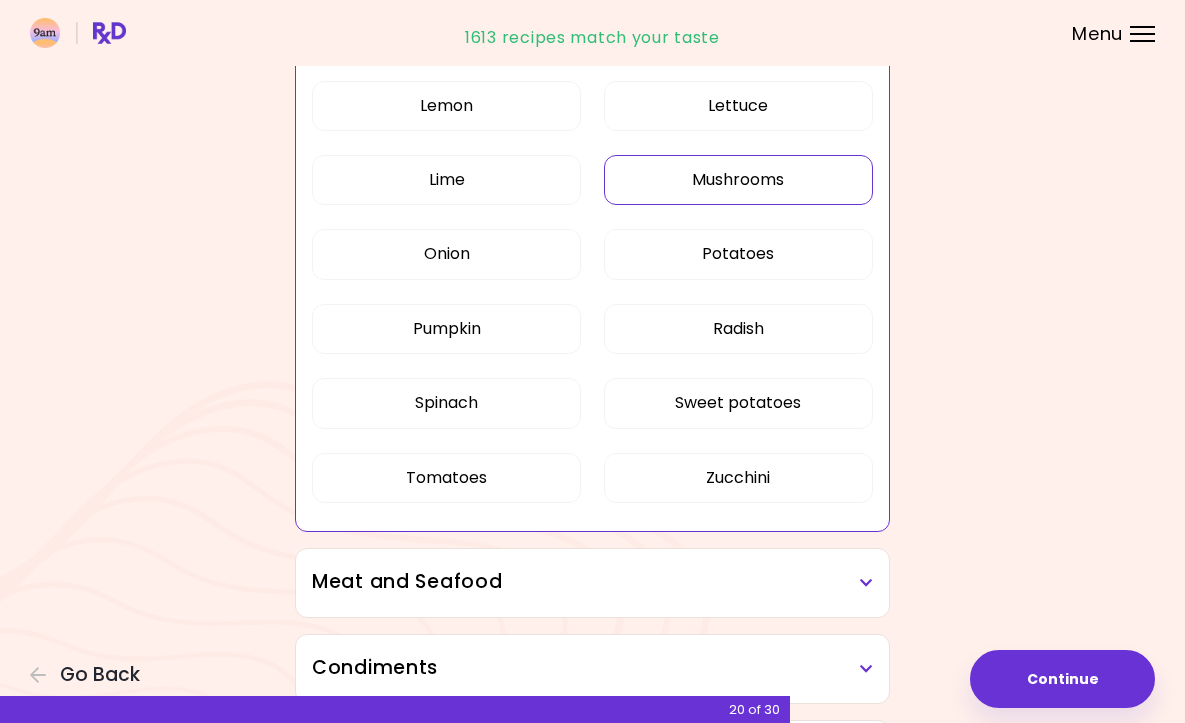 scroll, scrollTop: 1738, scrollLeft: 0, axis: vertical 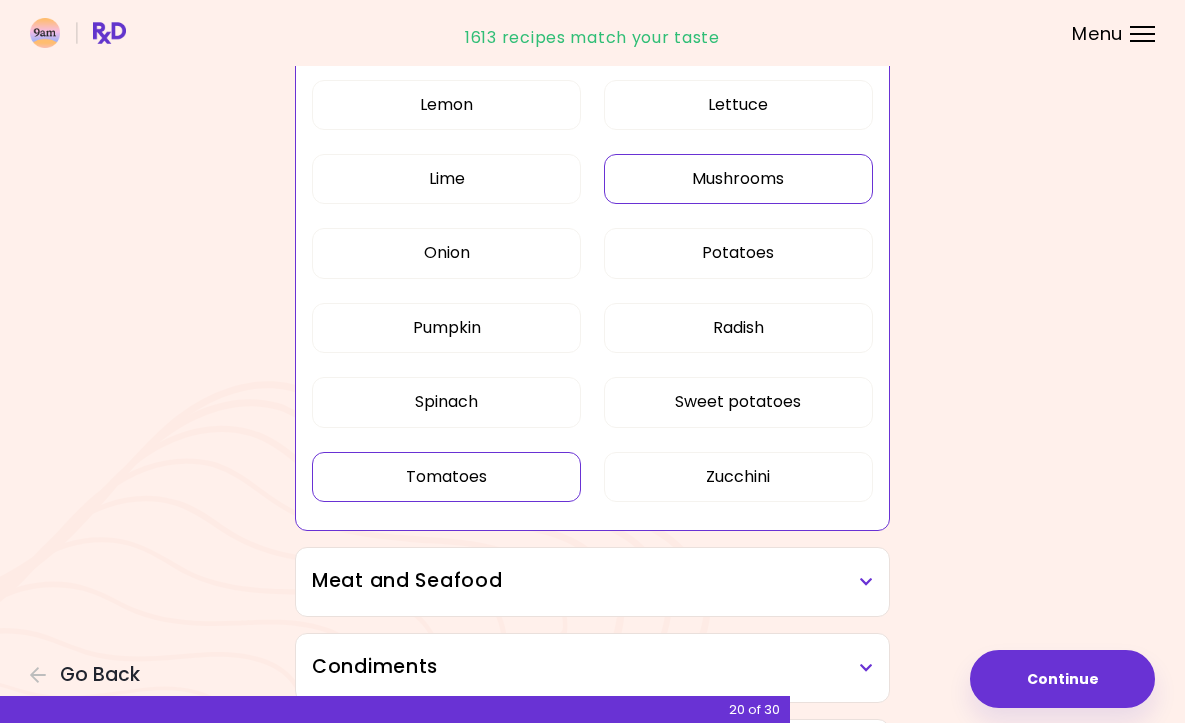 click on "Tomatoes" at bounding box center [446, 477] 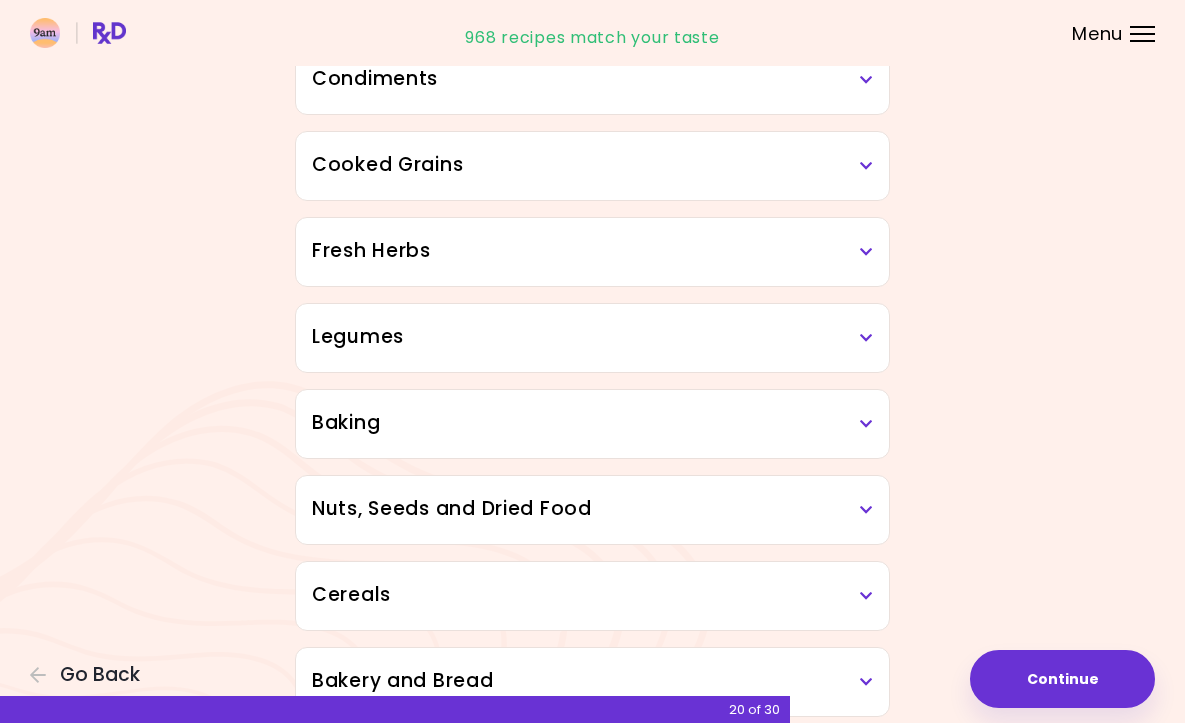 scroll, scrollTop: 2179, scrollLeft: 0, axis: vertical 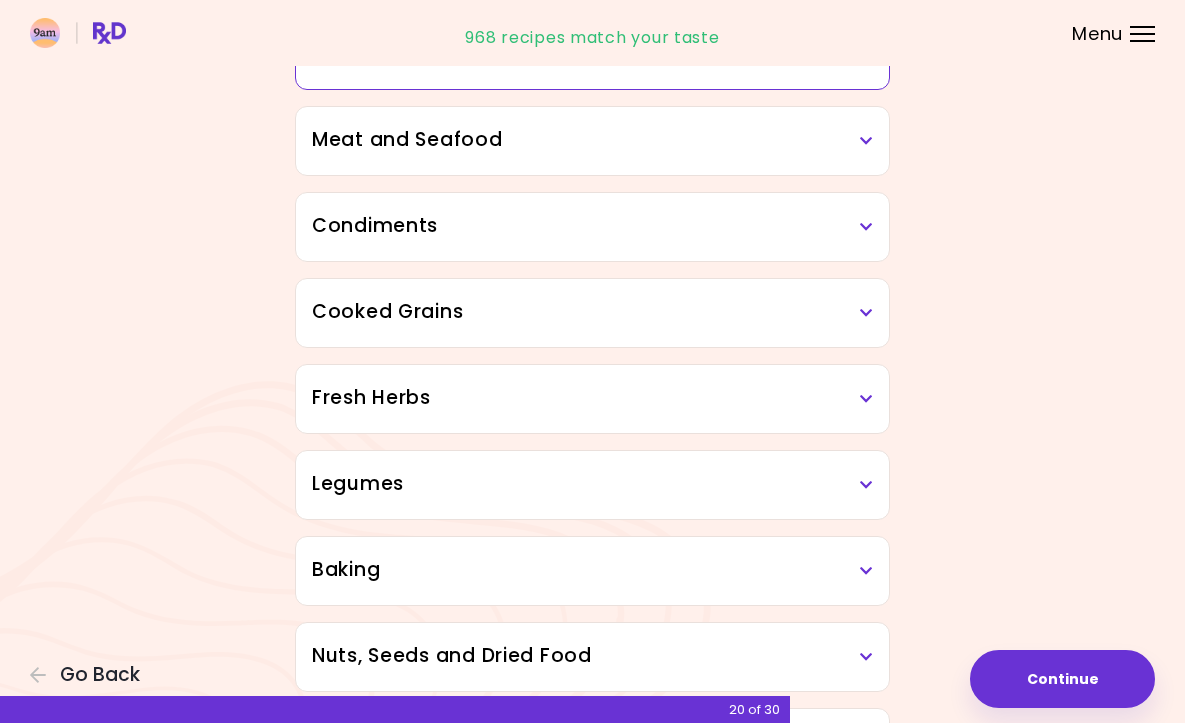 click at bounding box center [866, 141] 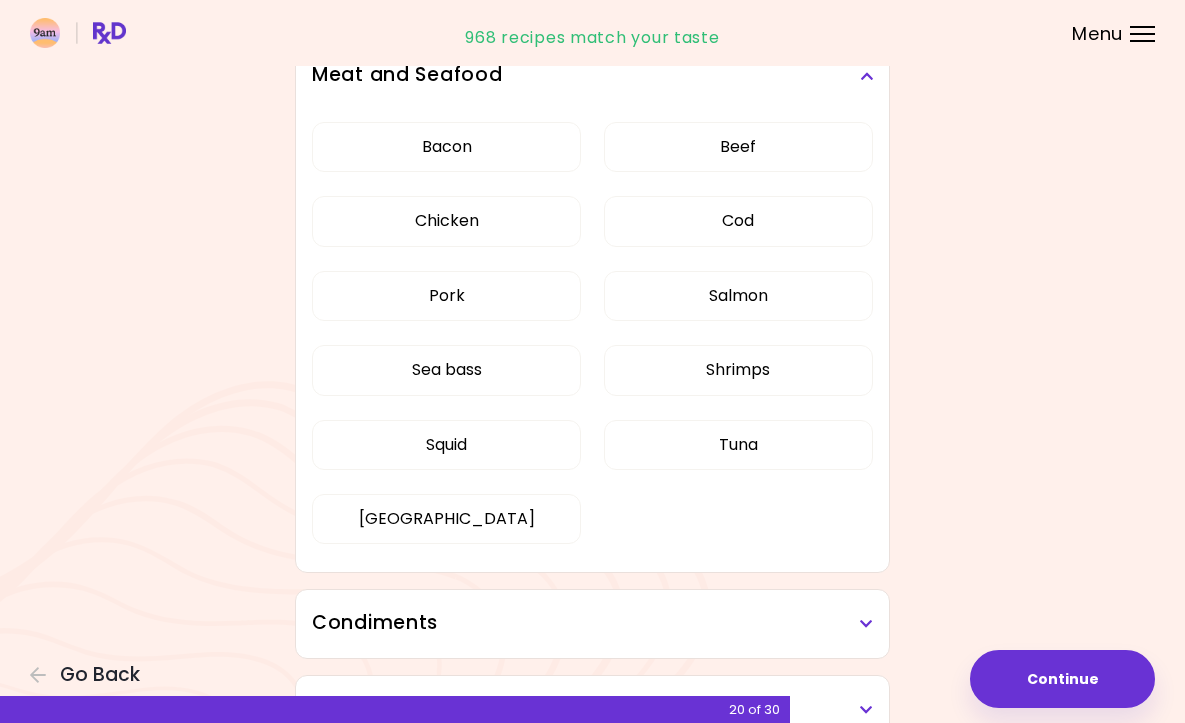 scroll, scrollTop: 2248, scrollLeft: 0, axis: vertical 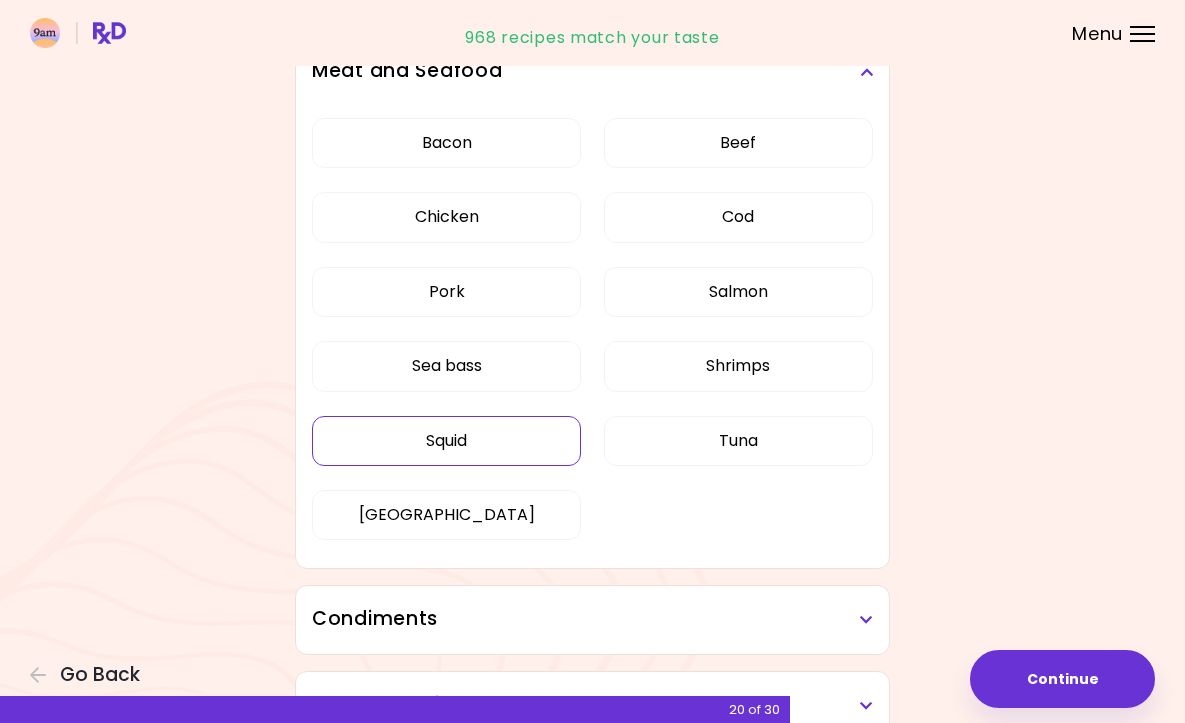 click on "Squid" at bounding box center (446, 441) 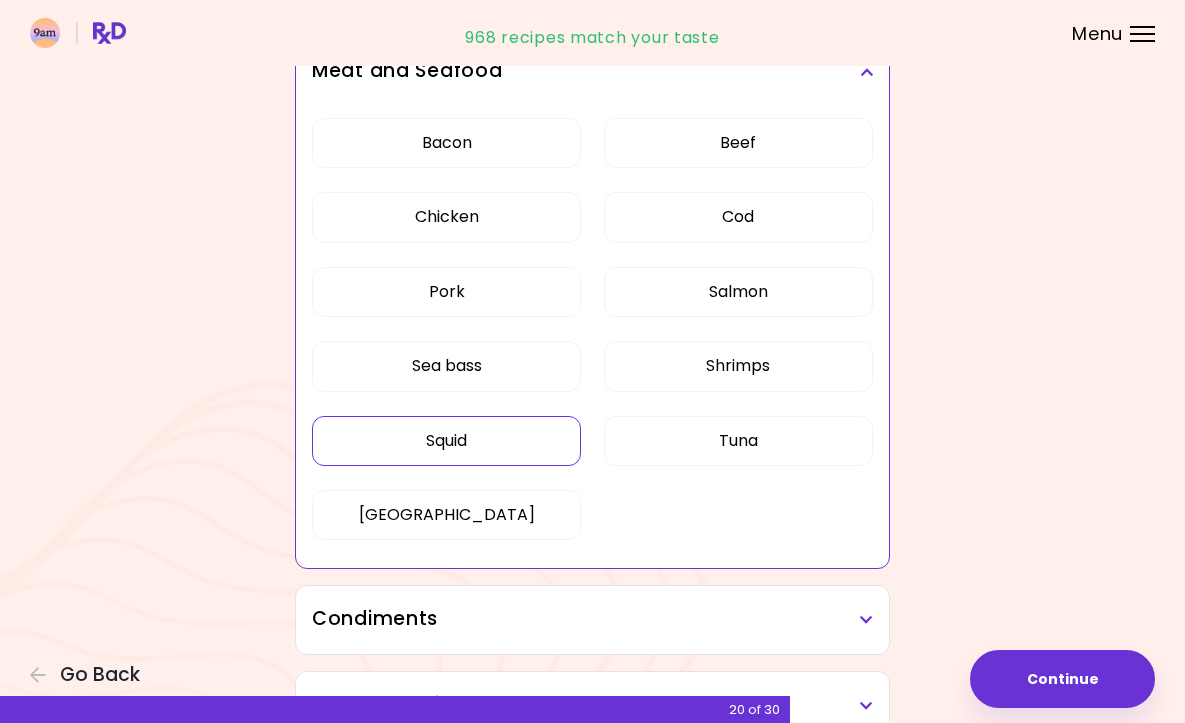 click on "Meat and Seafood" at bounding box center (592, 72) 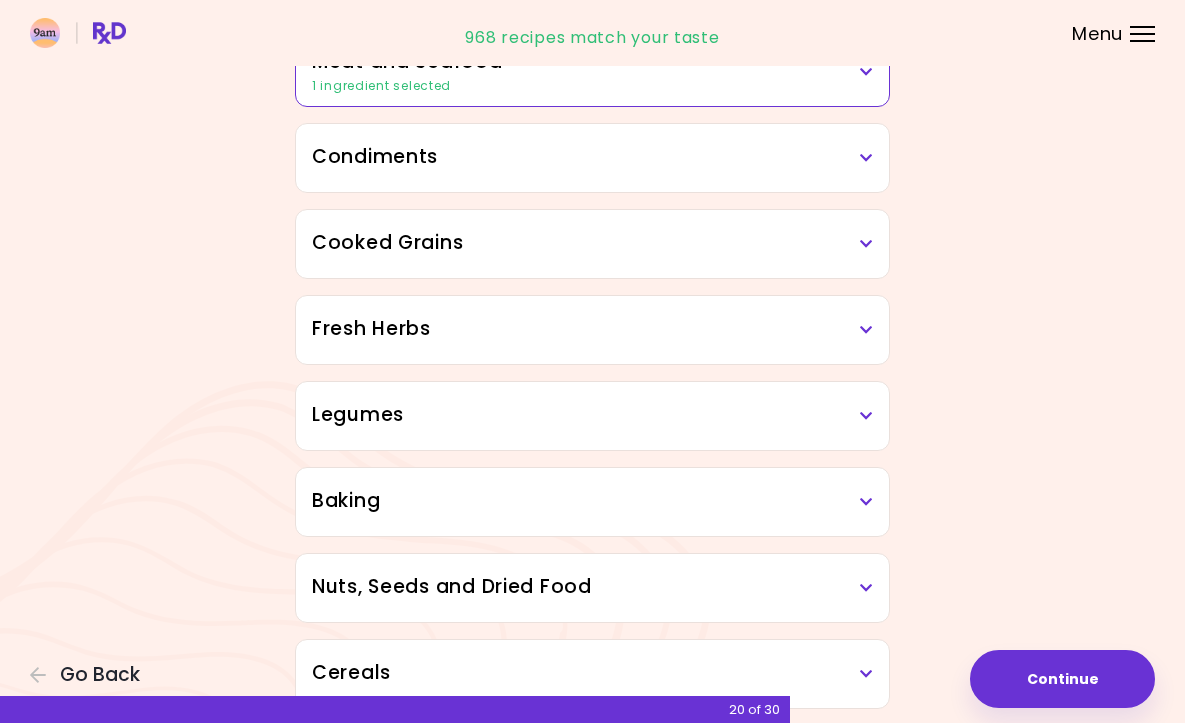 click at bounding box center (866, 158) 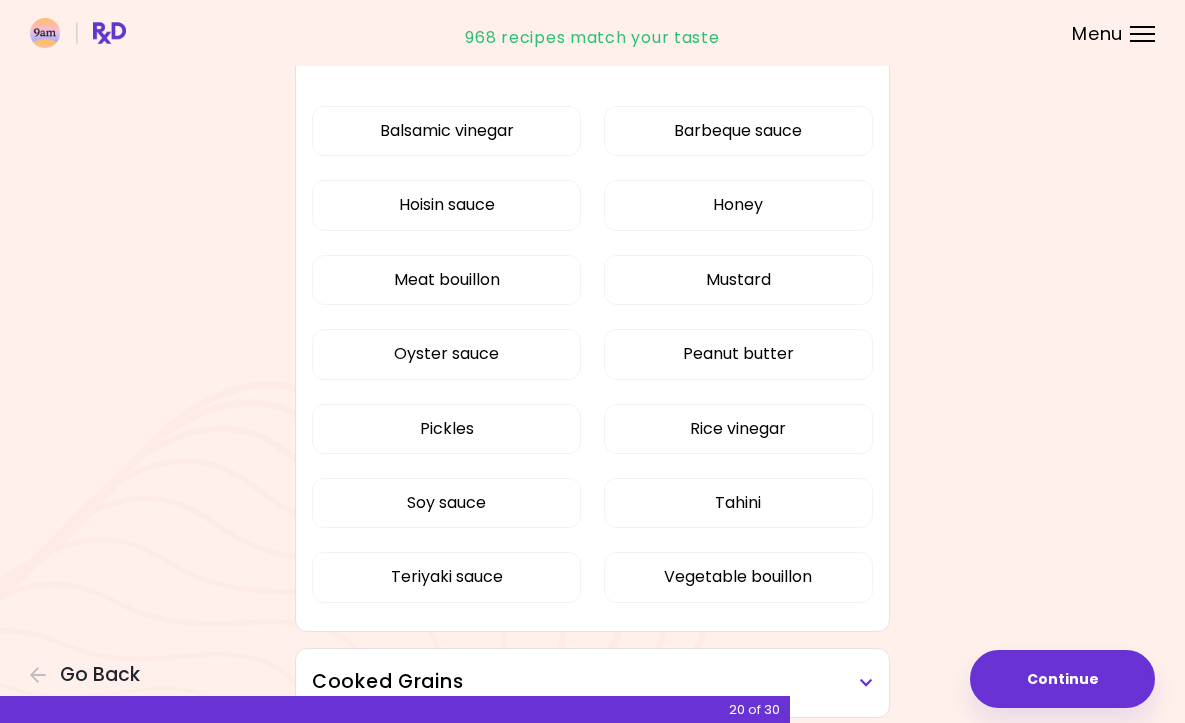 scroll, scrollTop: 2343, scrollLeft: 0, axis: vertical 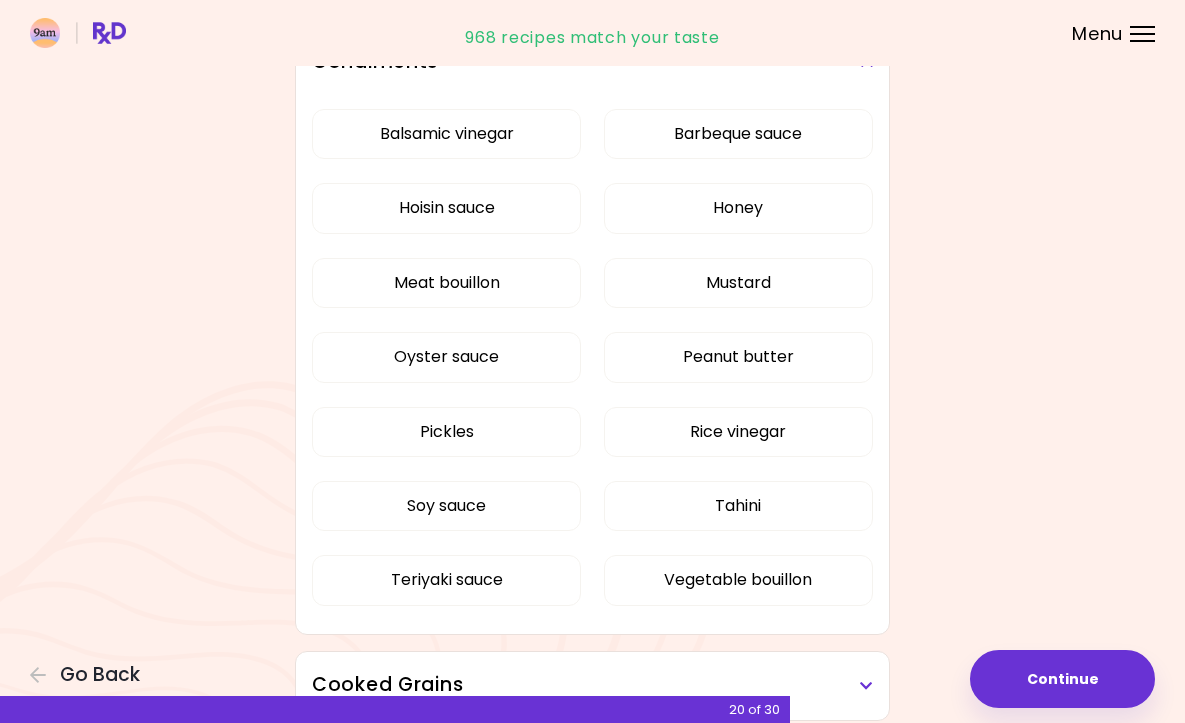 click at bounding box center [866, 63] 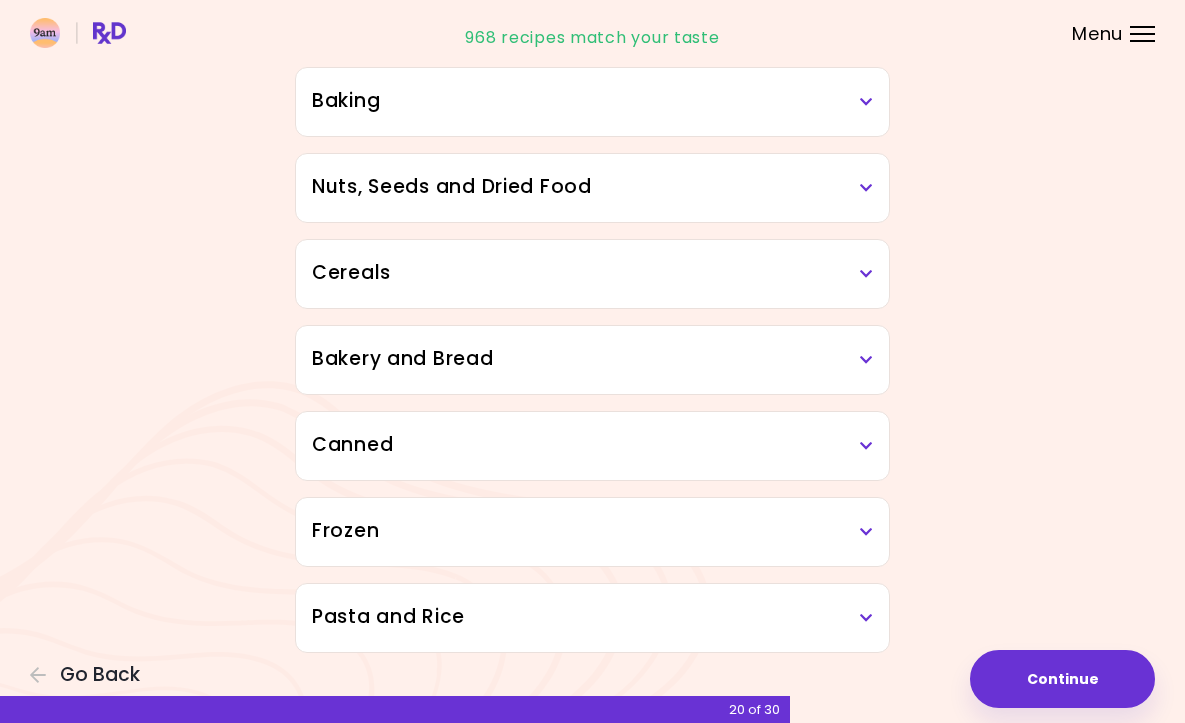 scroll, scrollTop: 2728, scrollLeft: 0, axis: vertical 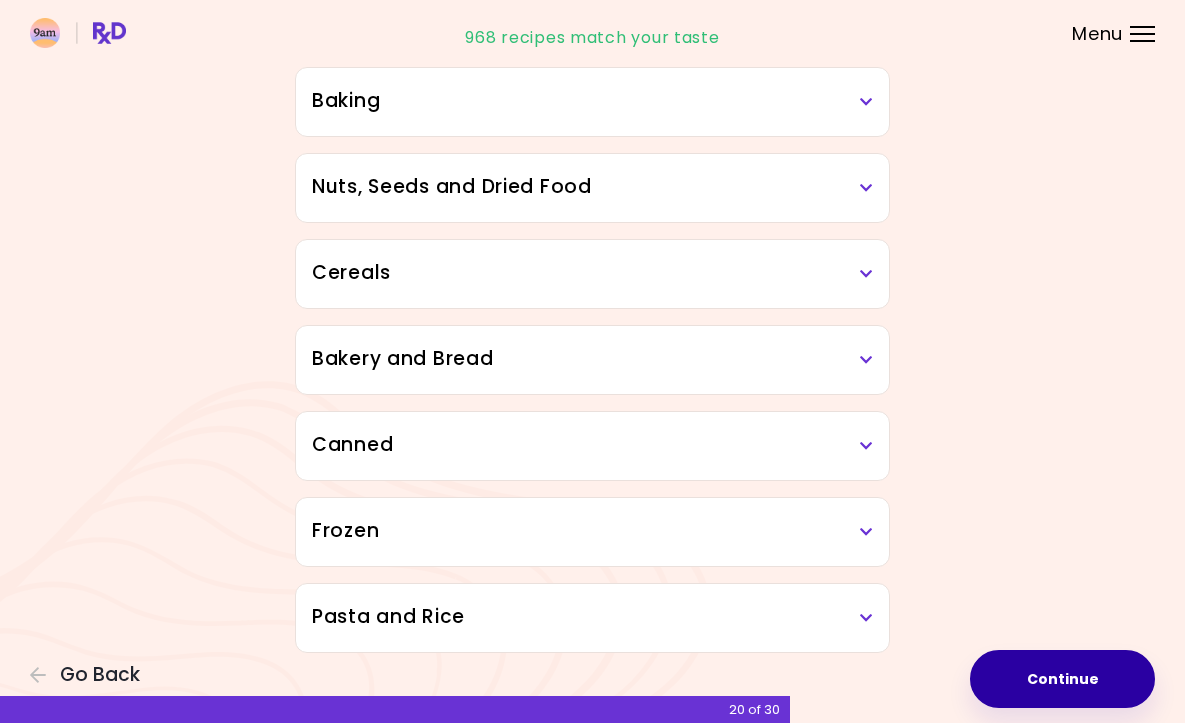 click on "Continue" at bounding box center (1062, 679) 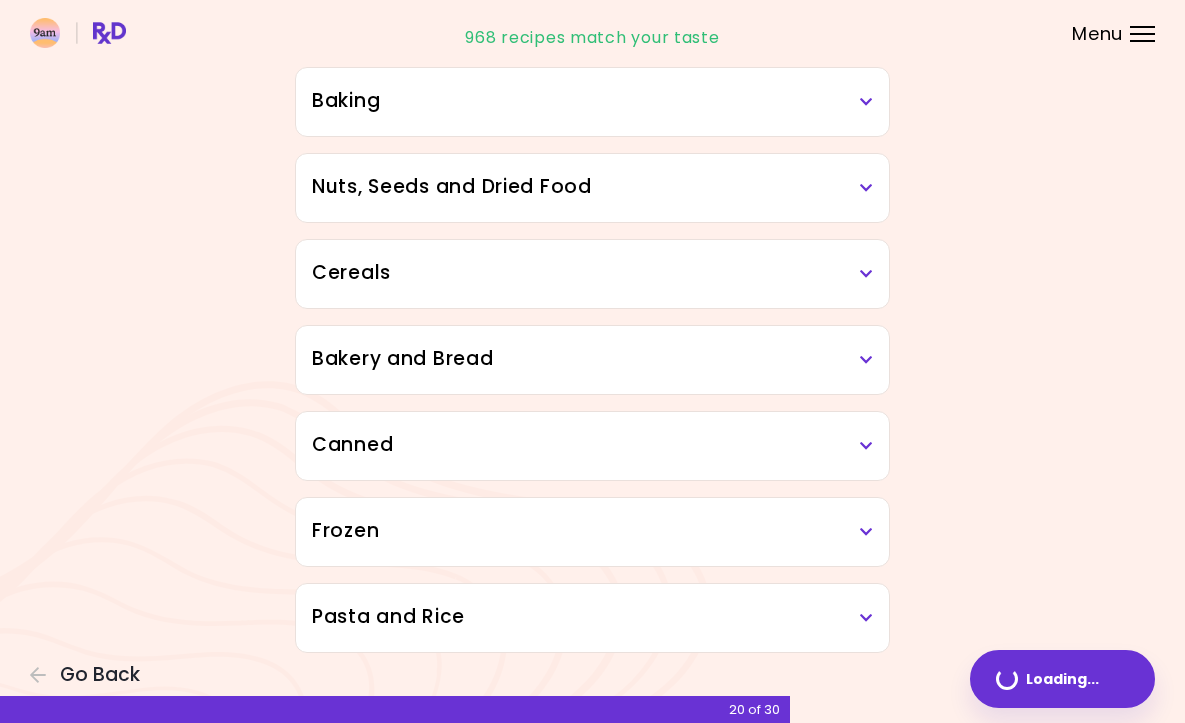 scroll, scrollTop: 0, scrollLeft: 0, axis: both 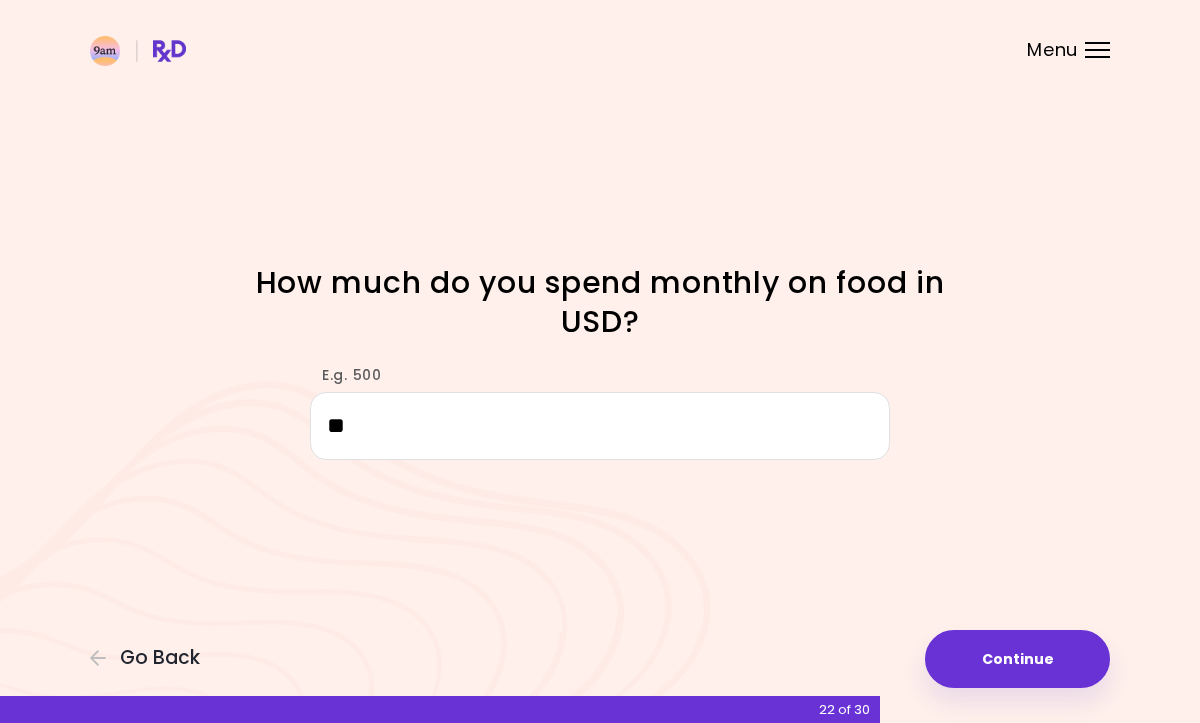 type on "***" 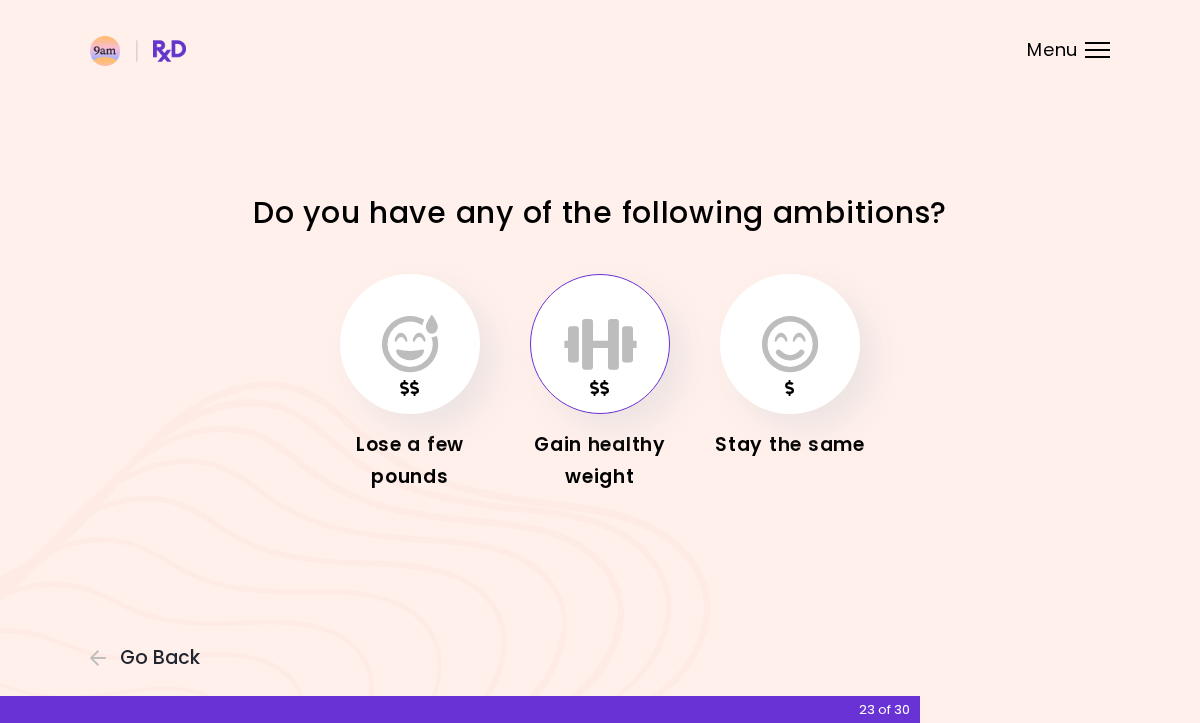 click at bounding box center [600, 344] 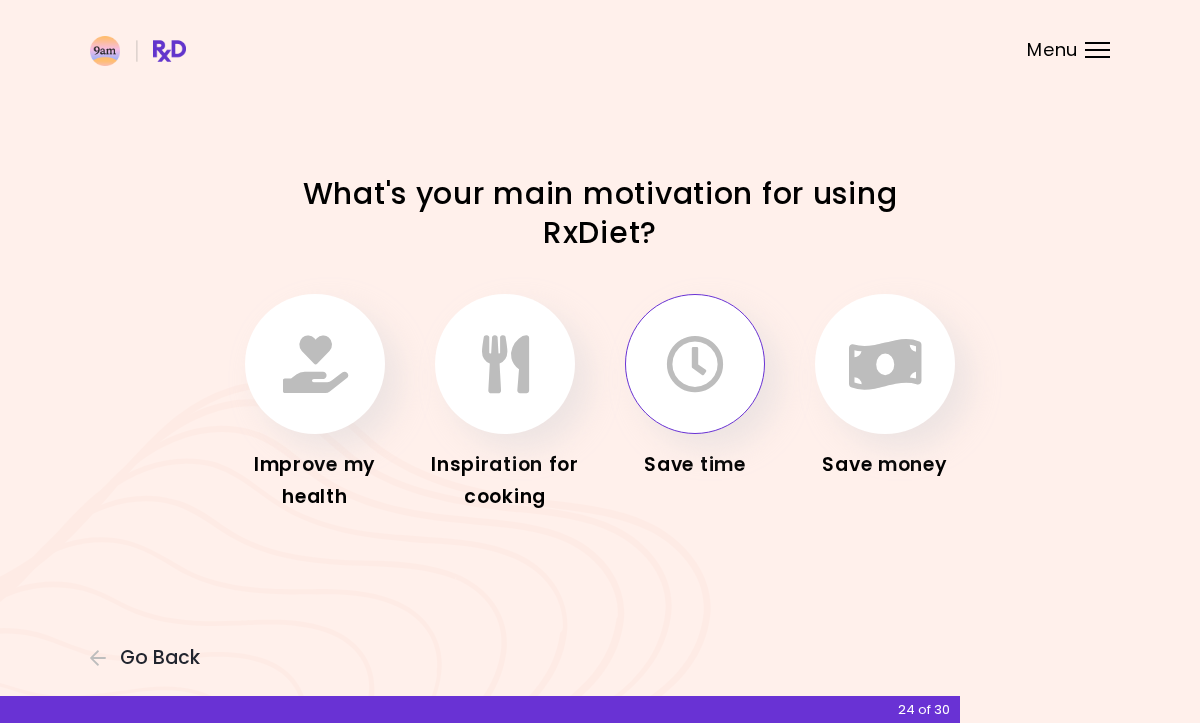 click at bounding box center (695, 364) 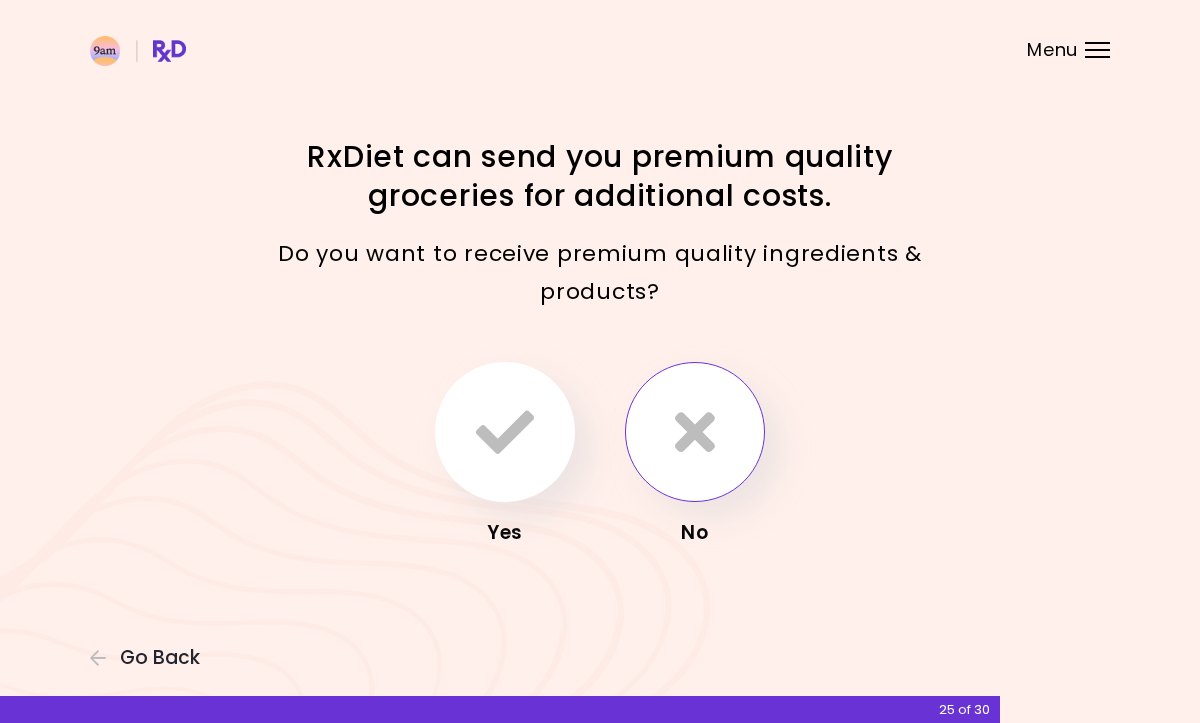 click at bounding box center [695, 432] 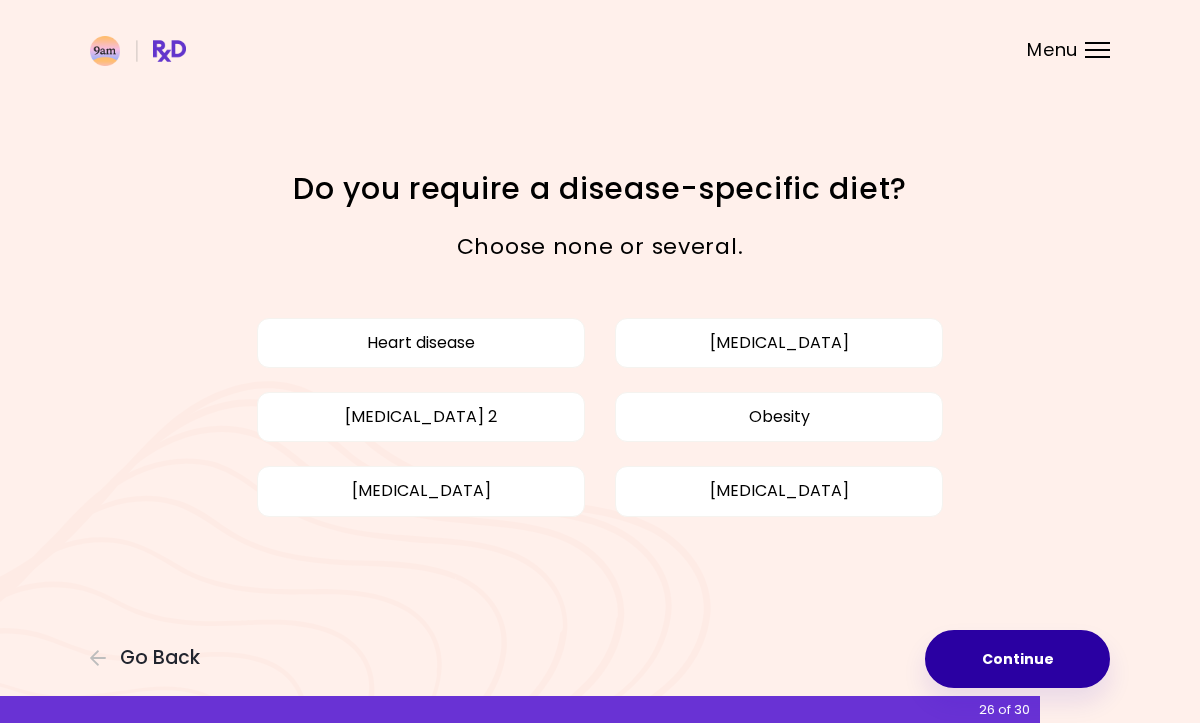 click on "Continue" at bounding box center [1017, 659] 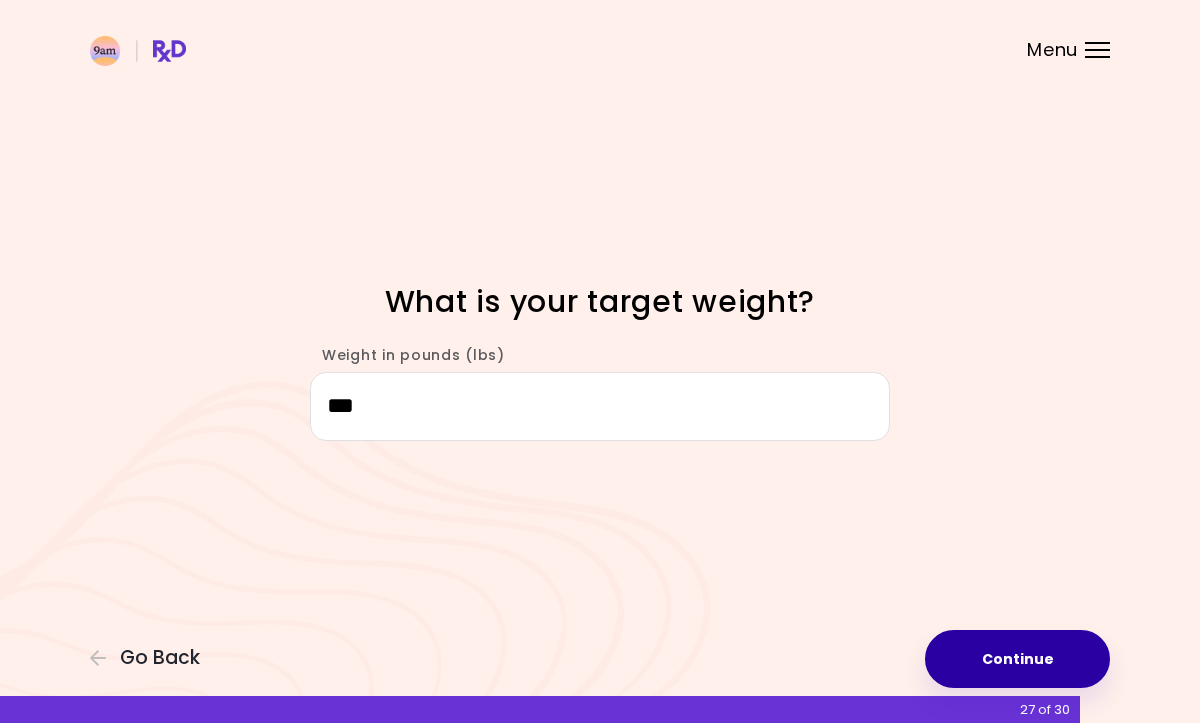type on "***" 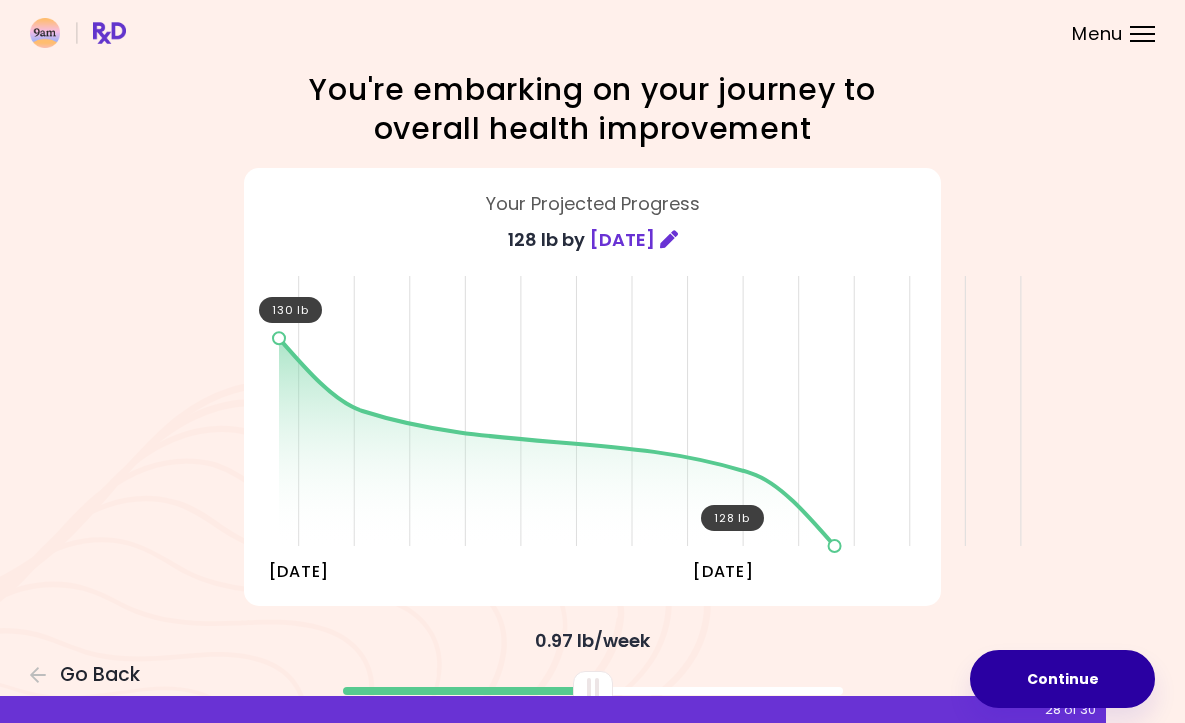 click on "Continue" at bounding box center [1062, 679] 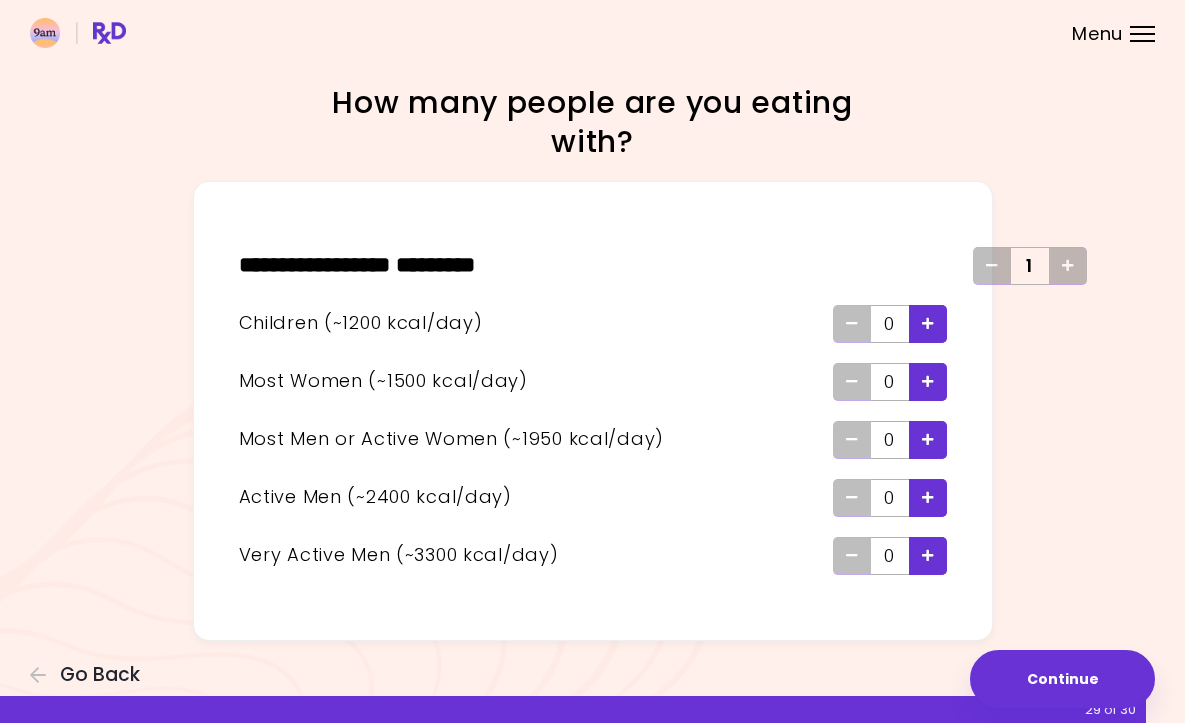 click at bounding box center [928, 323] 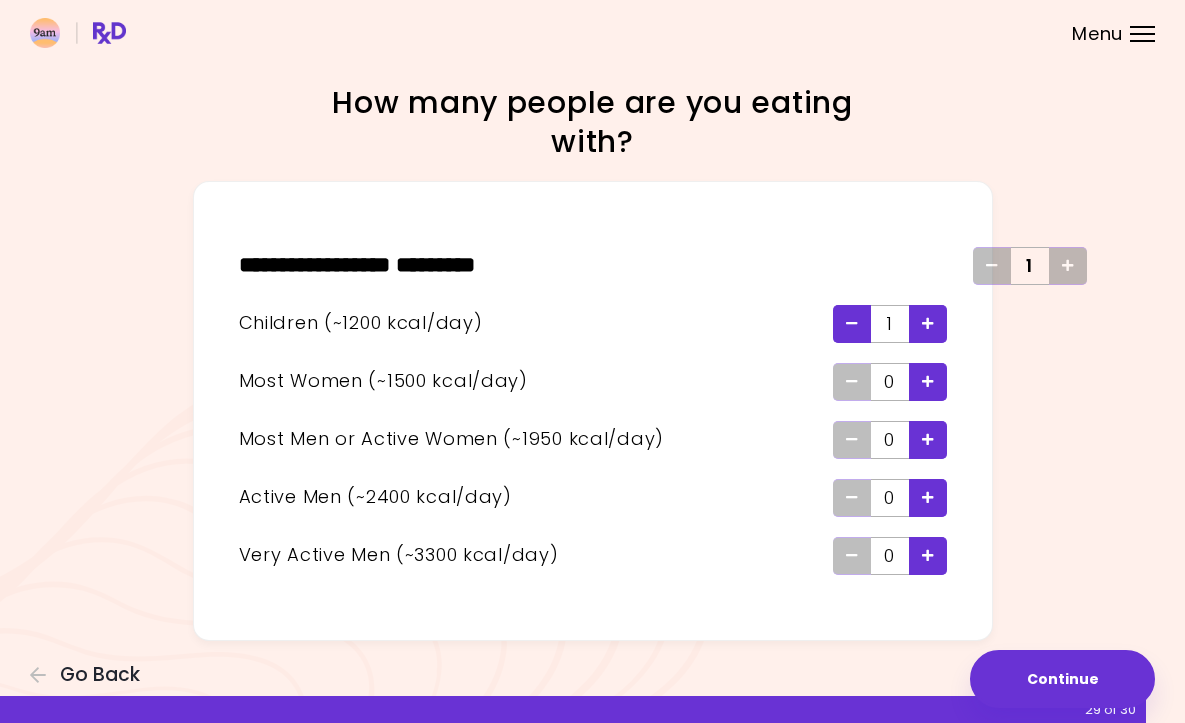 click at bounding box center [928, 497] 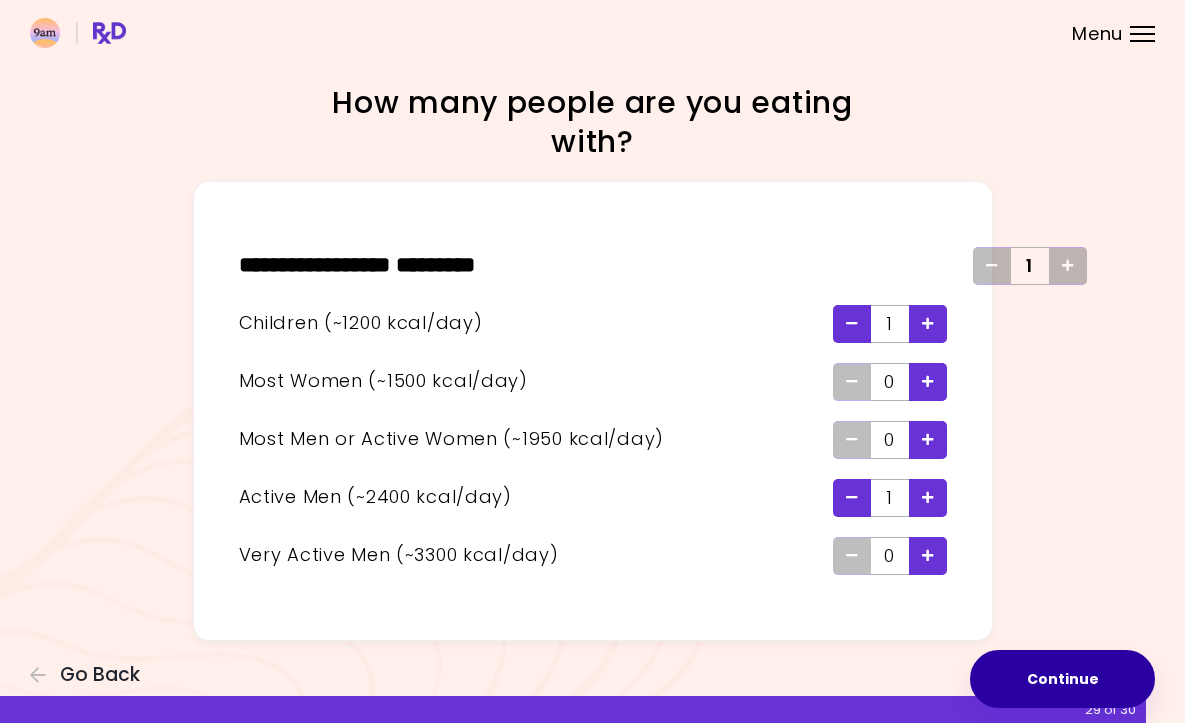 click on "Continue" at bounding box center (1062, 679) 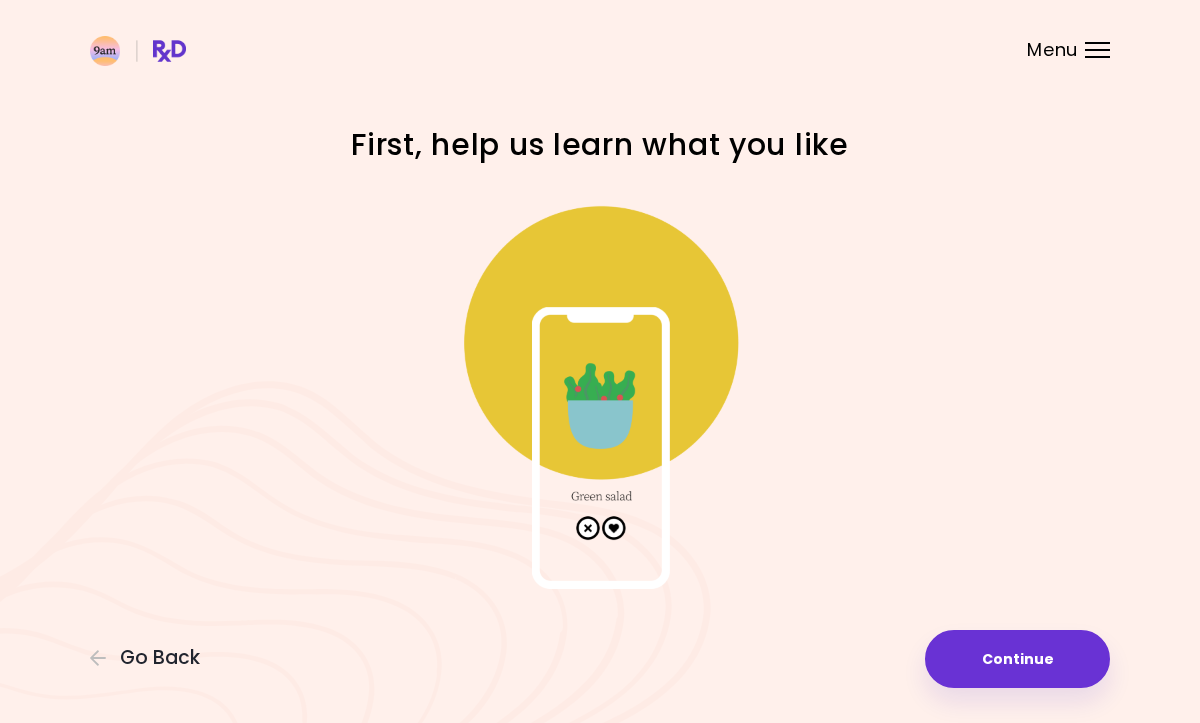 click at bounding box center [600, 389] 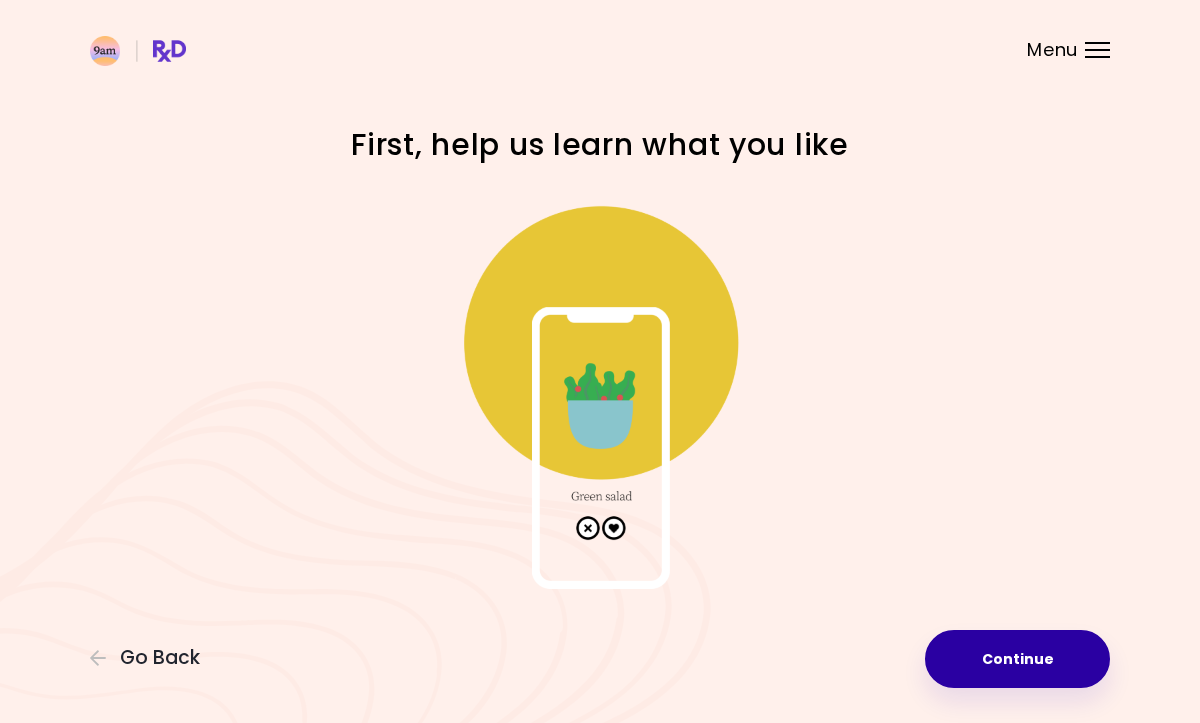click on "Continue" at bounding box center [1017, 659] 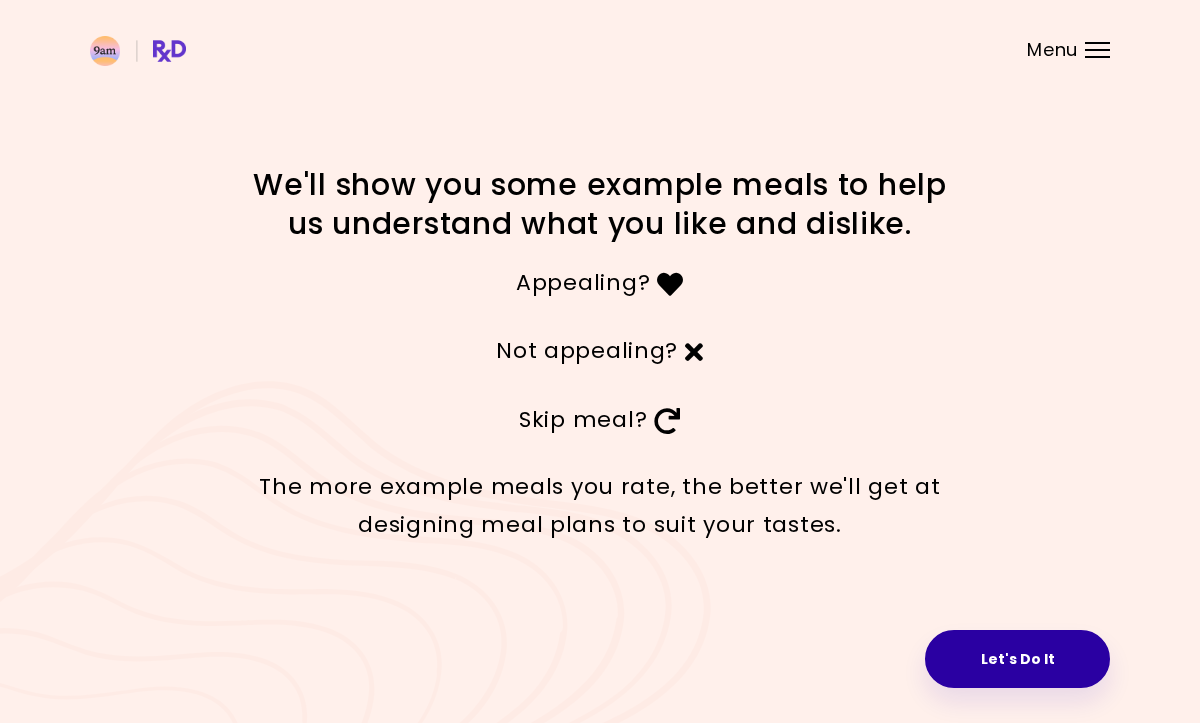 click on "Let's Do It" at bounding box center (1017, 659) 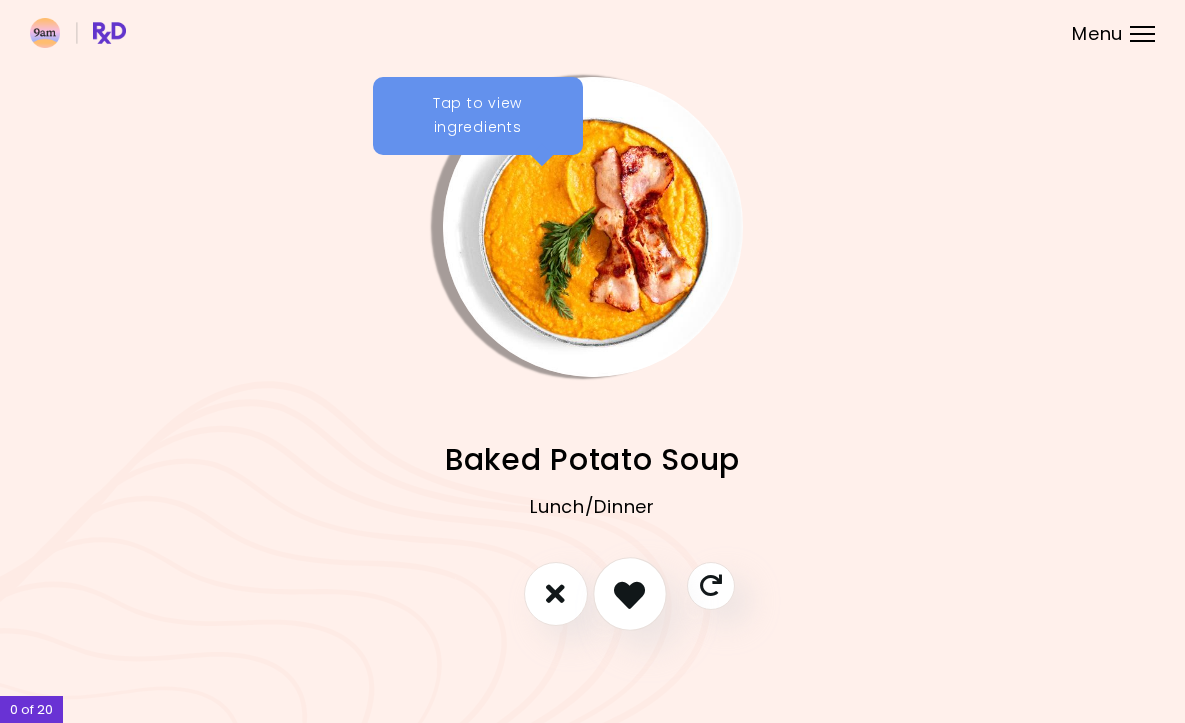 click at bounding box center [629, 593] 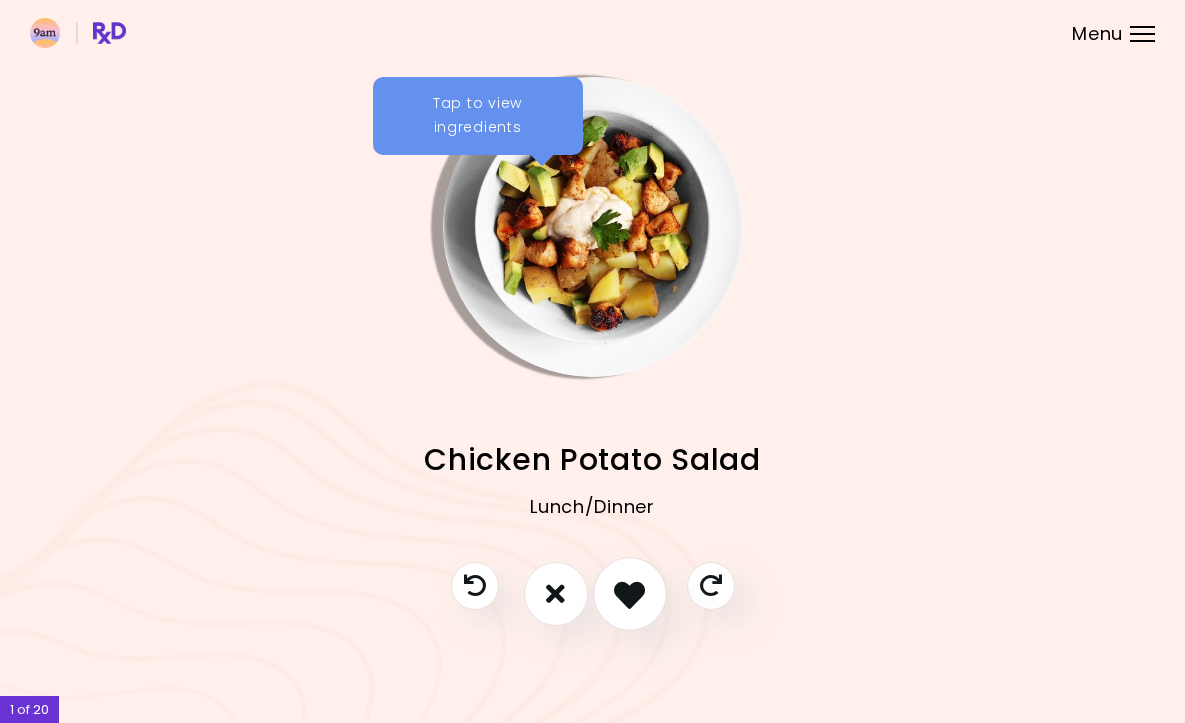 click at bounding box center [629, 593] 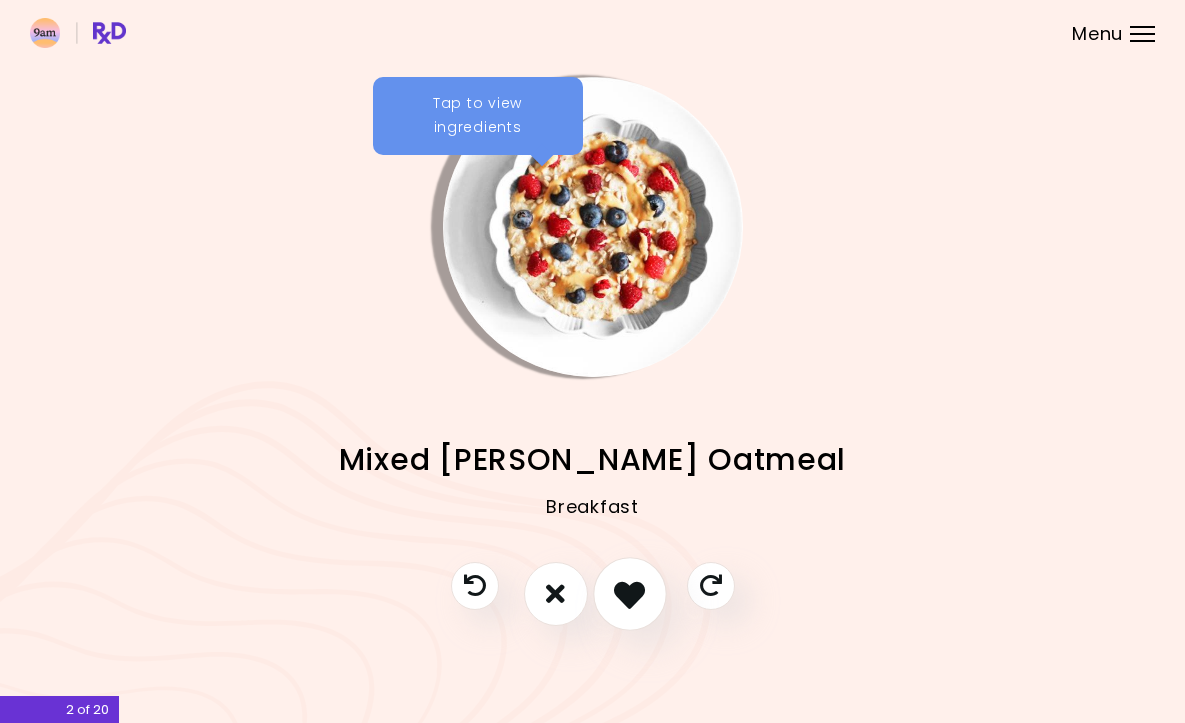 click at bounding box center (629, 593) 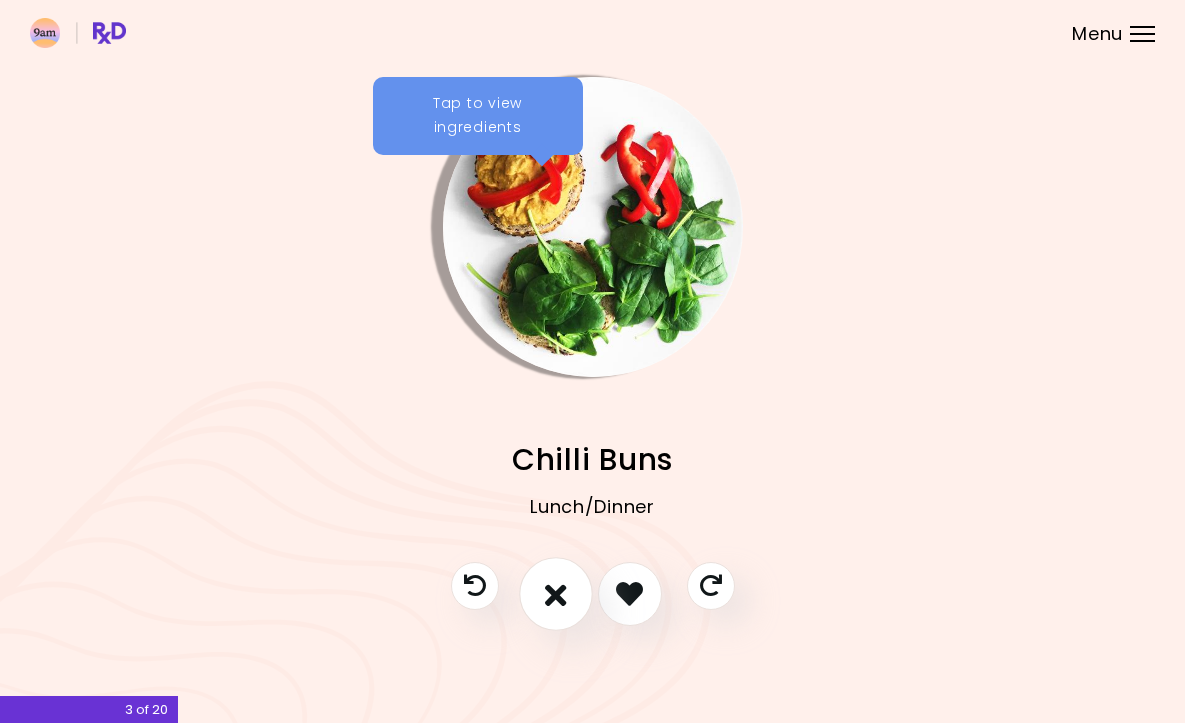 click at bounding box center (556, 593) 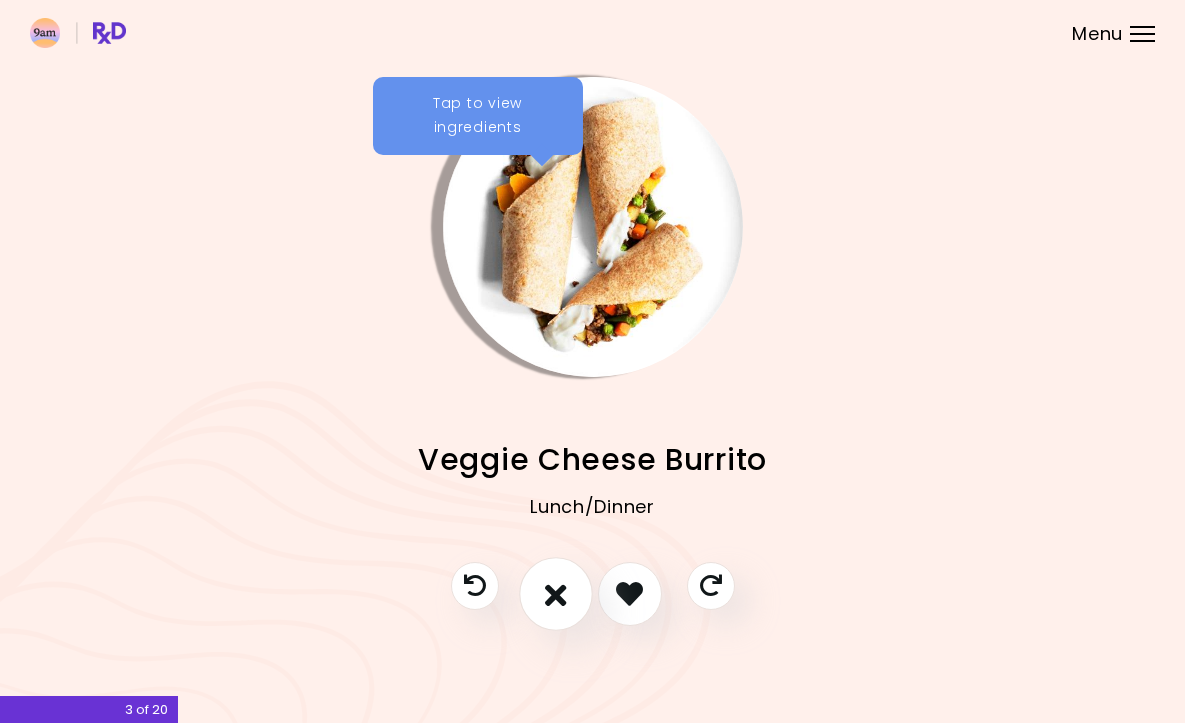 click at bounding box center [556, 593] 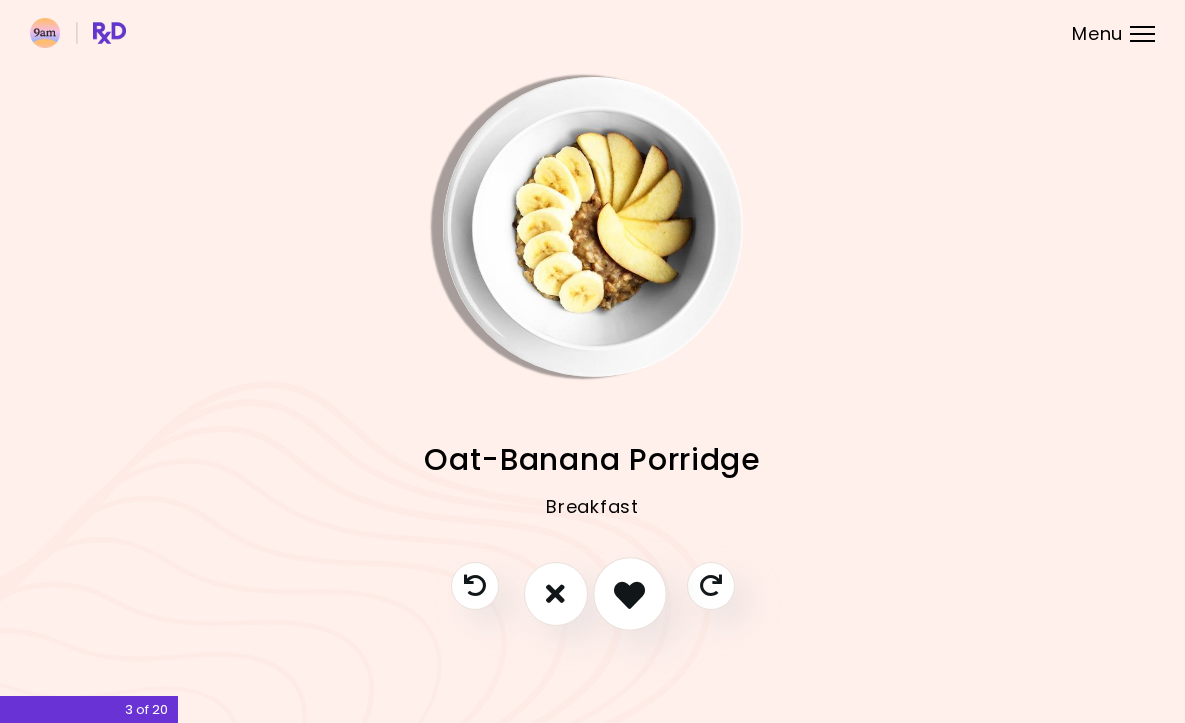 click at bounding box center [629, 593] 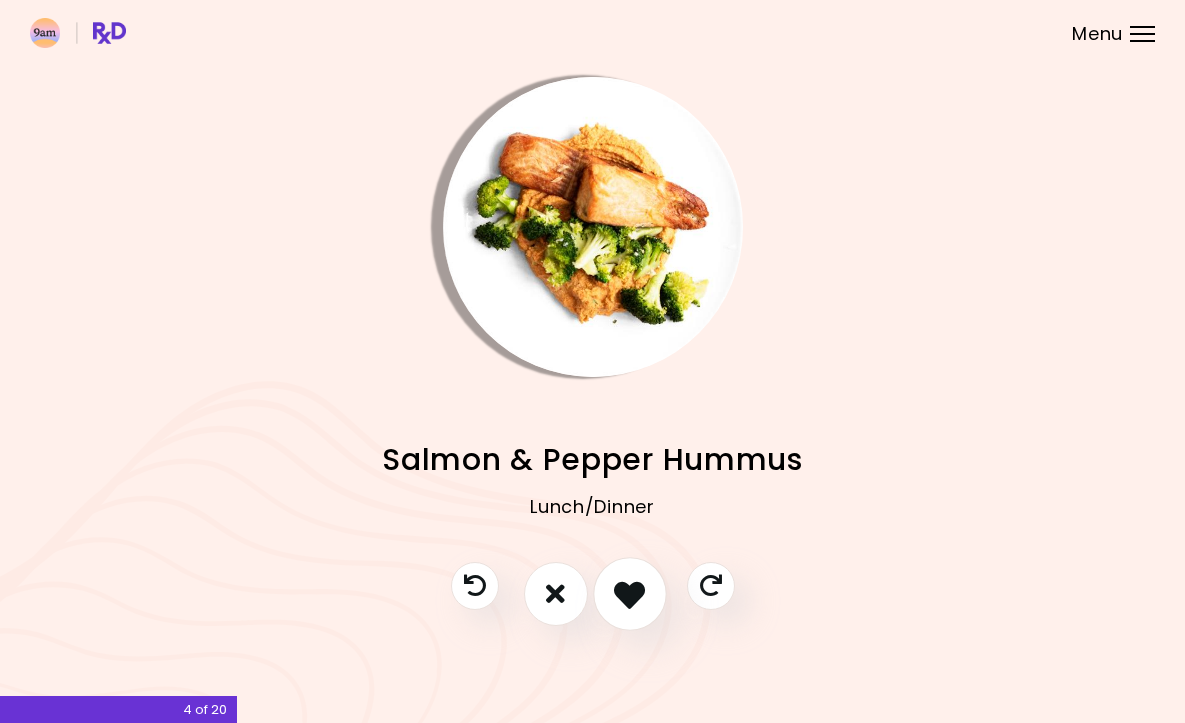 click at bounding box center (629, 593) 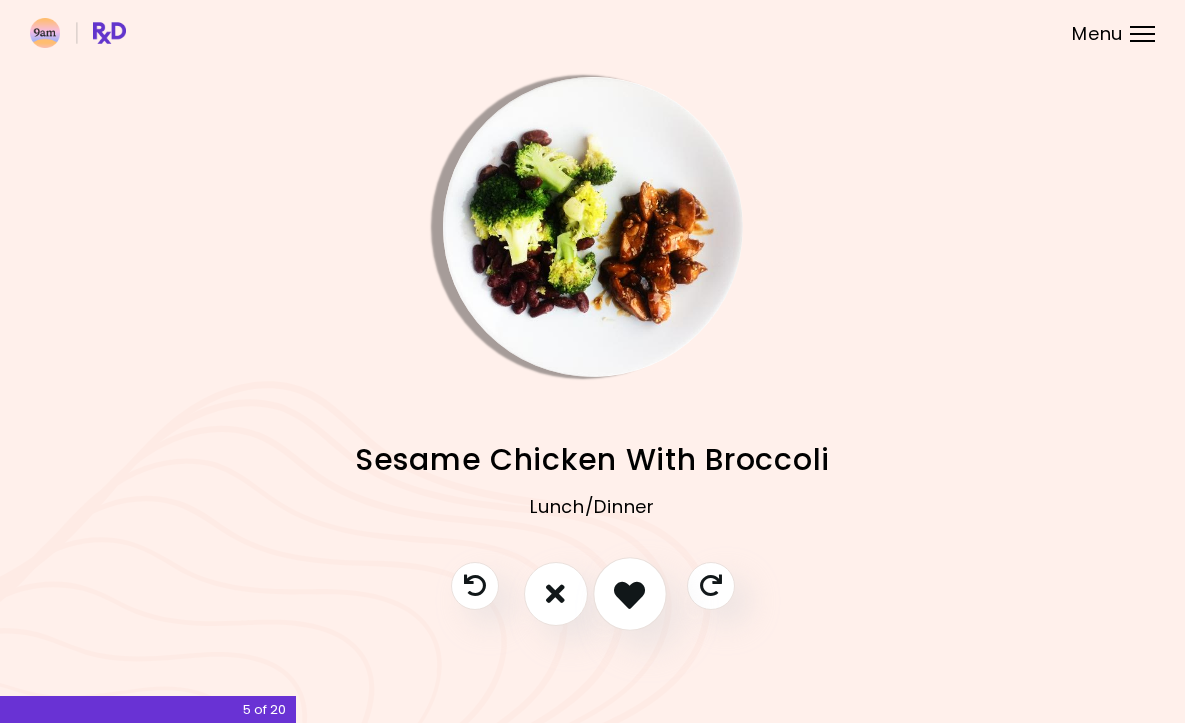 click at bounding box center (629, 593) 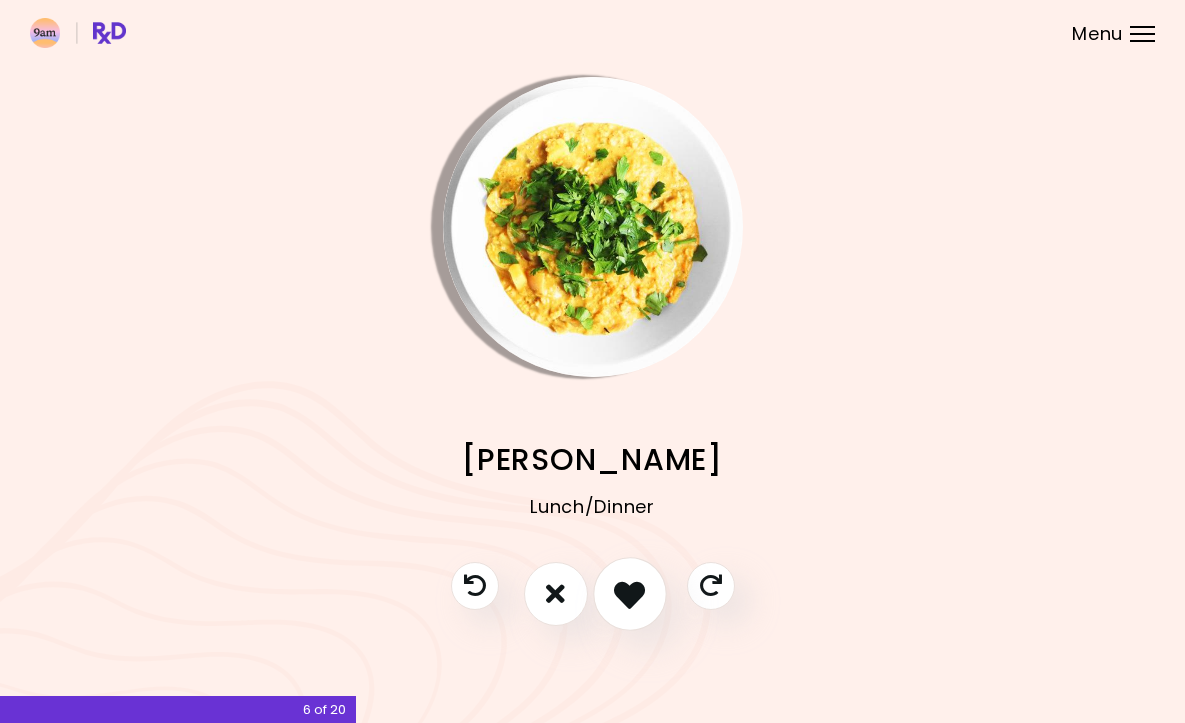 click at bounding box center [629, 593] 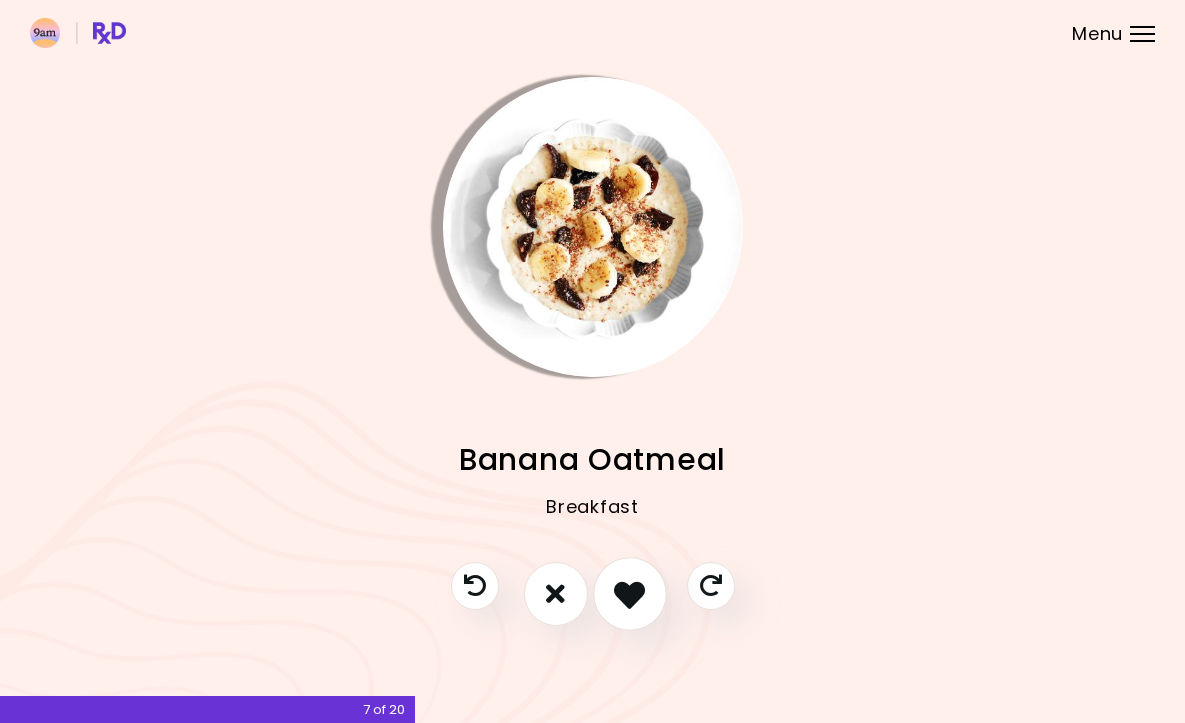 click at bounding box center (629, 593) 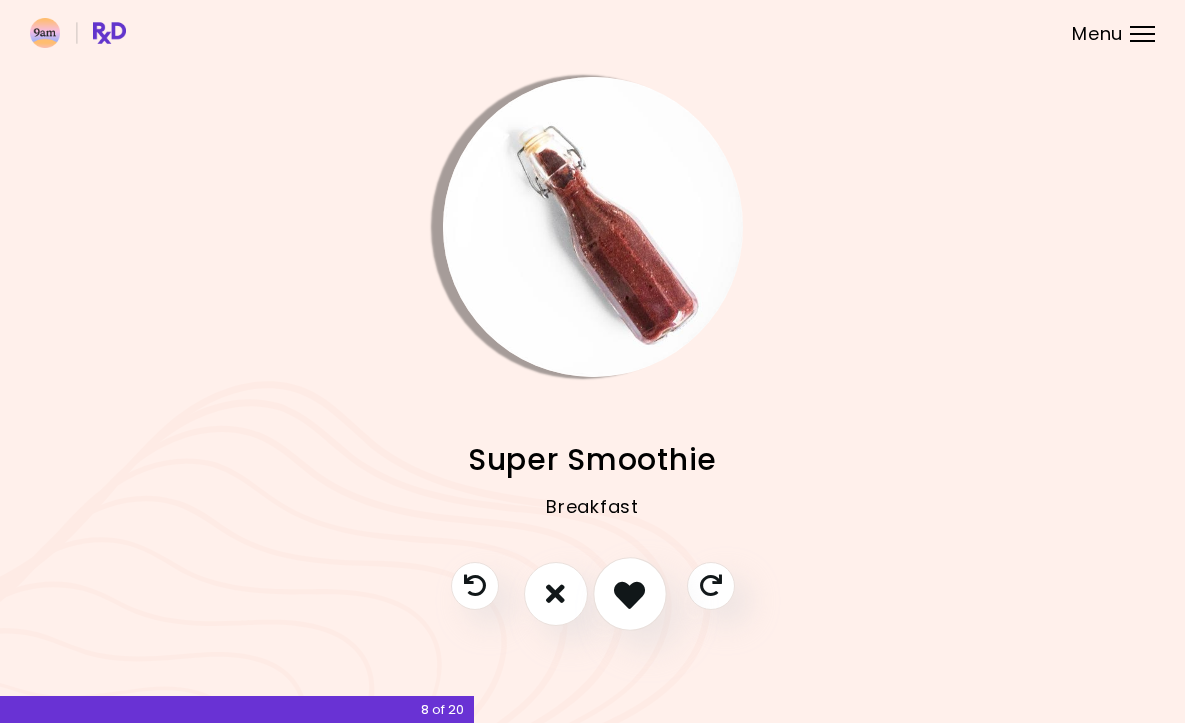 click at bounding box center [629, 593] 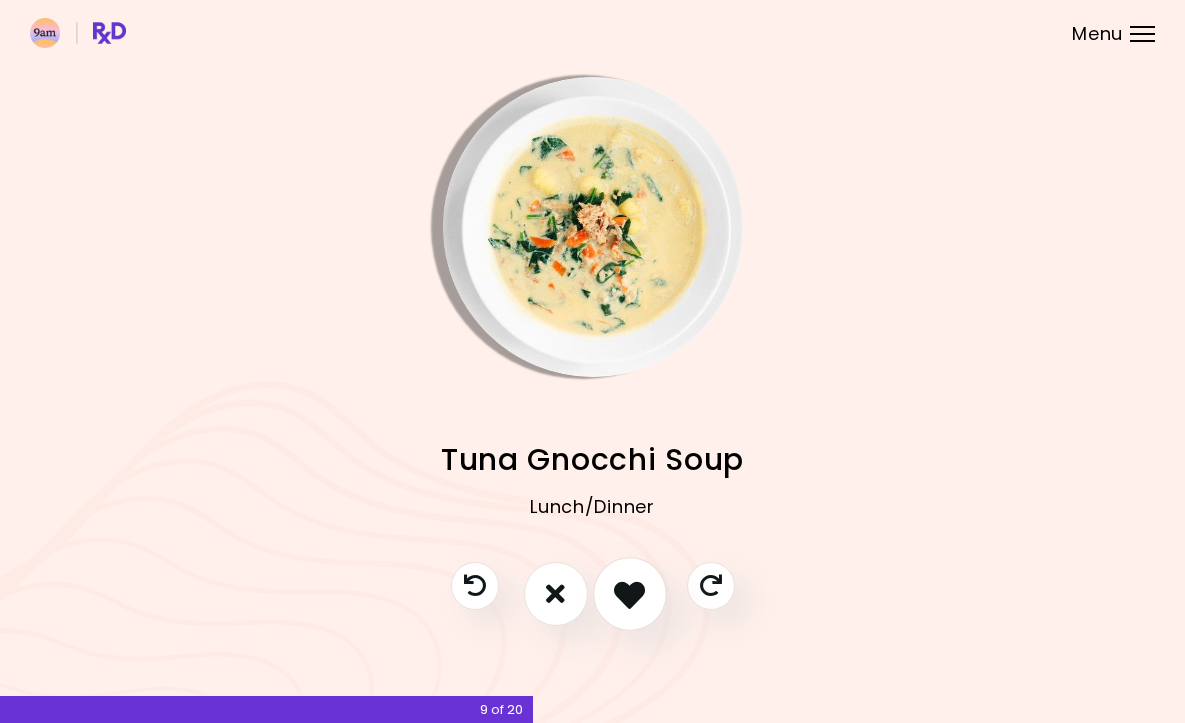 click at bounding box center [629, 593] 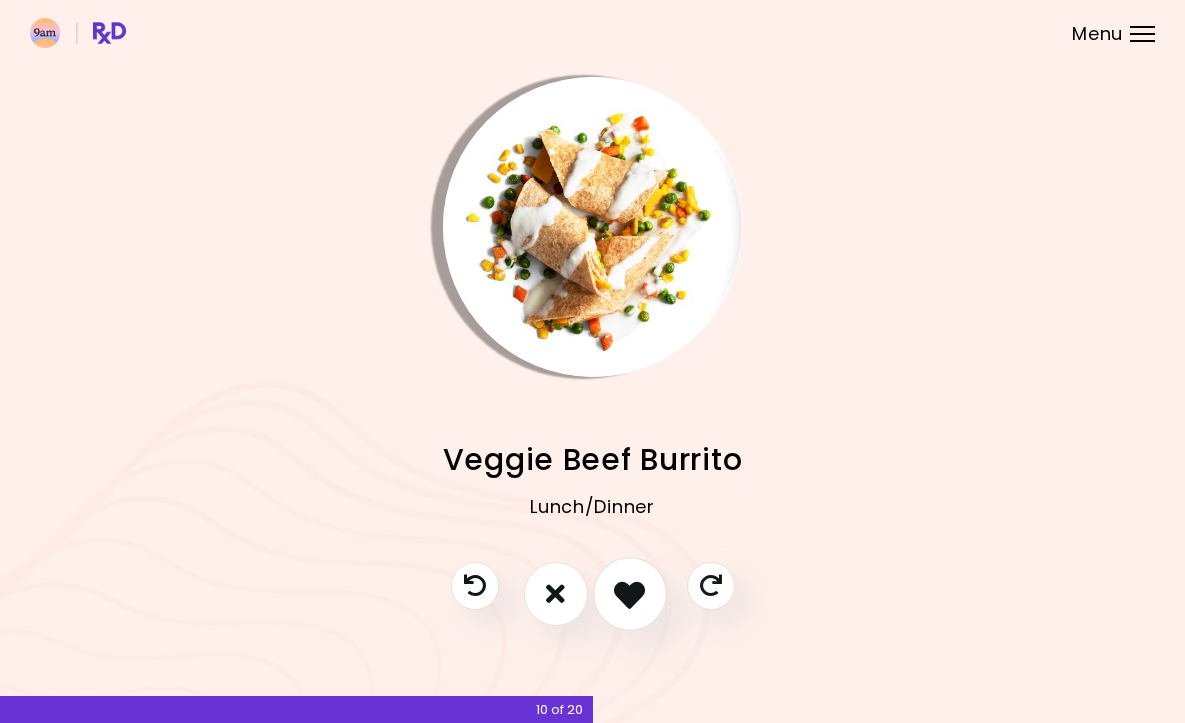 click at bounding box center (629, 593) 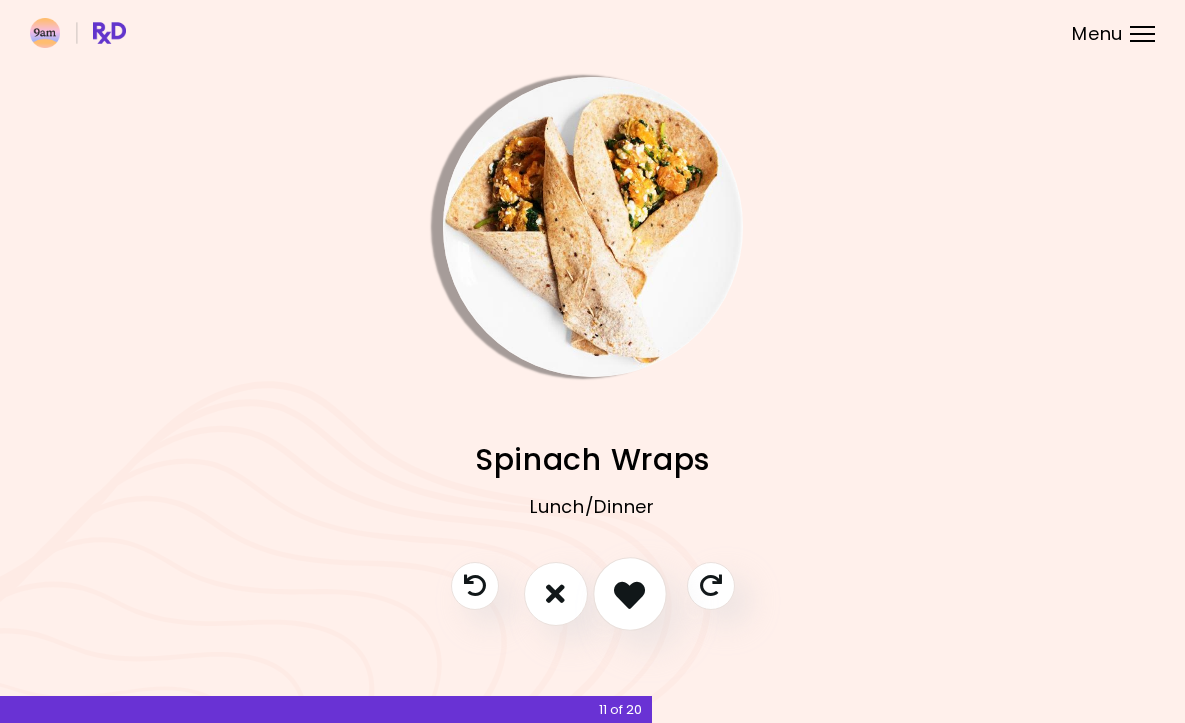 click at bounding box center (629, 593) 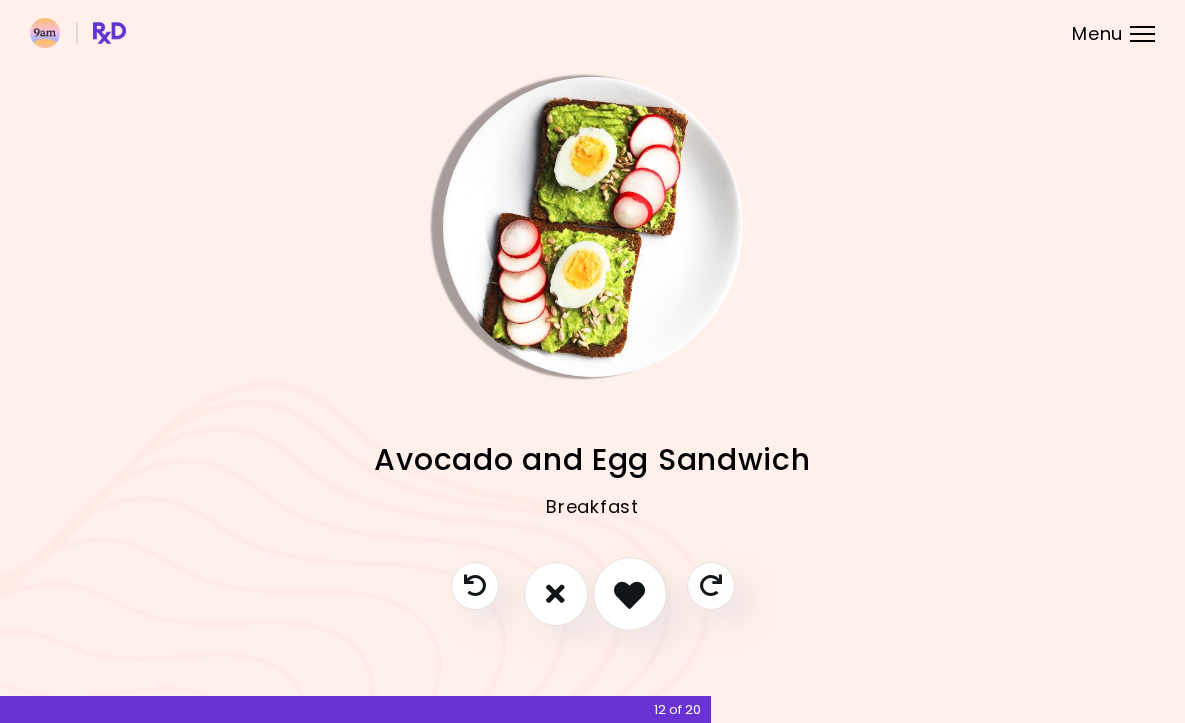 click at bounding box center (629, 593) 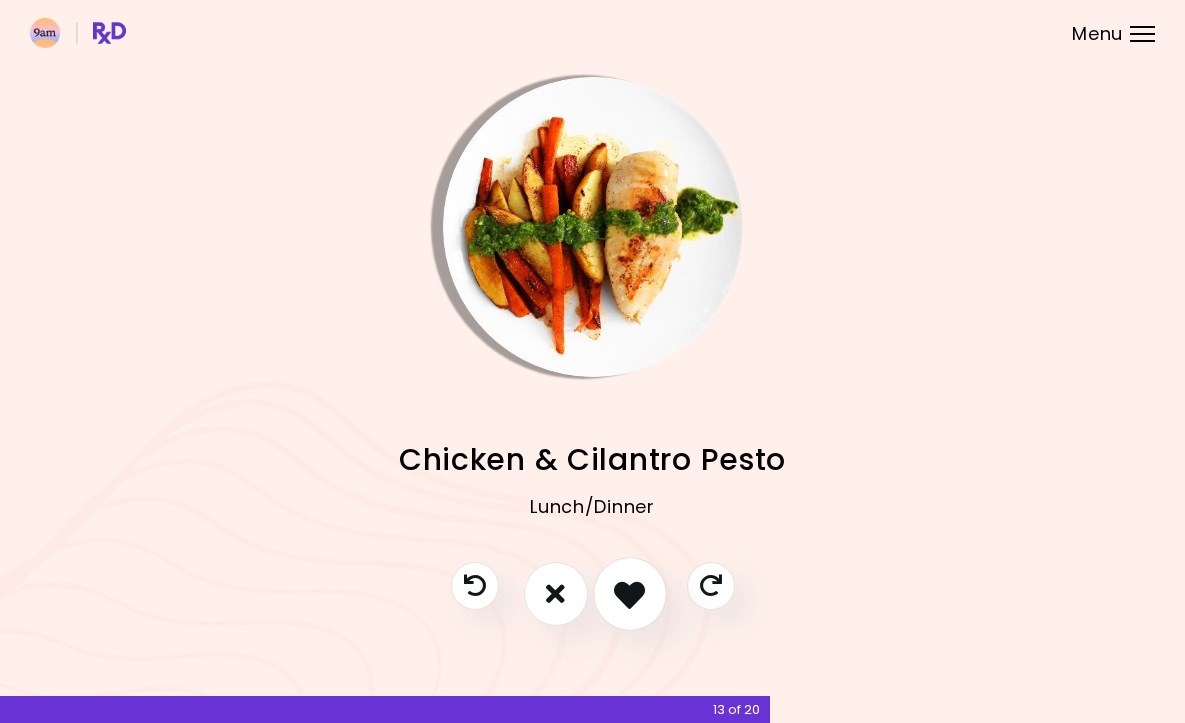 click at bounding box center [629, 593] 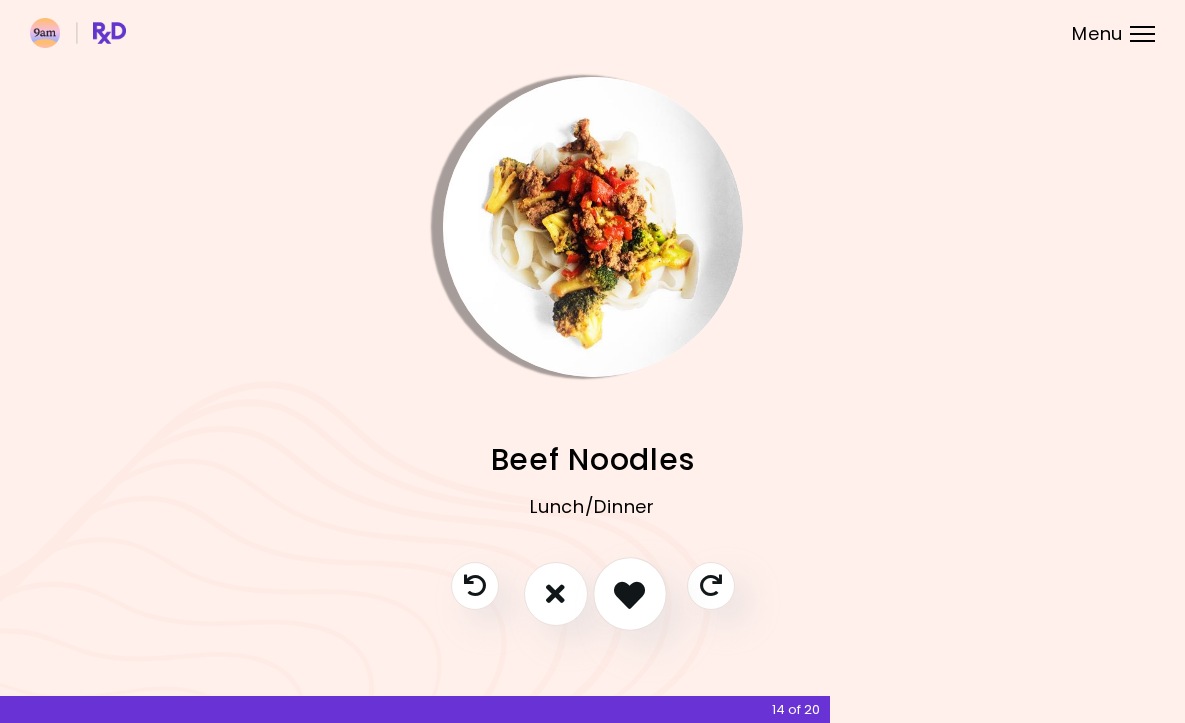 click at bounding box center (629, 593) 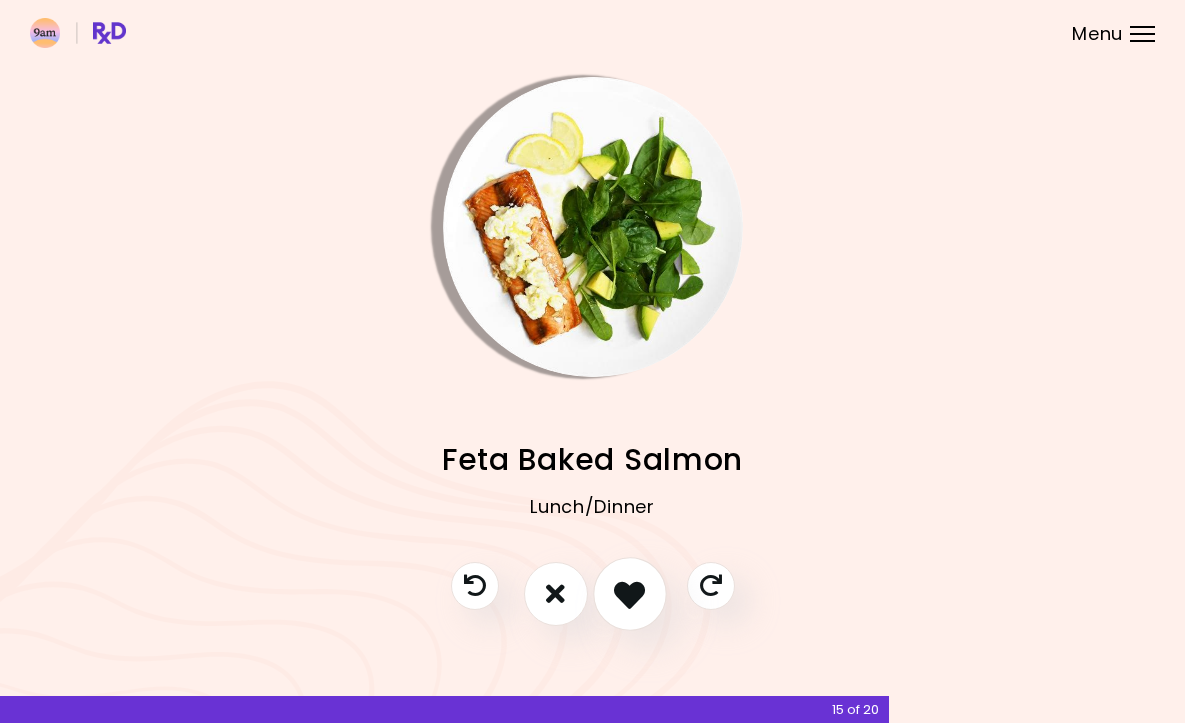 click at bounding box center [629, 593] 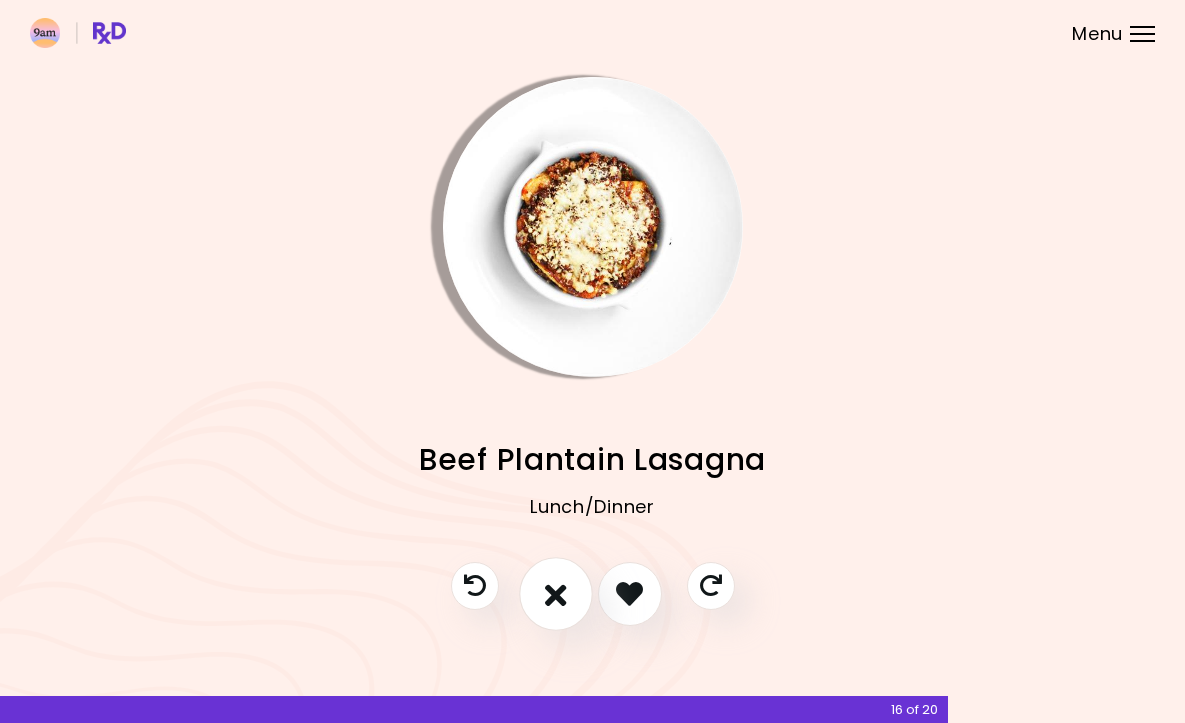 click at bounding box center [556, 593] 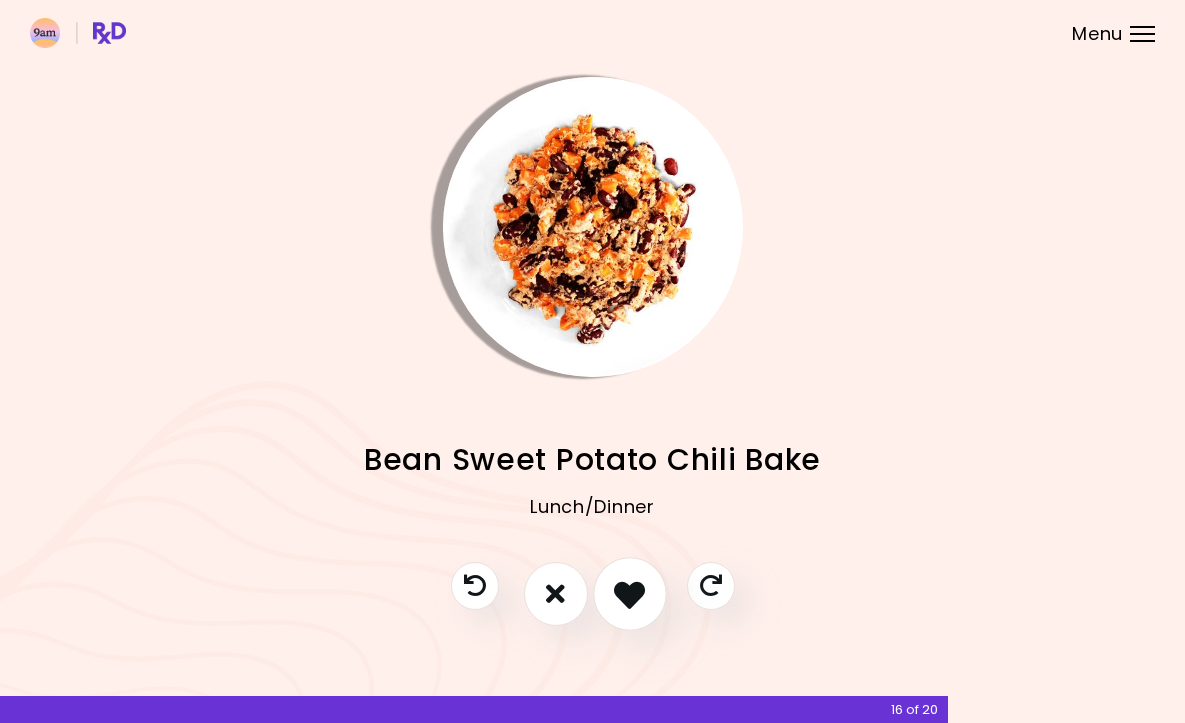 click at bounding box center [629, 593] 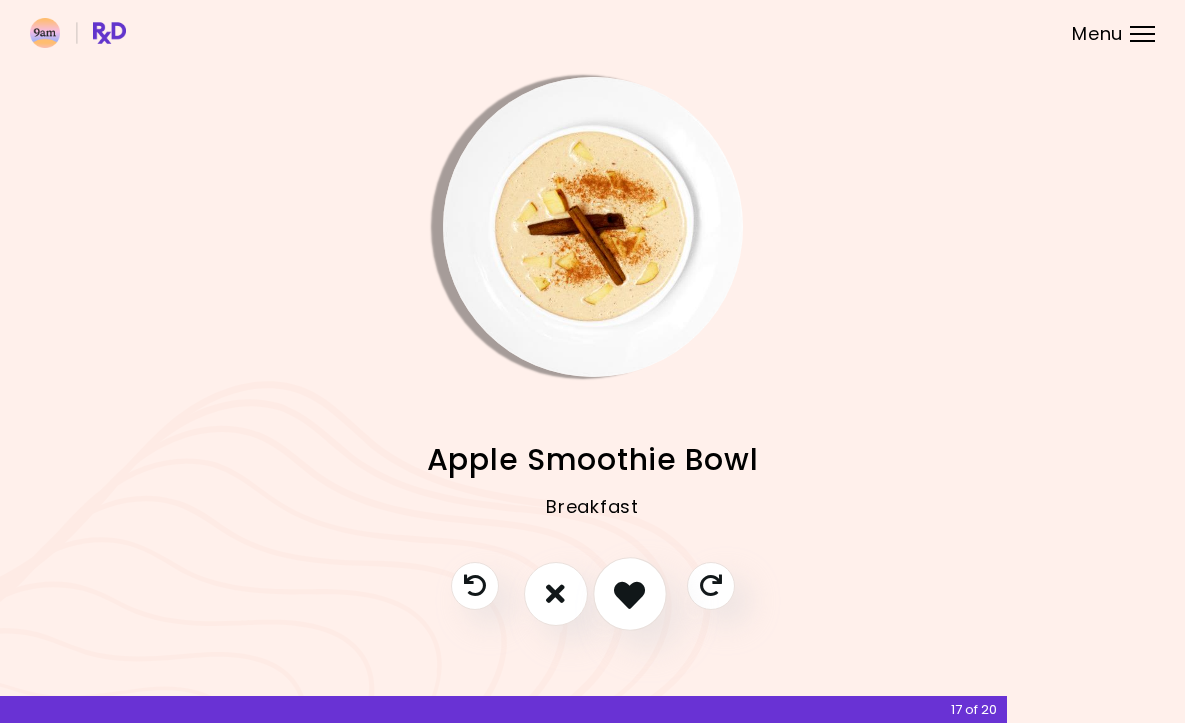 click at bounding box center [629, 593] 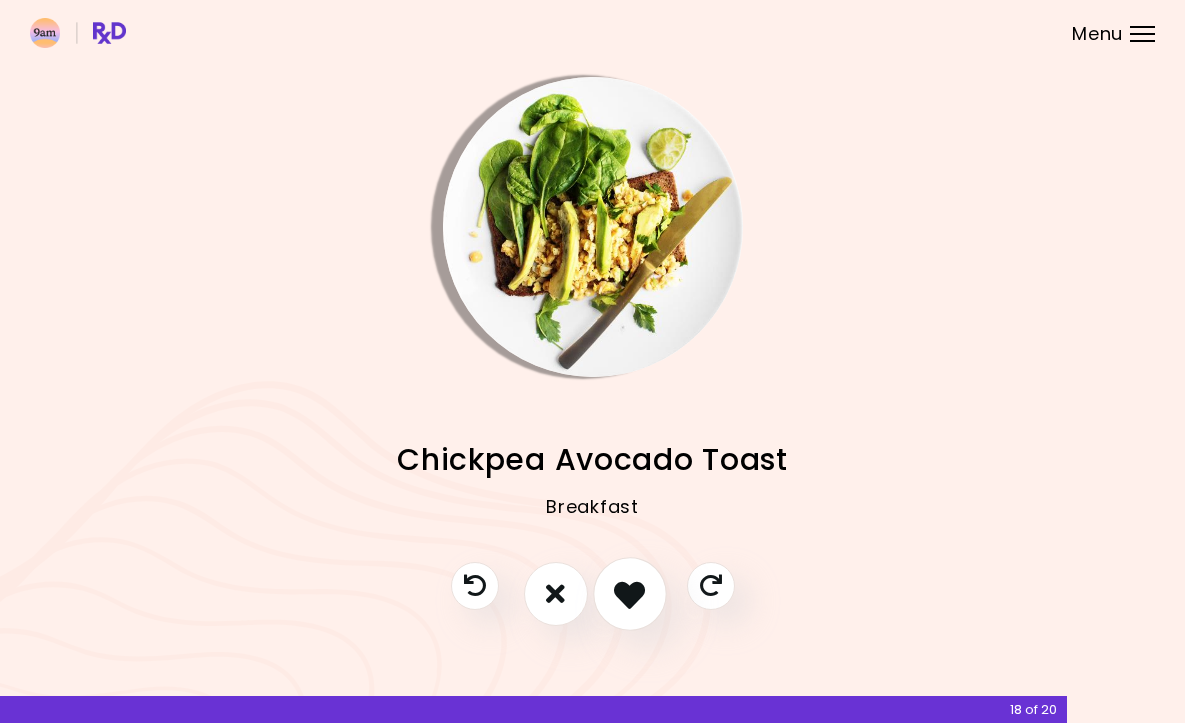 click at bounding box center (629, 593) 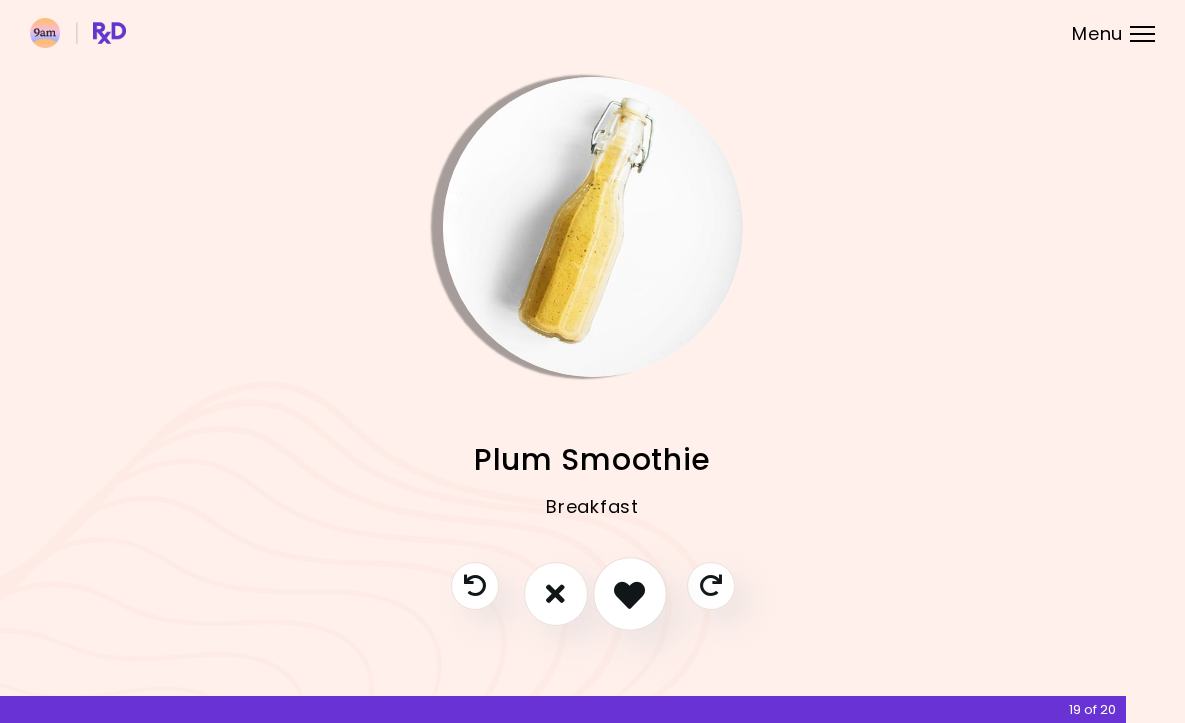 click at bounding box center (629, 593) 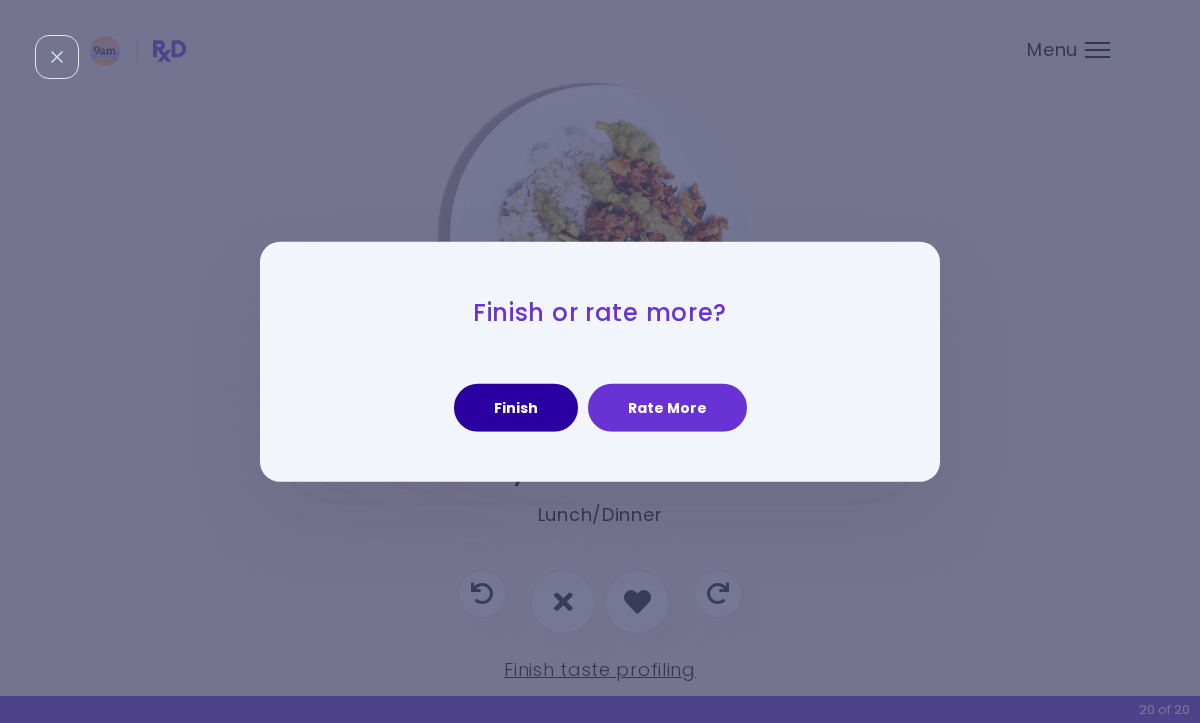 click on "Finish" at bounding box center [516, 408] 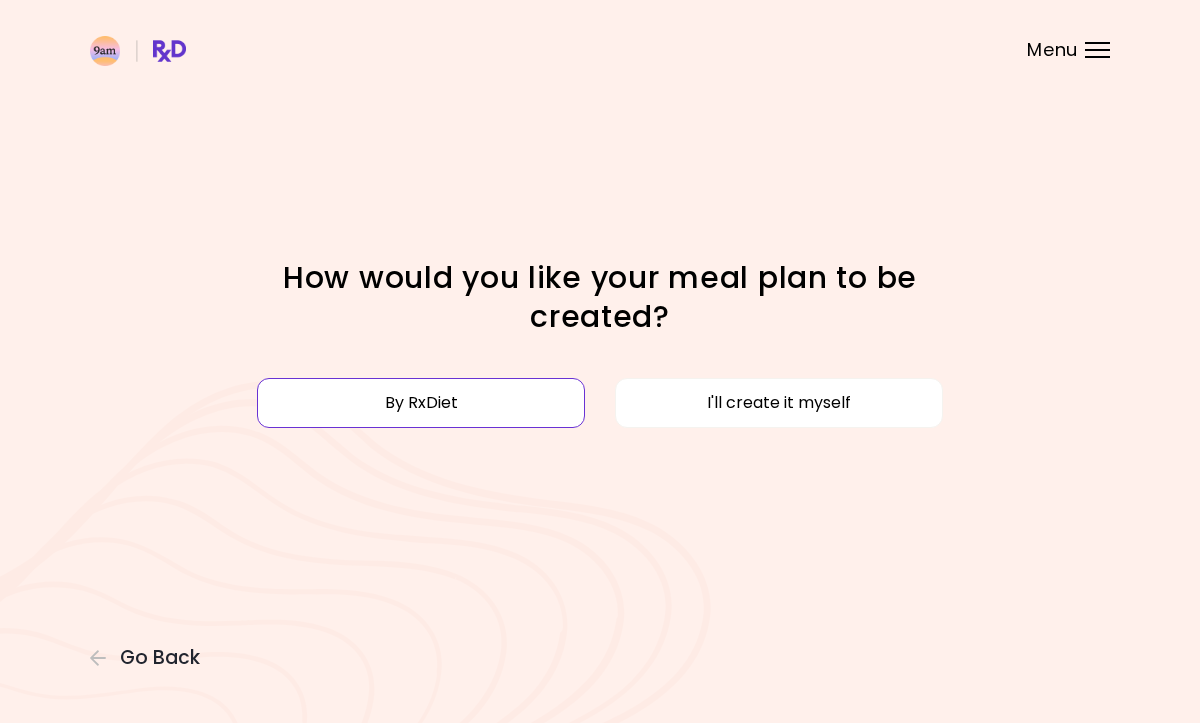 click on "By RxDiet" at bounding box center (421, 403) 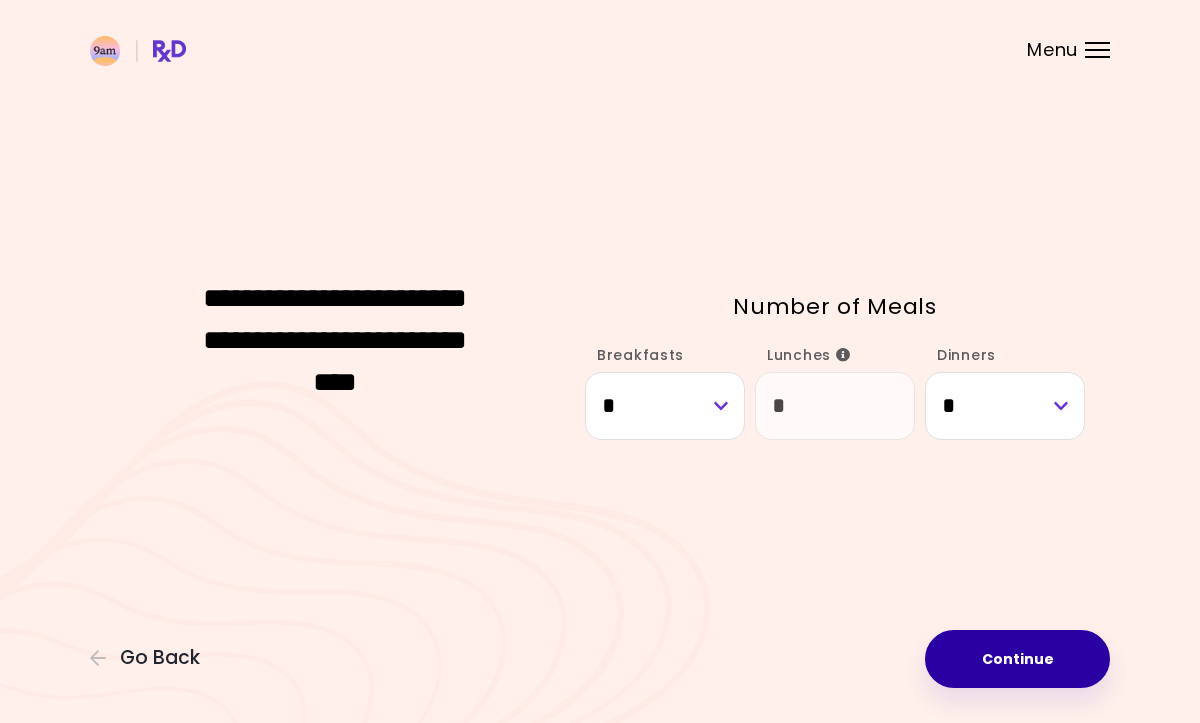 click on "Continue" at bounding box center (1017, 659) 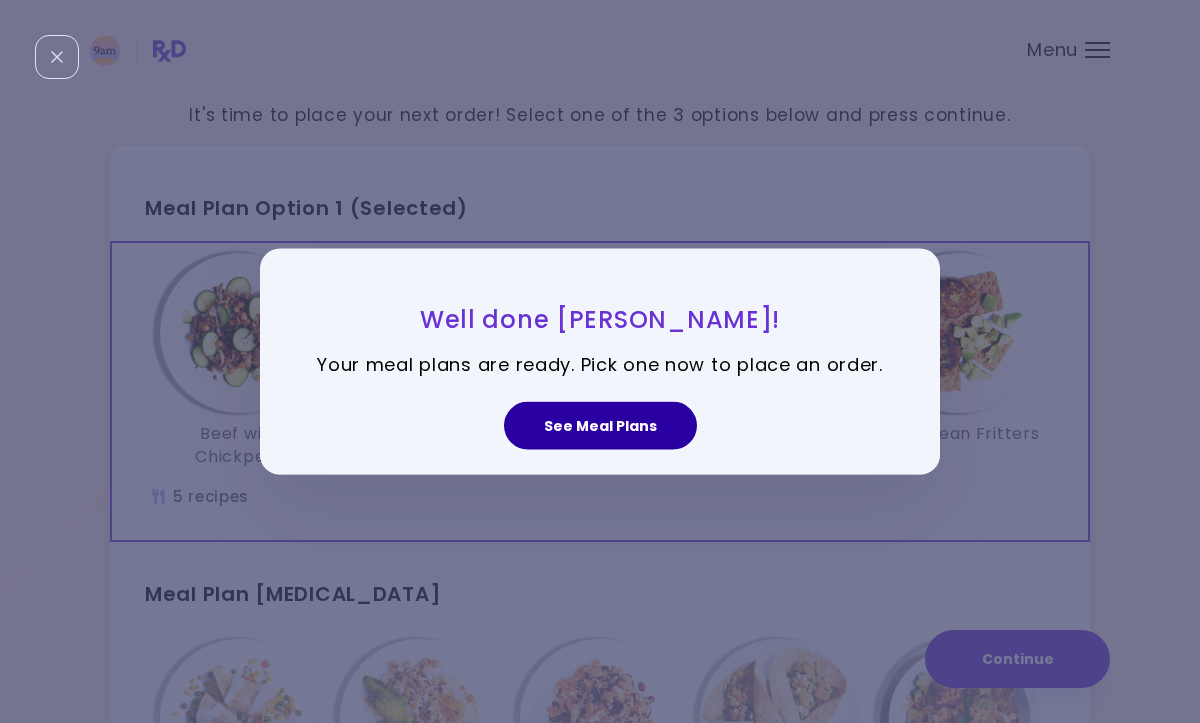 click on "See Meal Plans" at bounding box center [600, 426] 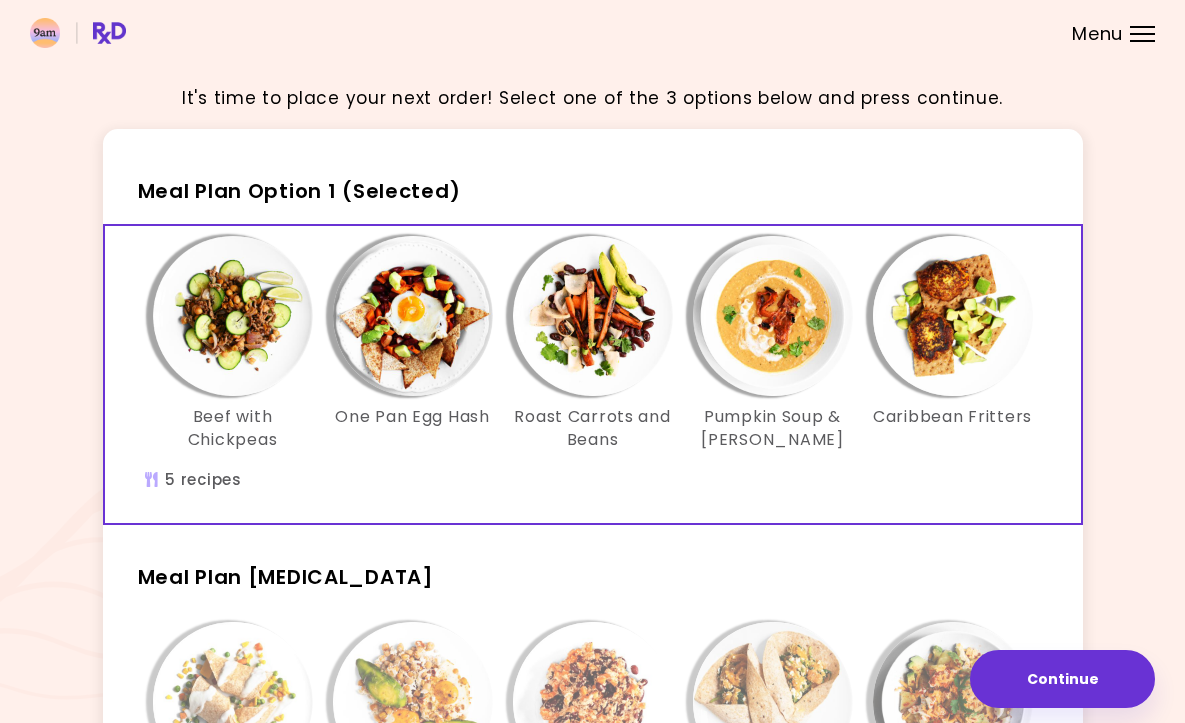 click on "Menu" at bounding box center [1142, 34] 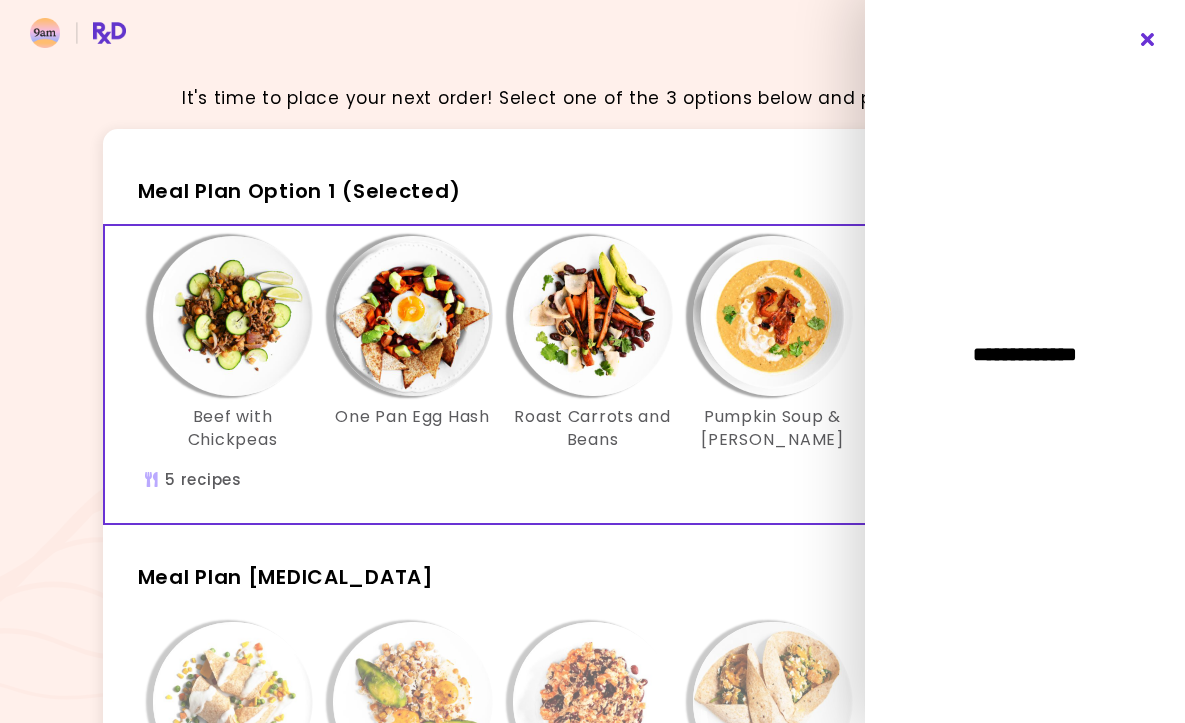 click at bounding box center (1148, 40) 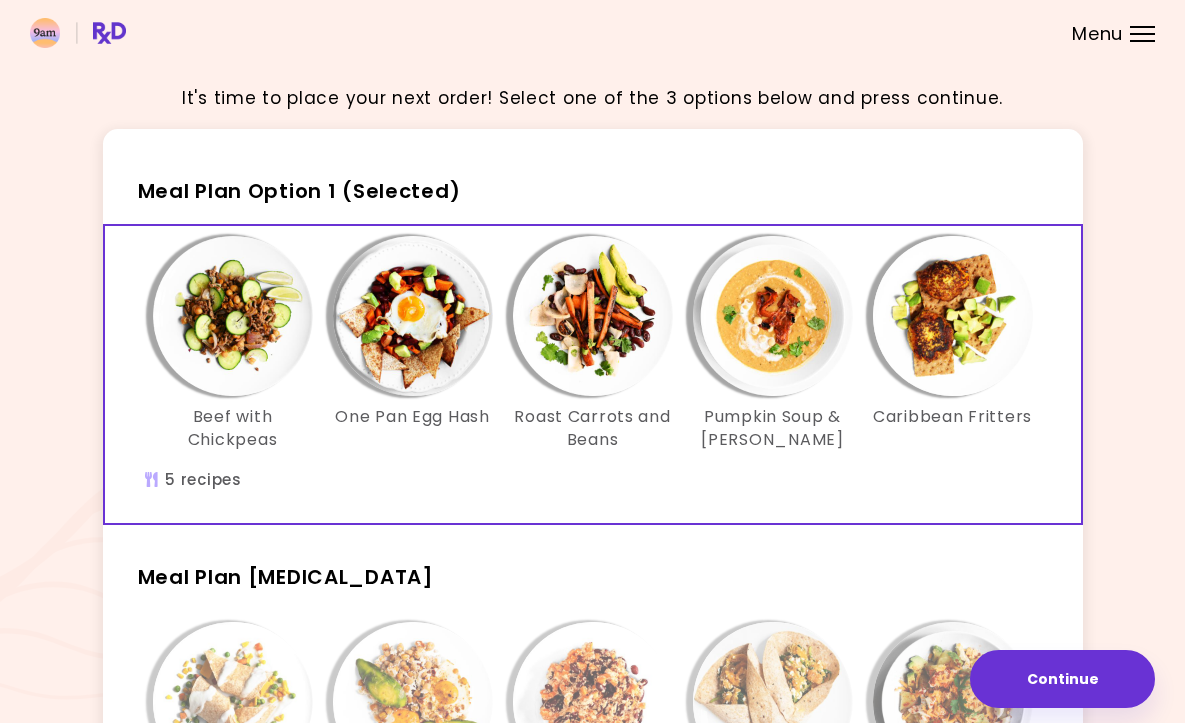 click on "Menu" at bounding box center (1142, 34) 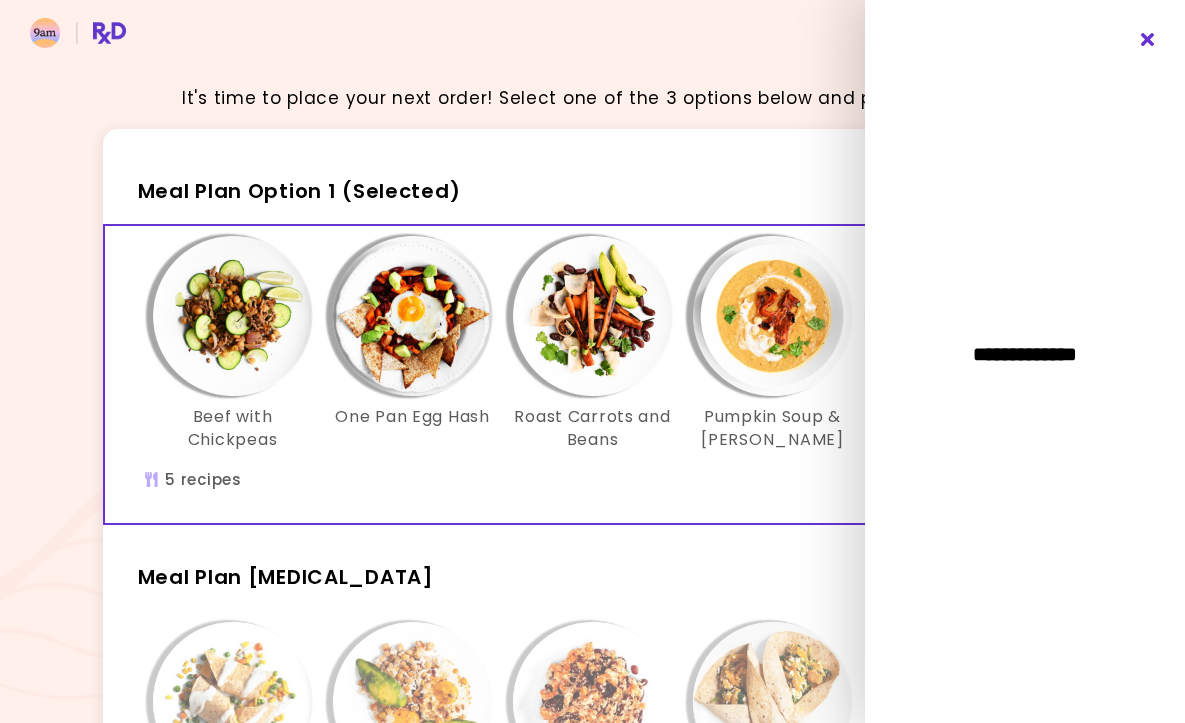 click at bounding box center (1148, 40) 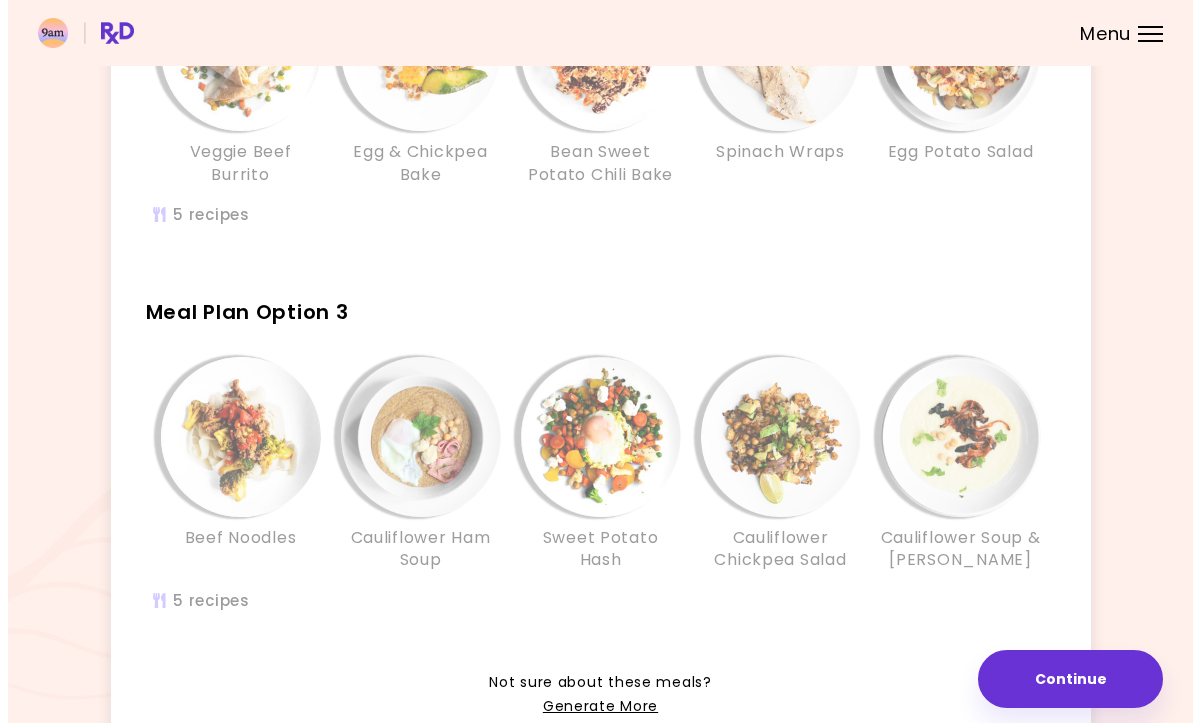 scroll, scrollTop: 456, scrollLeft: 0, axis: vertical 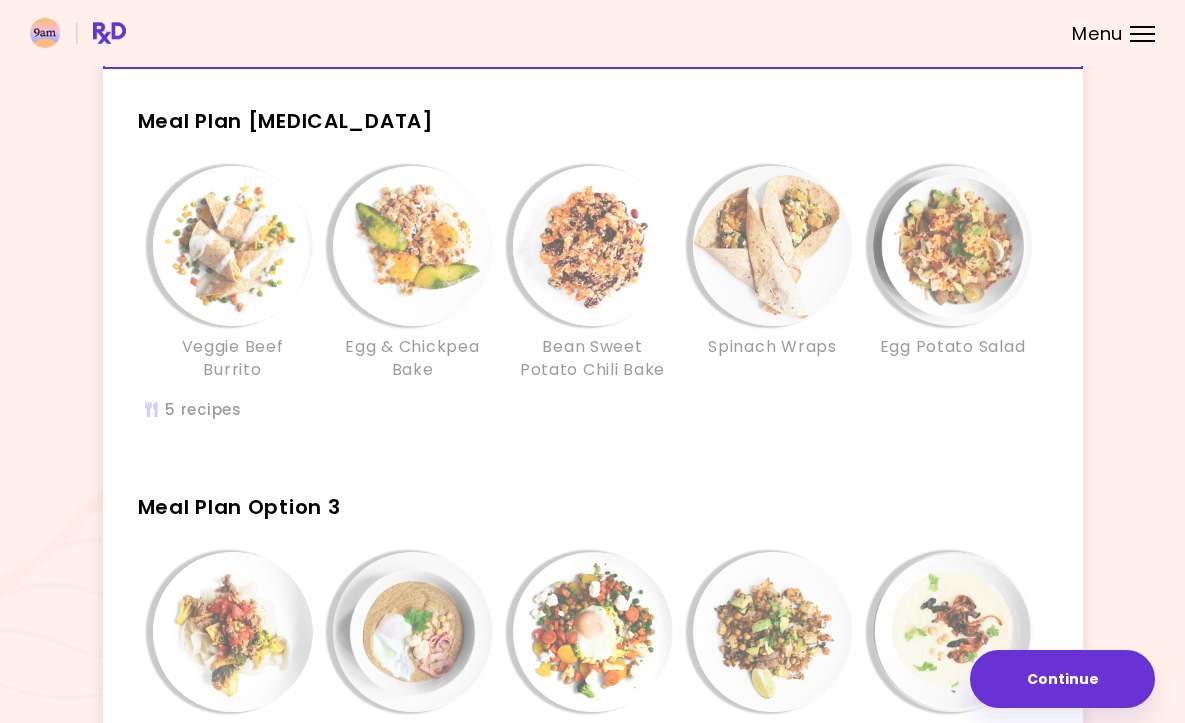 click at bounding box center [413, 246] 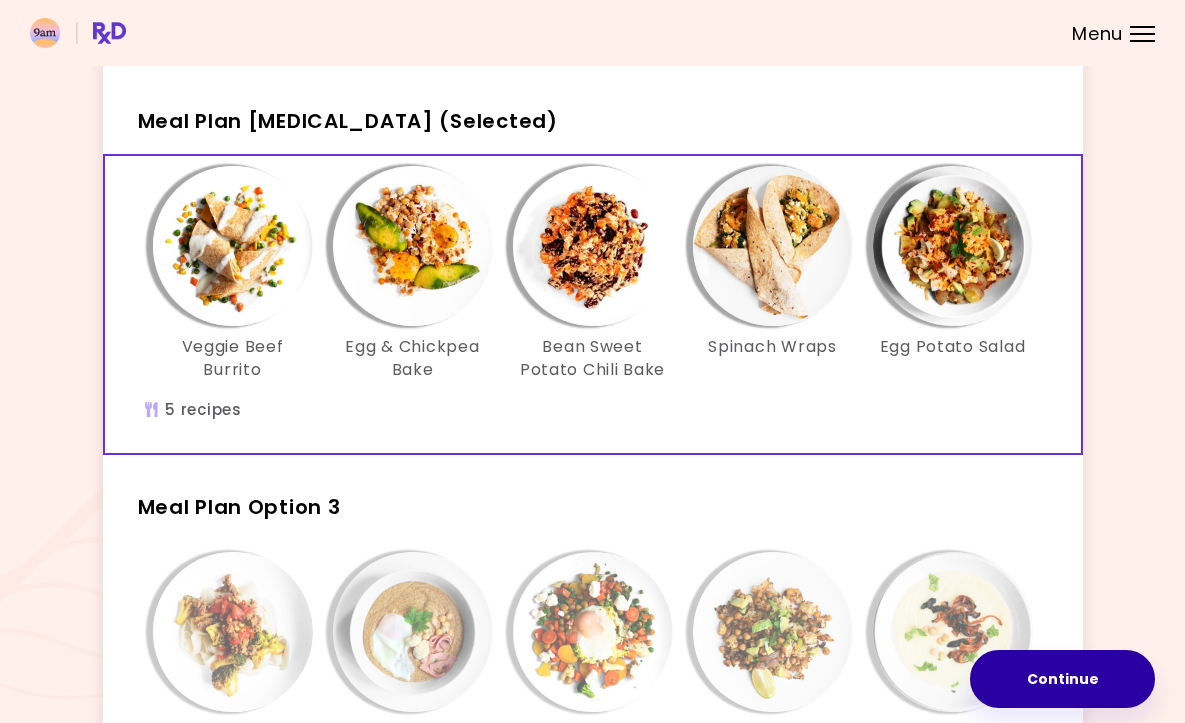 click on "Continue" at bounding box center (1062, 679) 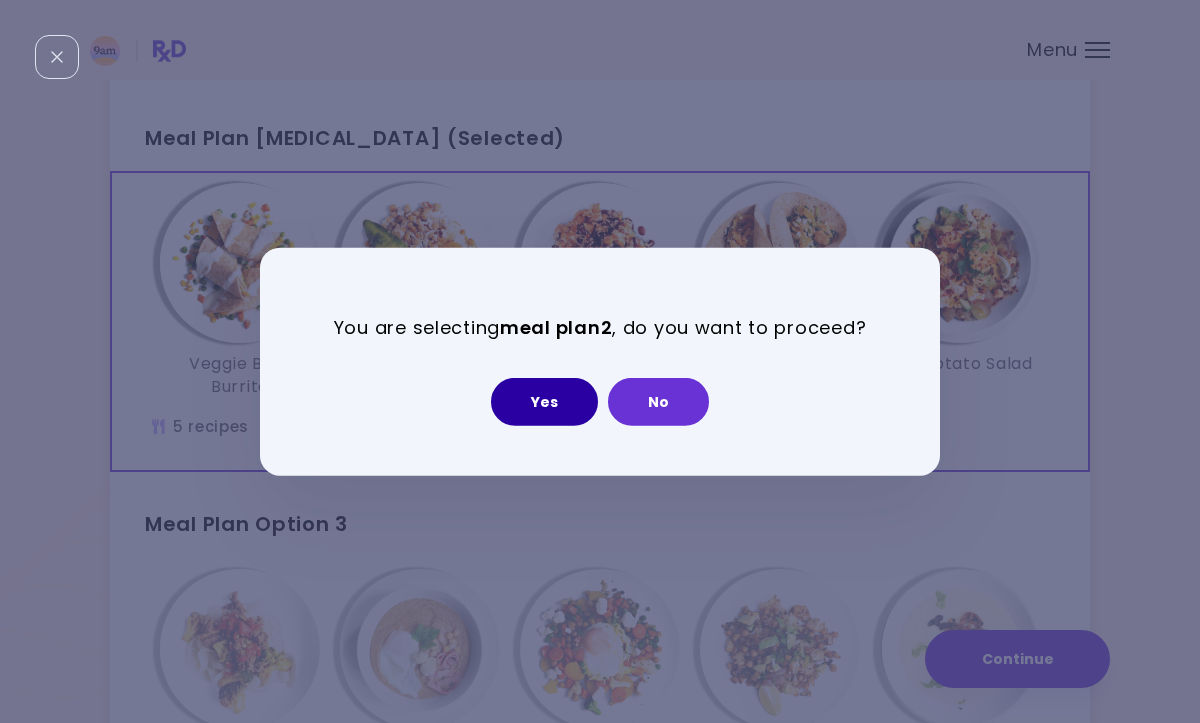 click on "Yes" at bounding box center [544, 402] 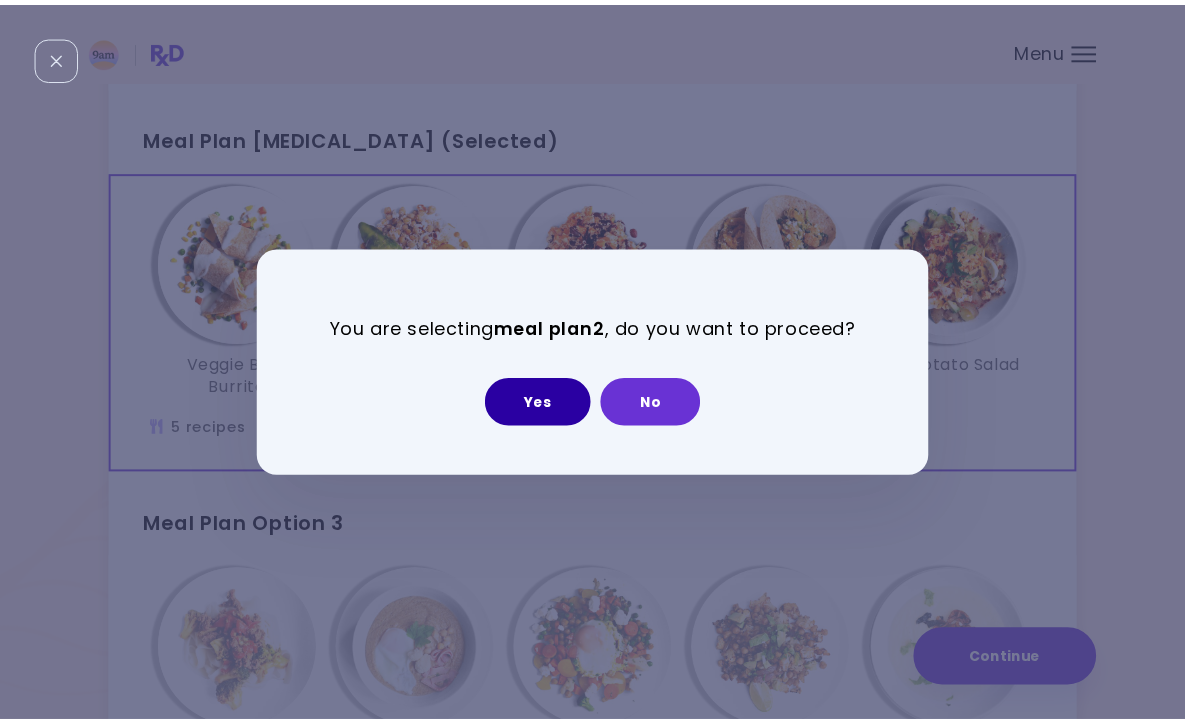 scroll, scrollTop: 0, scrollLeft: 0, axis: both 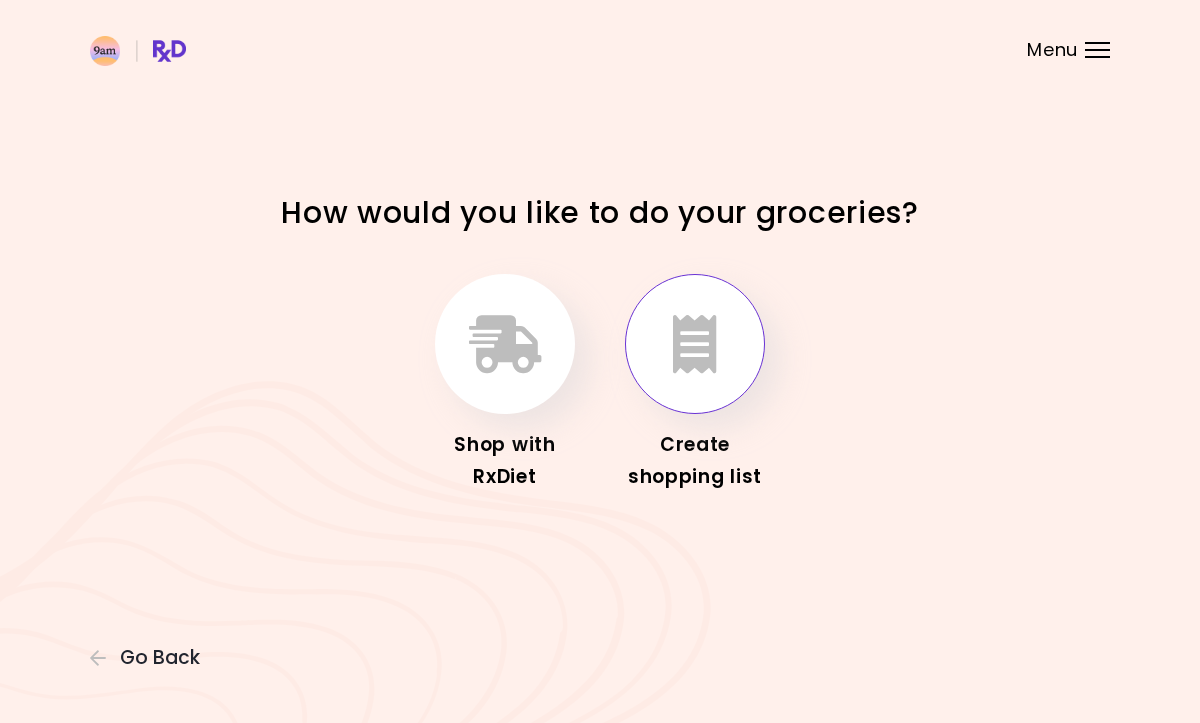click at bounding box center [695, 344] 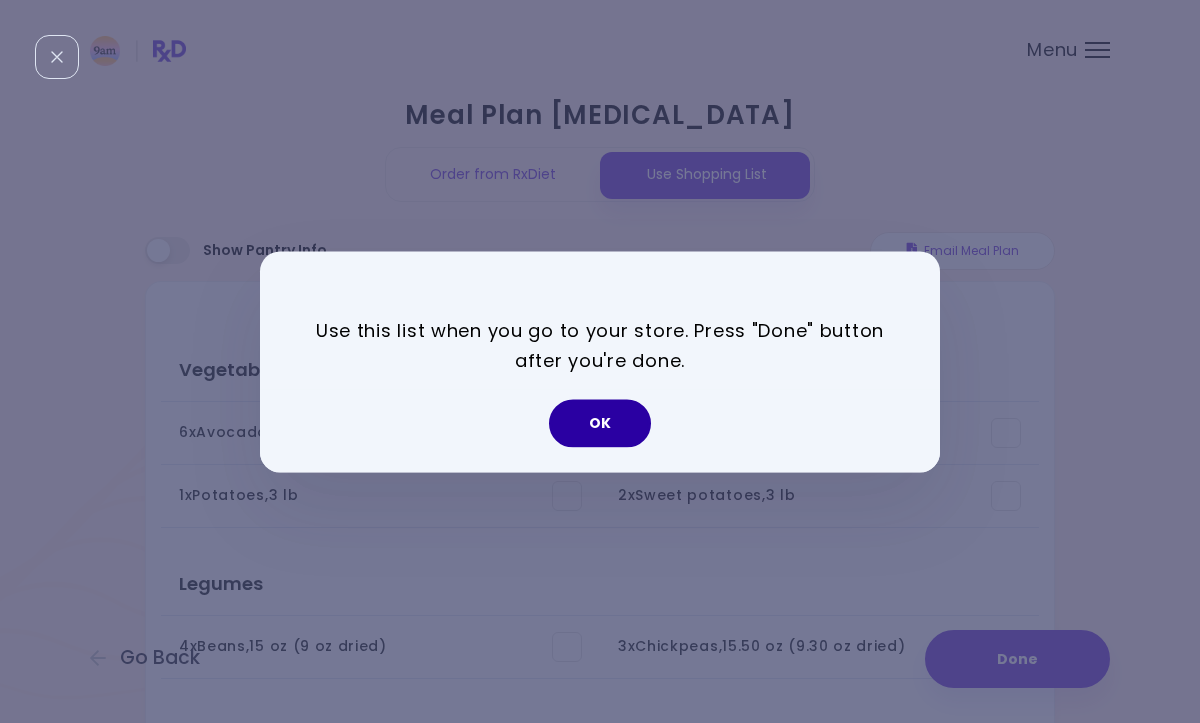 click on "OK" at bounding box center (600, 423) 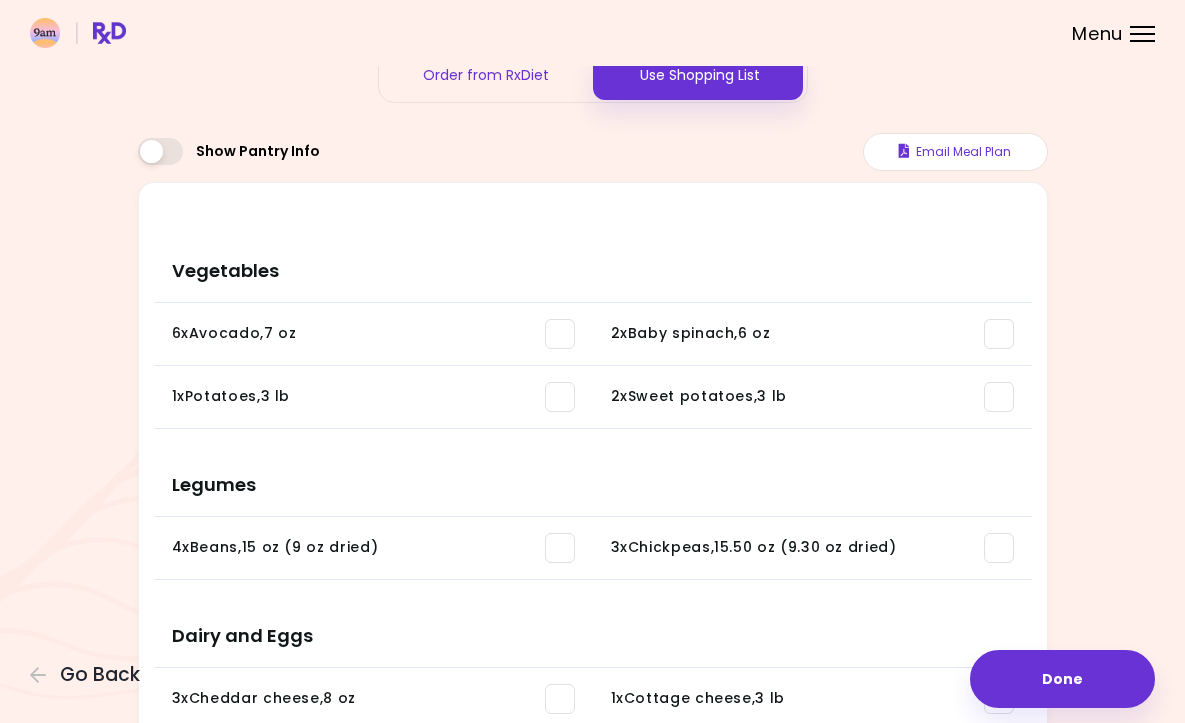 scroll, scrollTop: 0, scrollLeft: 0, axis: both 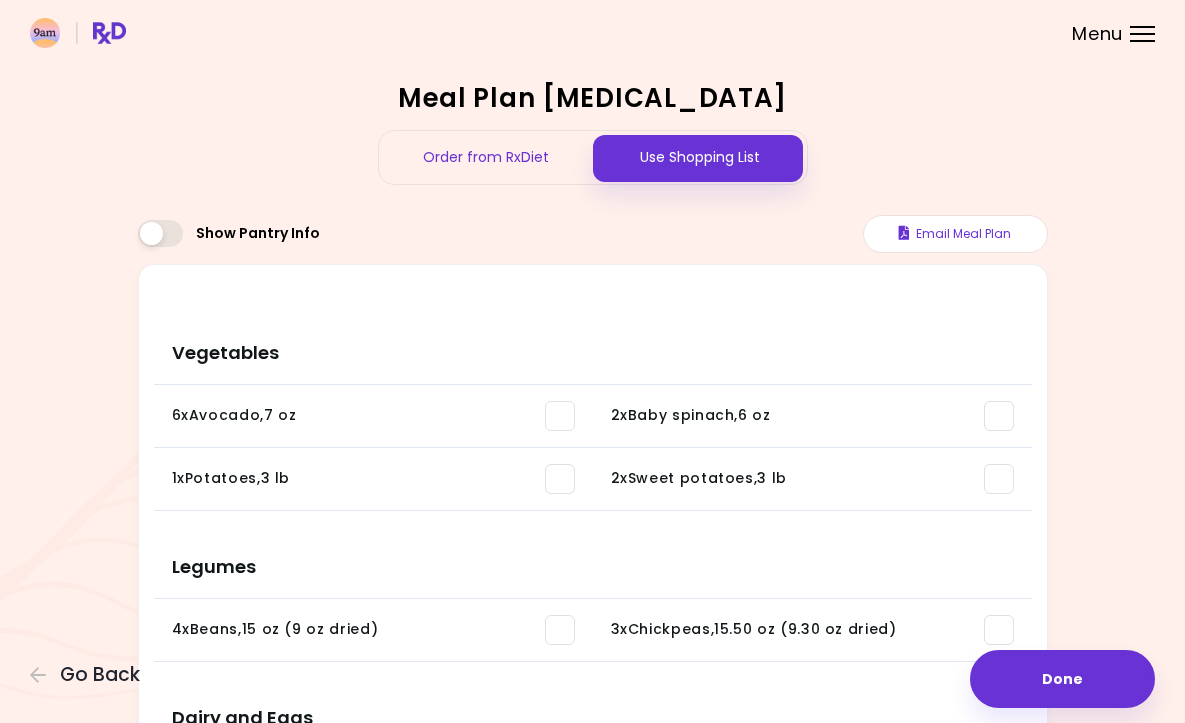 click at bounding box center [592, 33] 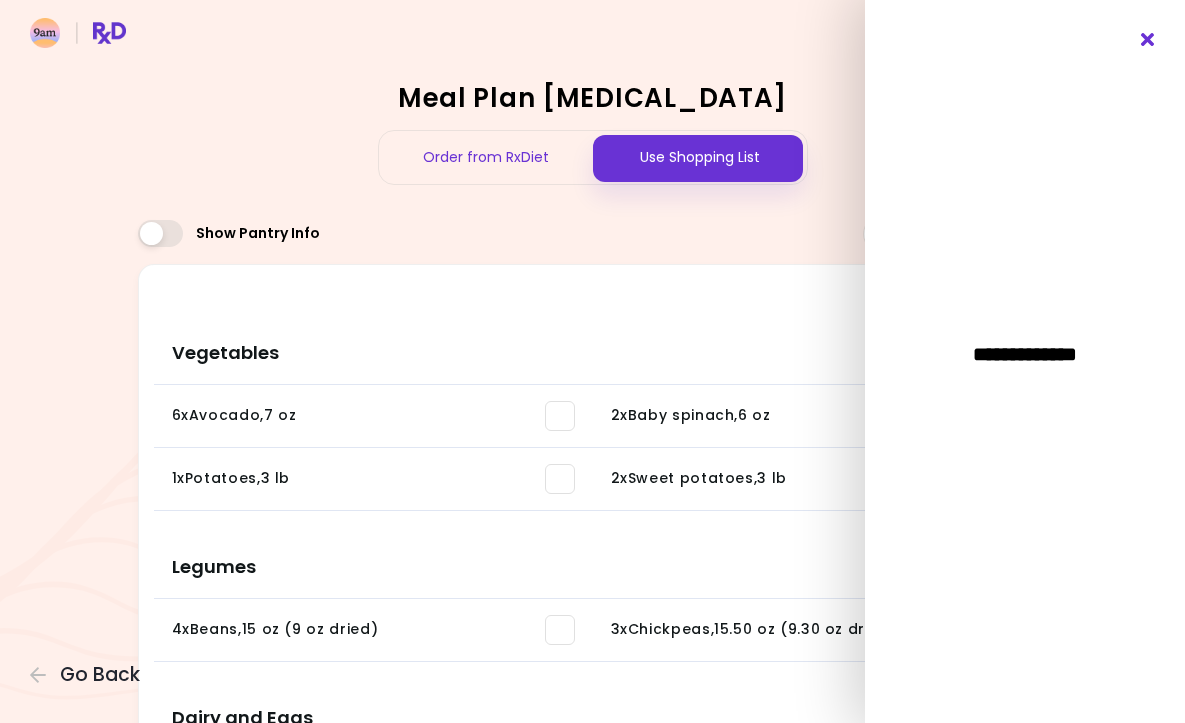 click at bounding box center (1148, 40) 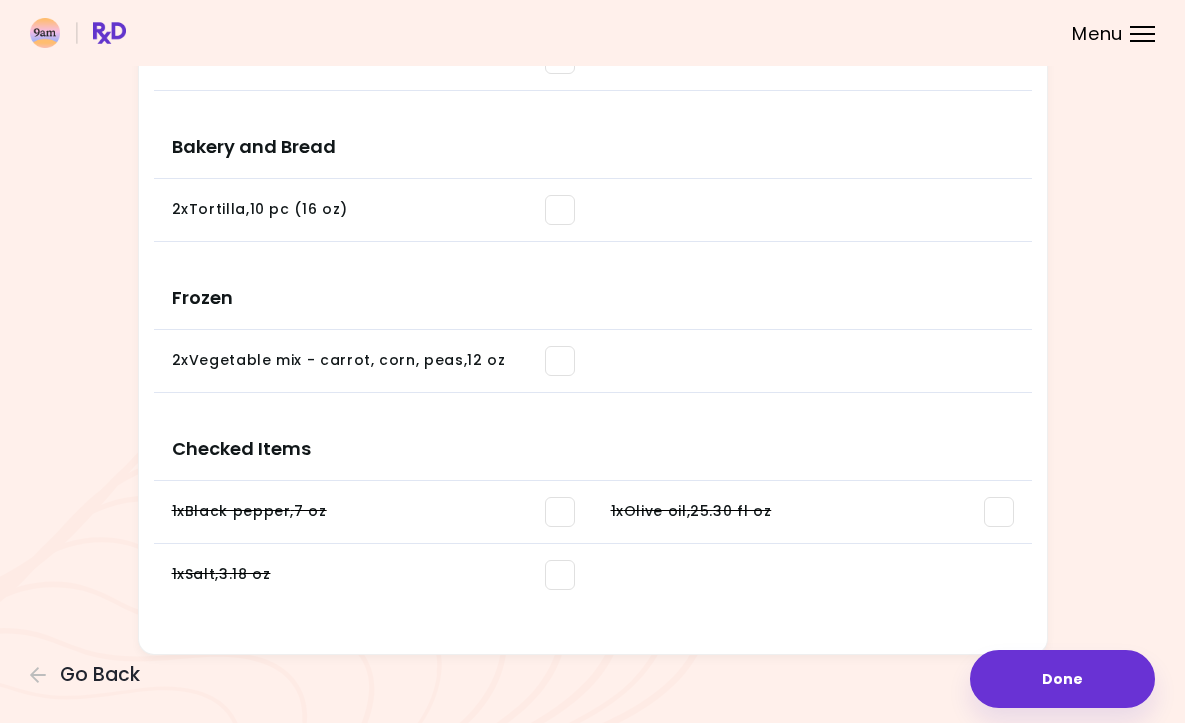 scroll, scrollTop: 1335, scrollLeft: 0, axis: vertical 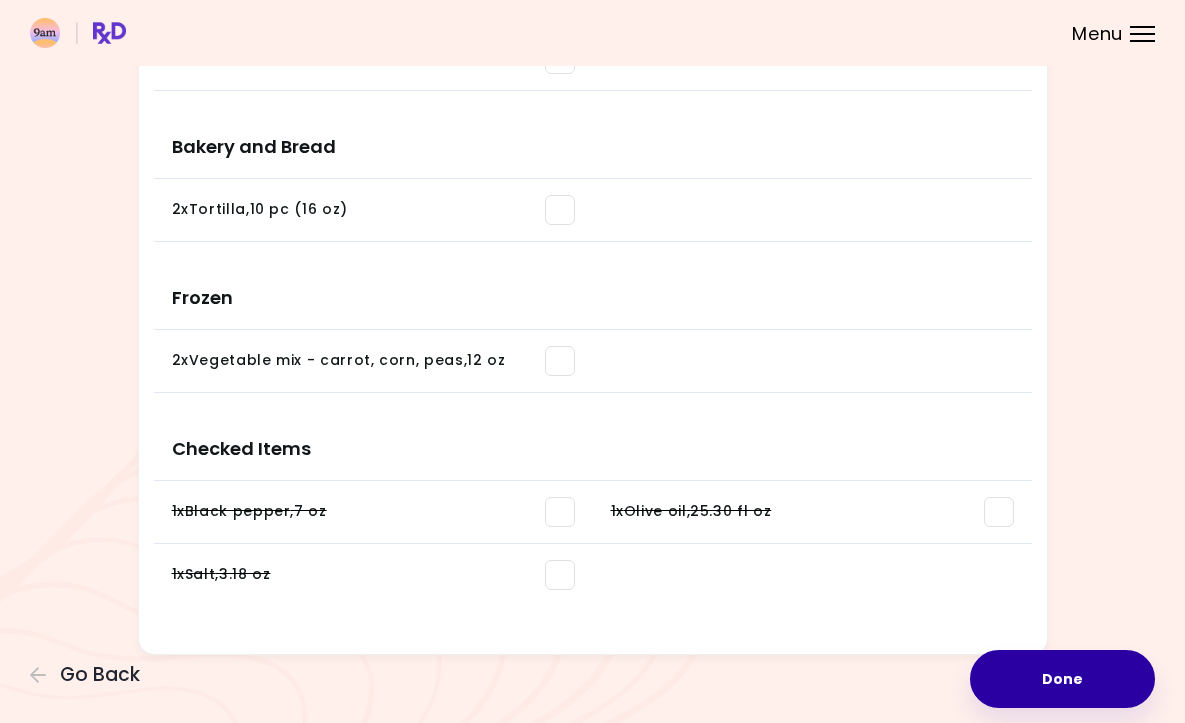 click on "Done" at bounding box center (1062, 679) 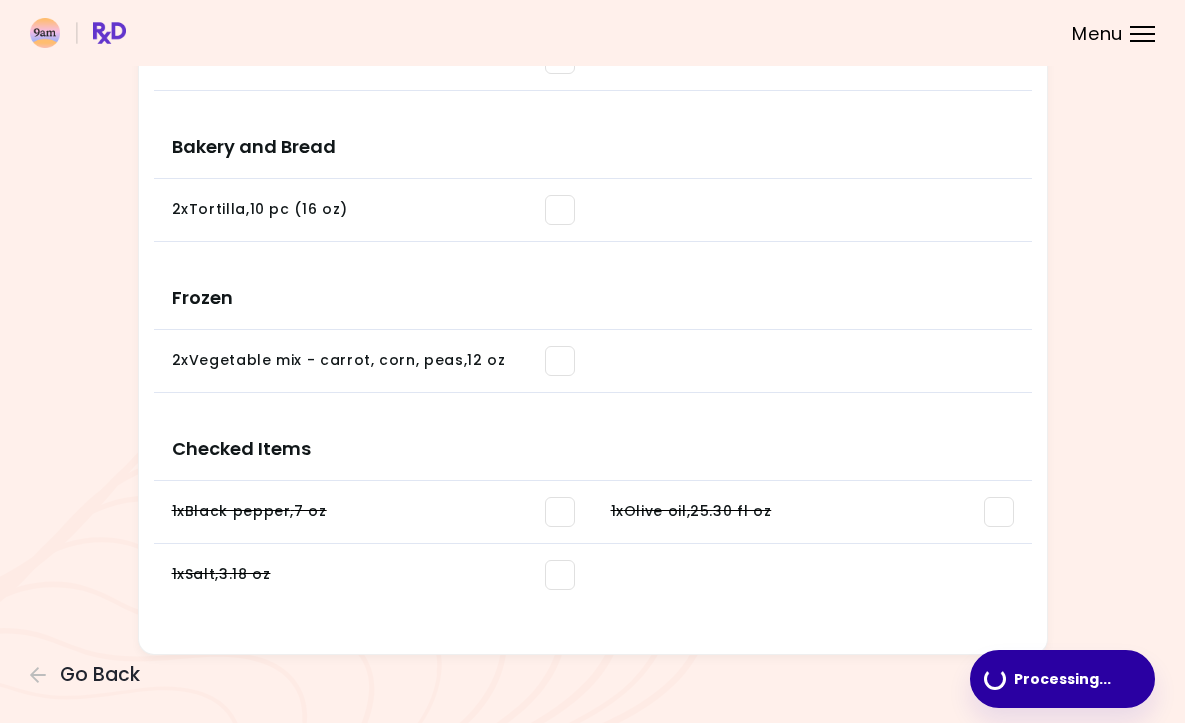 scroll, scrollTop: 0, scrollLeft: 0, axis: both 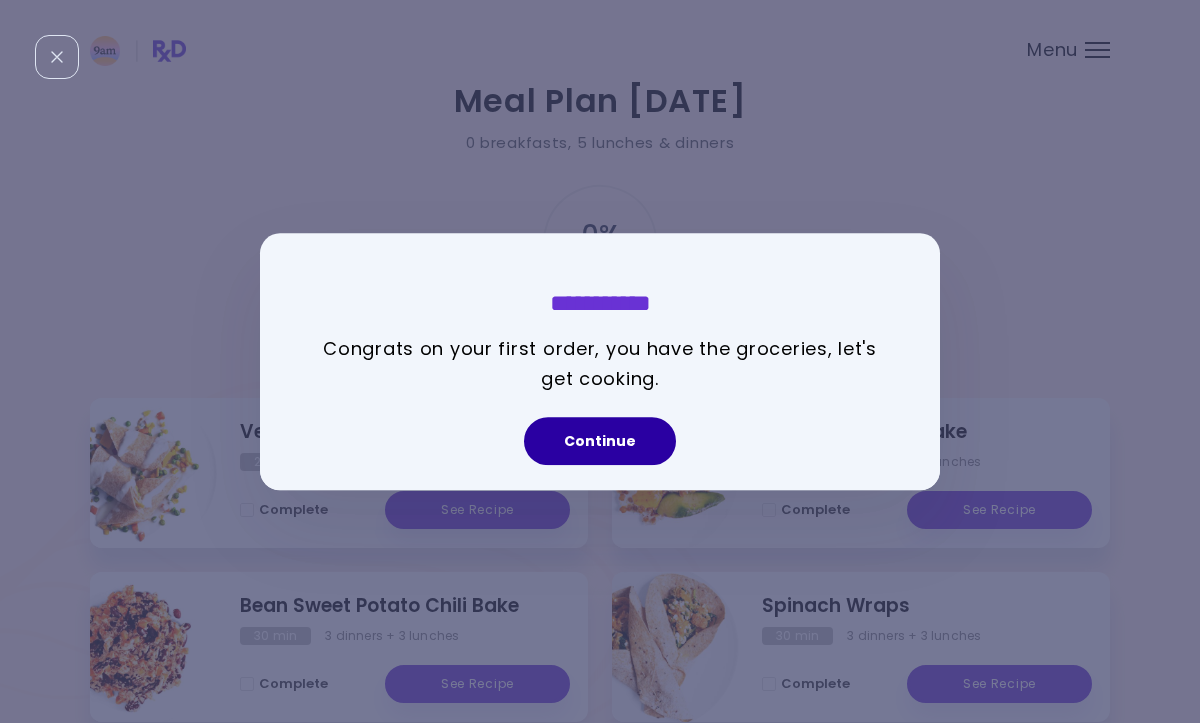 click on "Continue" at bounding box center [600, 441] 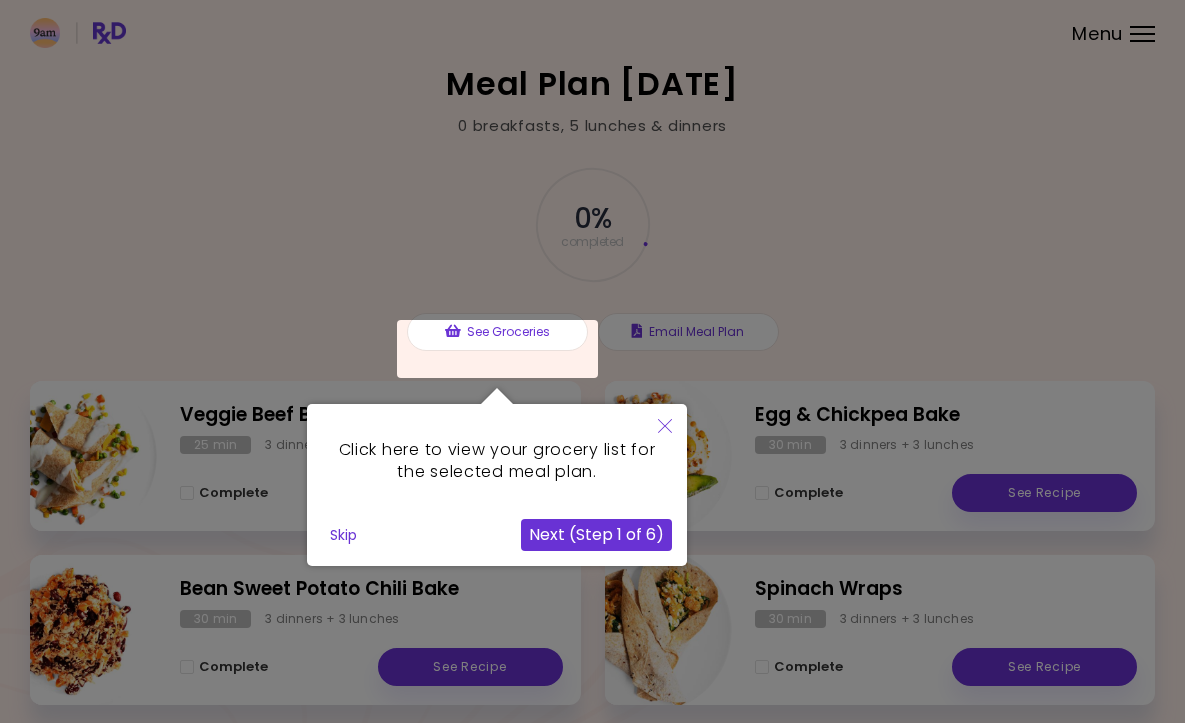 click at bounding box center [665, 427] 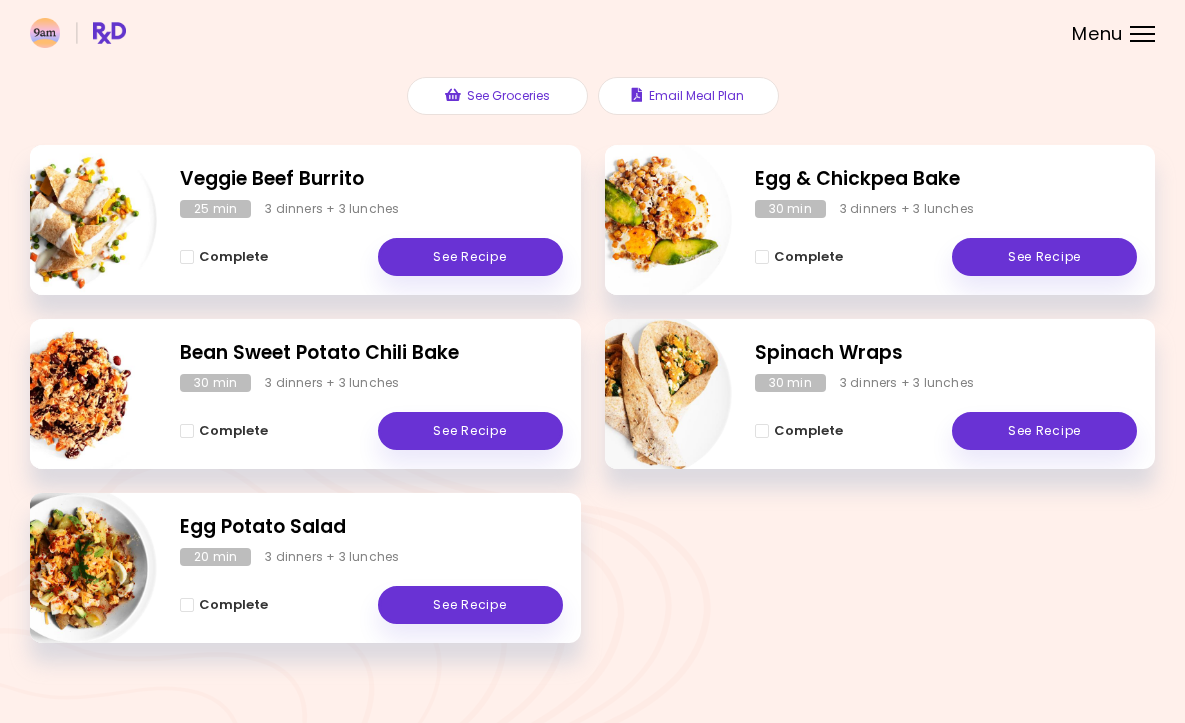 scroll, scrollTop: 240, scrollLeft: 0, axis: vertical 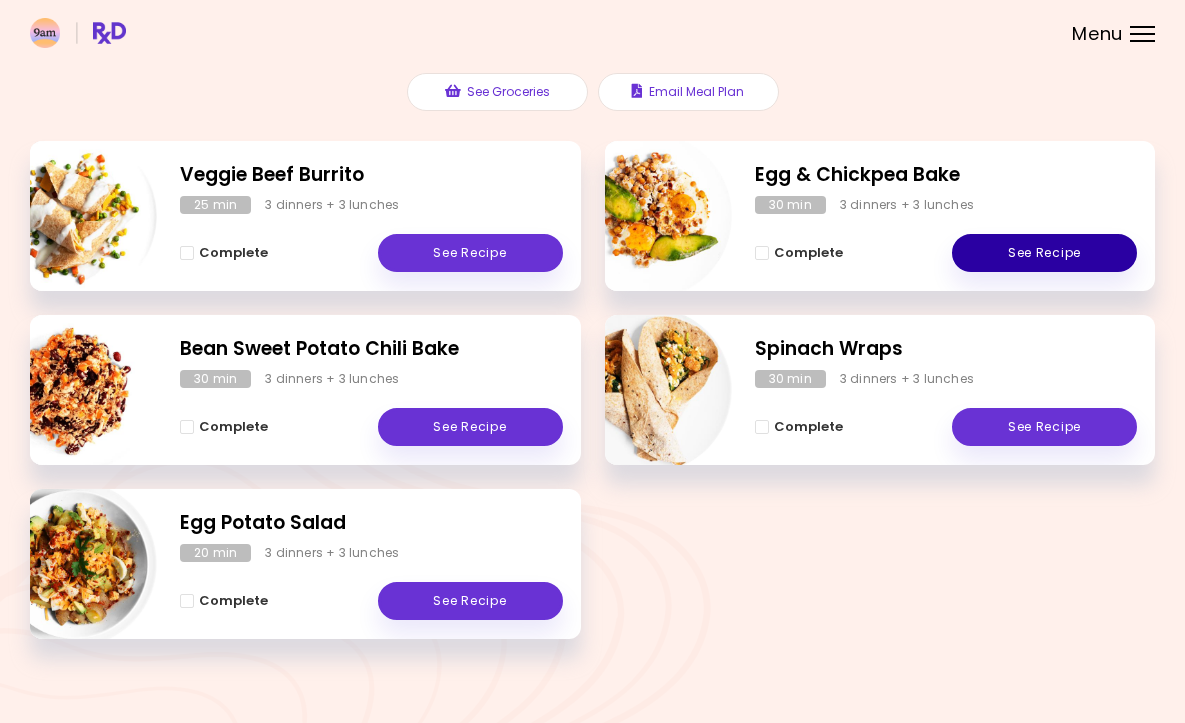 click on "See Recipe" at bounding box center [1044, 253] 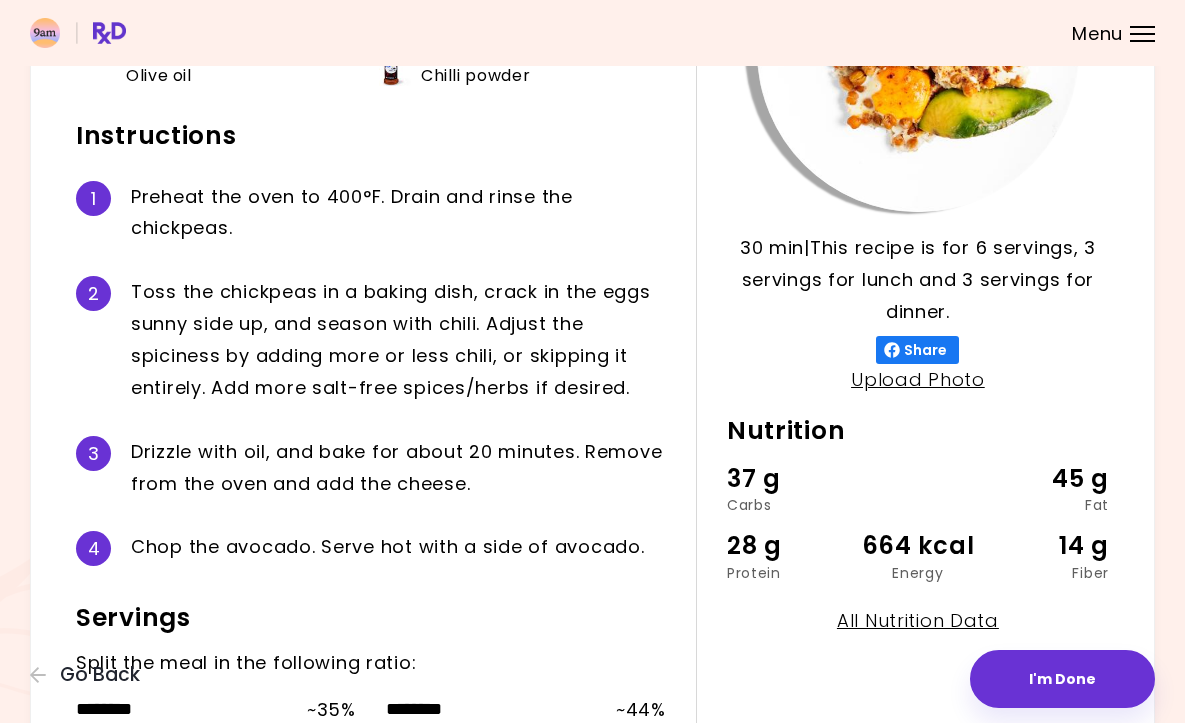 scroll, scrollTop: 0, scrollLeft: 0, axis: both 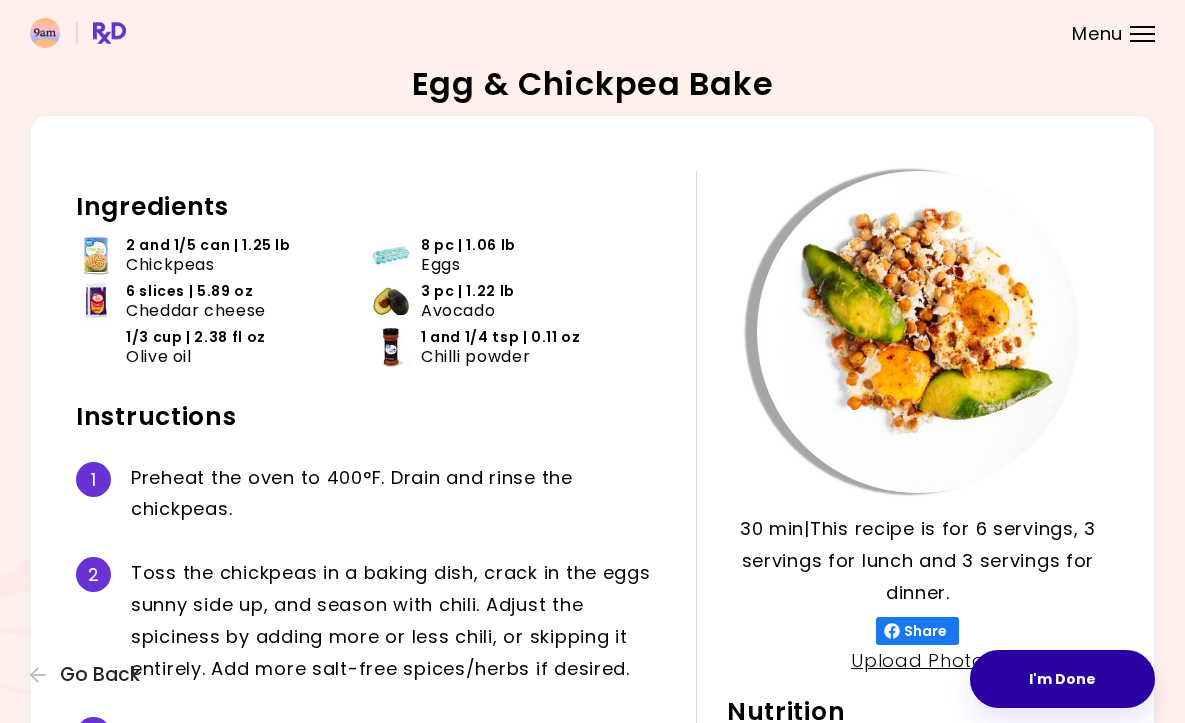 click on "I'm Done" at bounding box center (1062, 679) 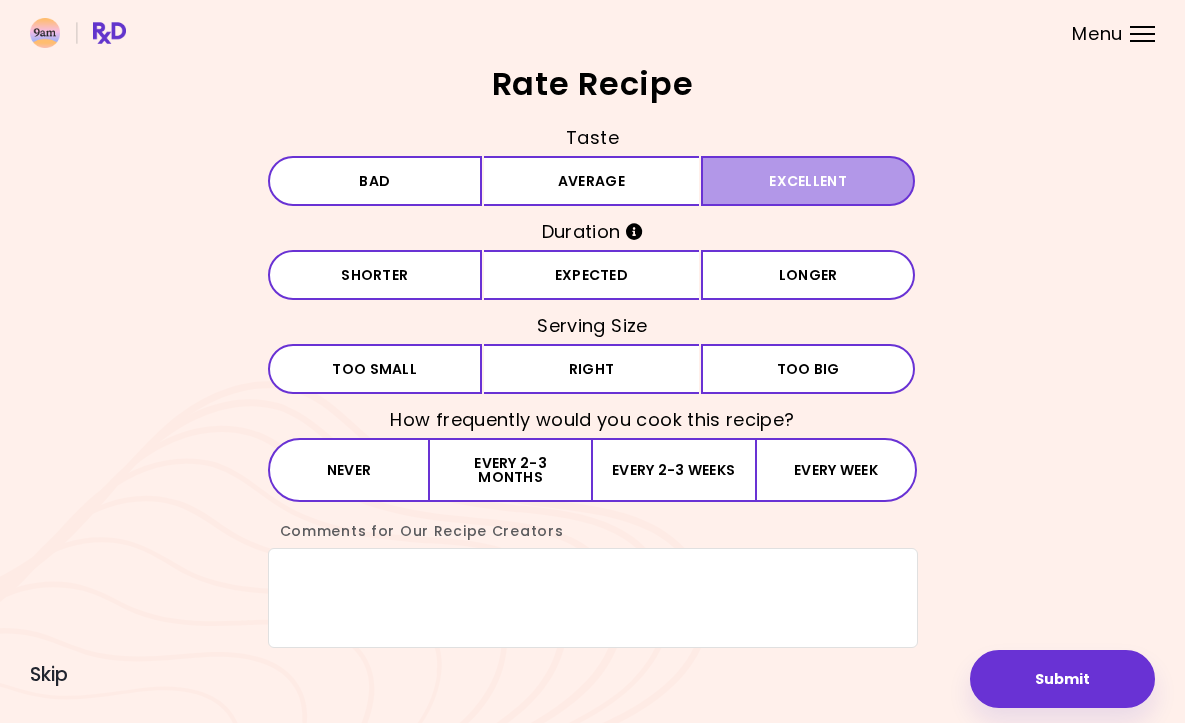 click on "Excellent" at bounding box center [808, 181] 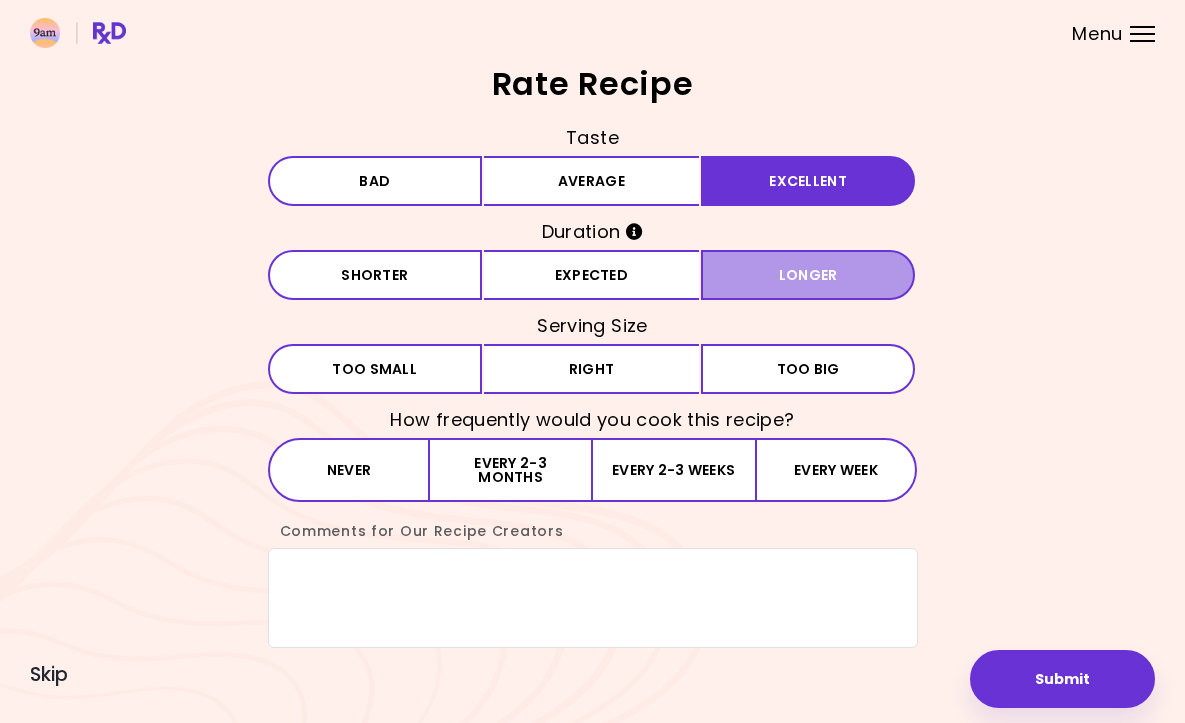 click on "Longer" at bounding box center [808, 275] 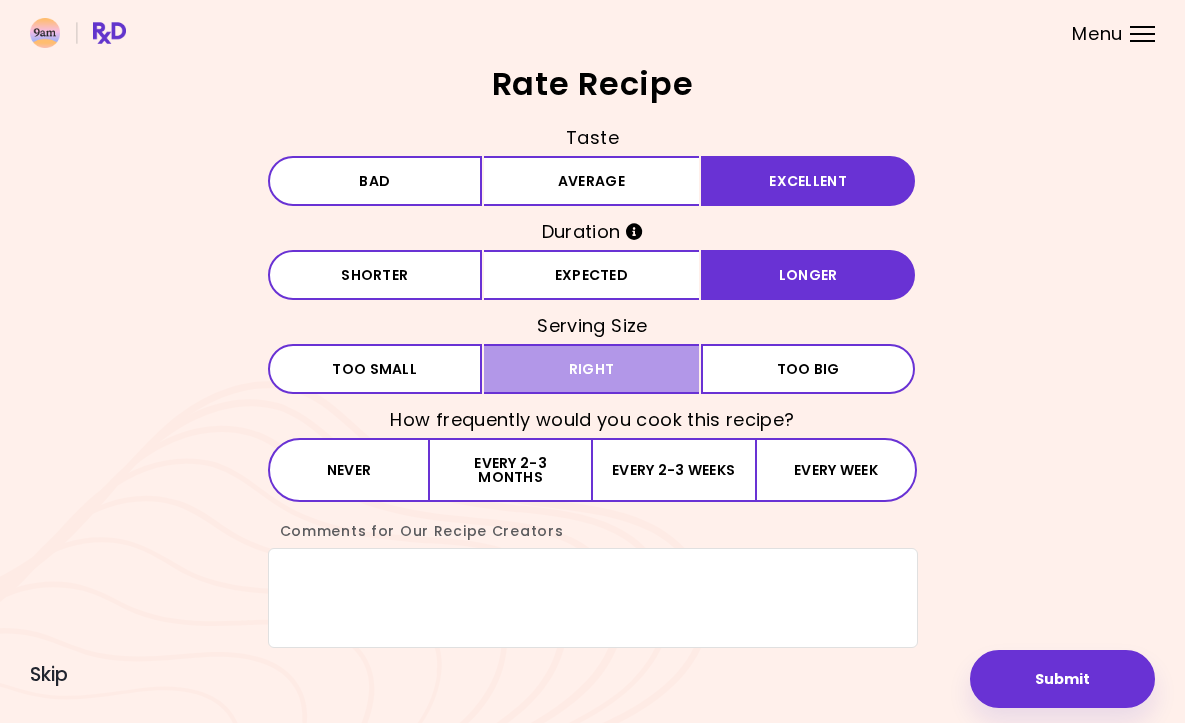 click on "Right" at bounding box center (591, 369) 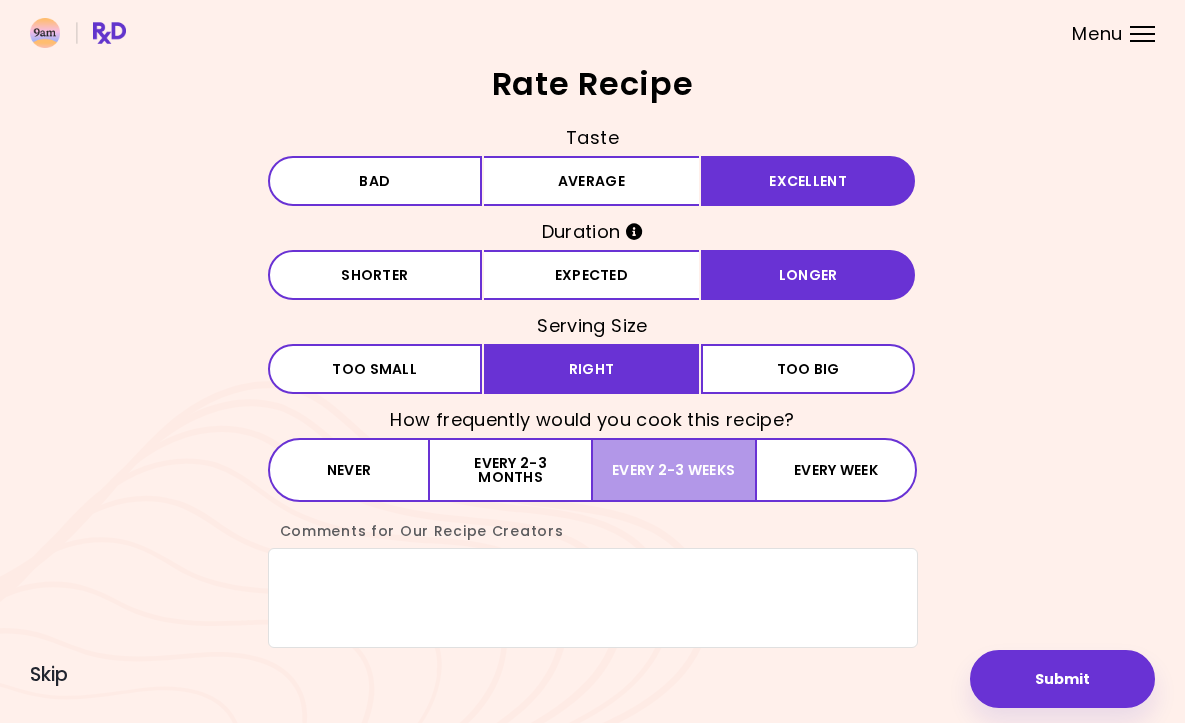 click on "Every 2-3 weeks" at bounding box center (674, 470) 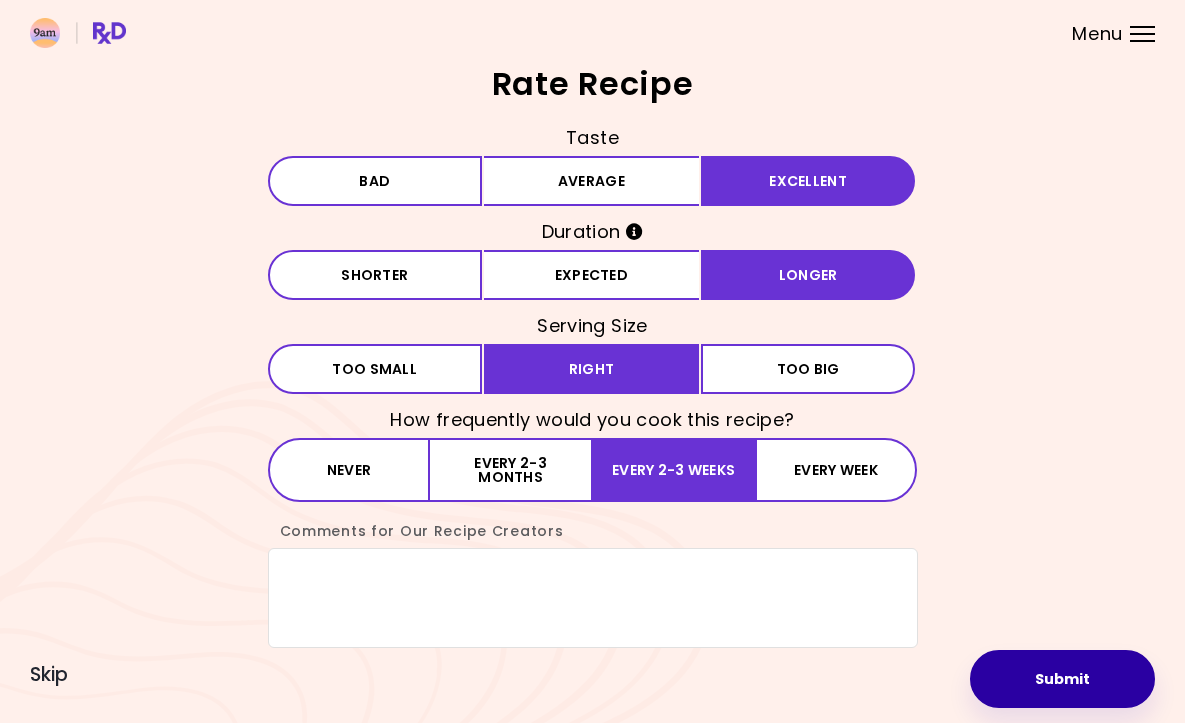 click on "Submit" at bounding box center [1062, 679] 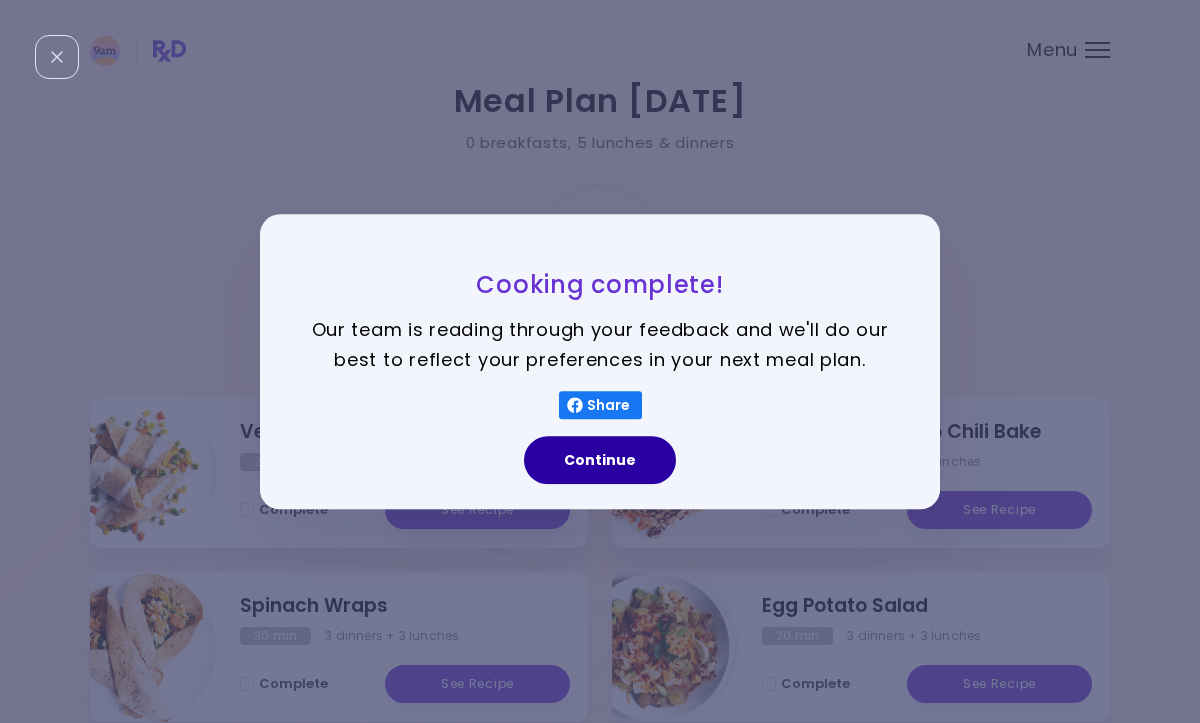 click on "Continue" at bounding box center [600, 460] 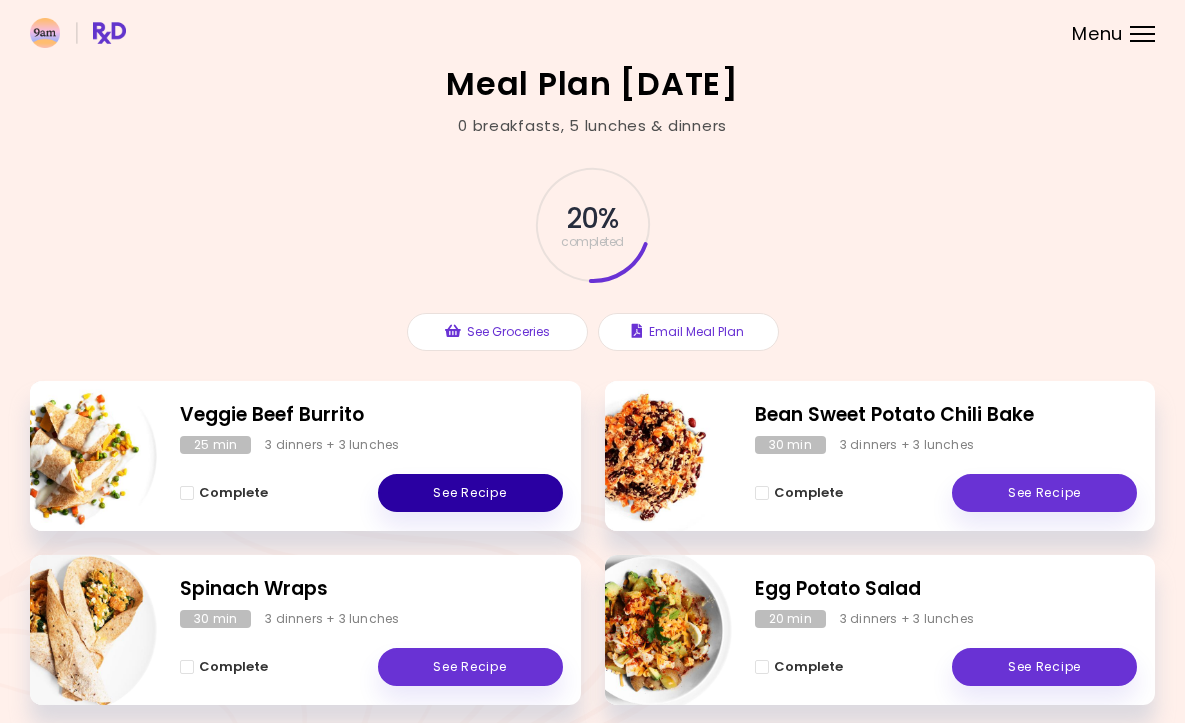 click on "See Recipe" at bounding box center (470, 493) 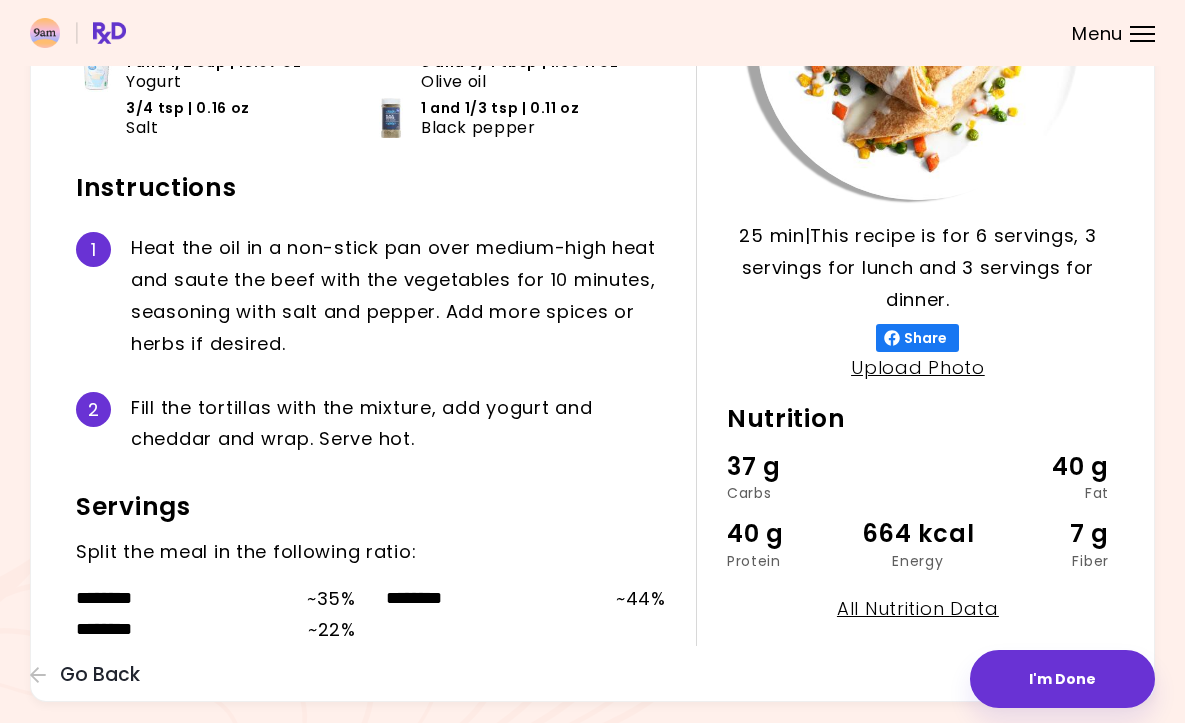scroll, scrollTop: 295, scrollLeft: 0, axis: vertical 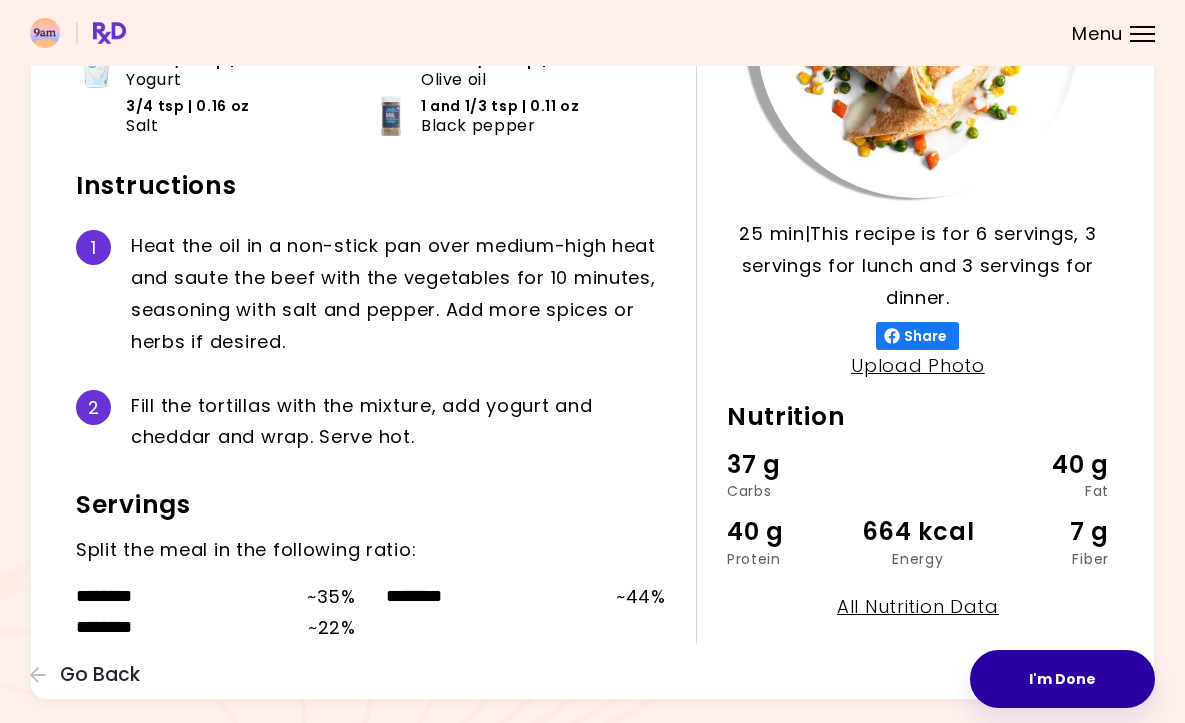 click on "I'm Done" at bounding box center (1062, 679) 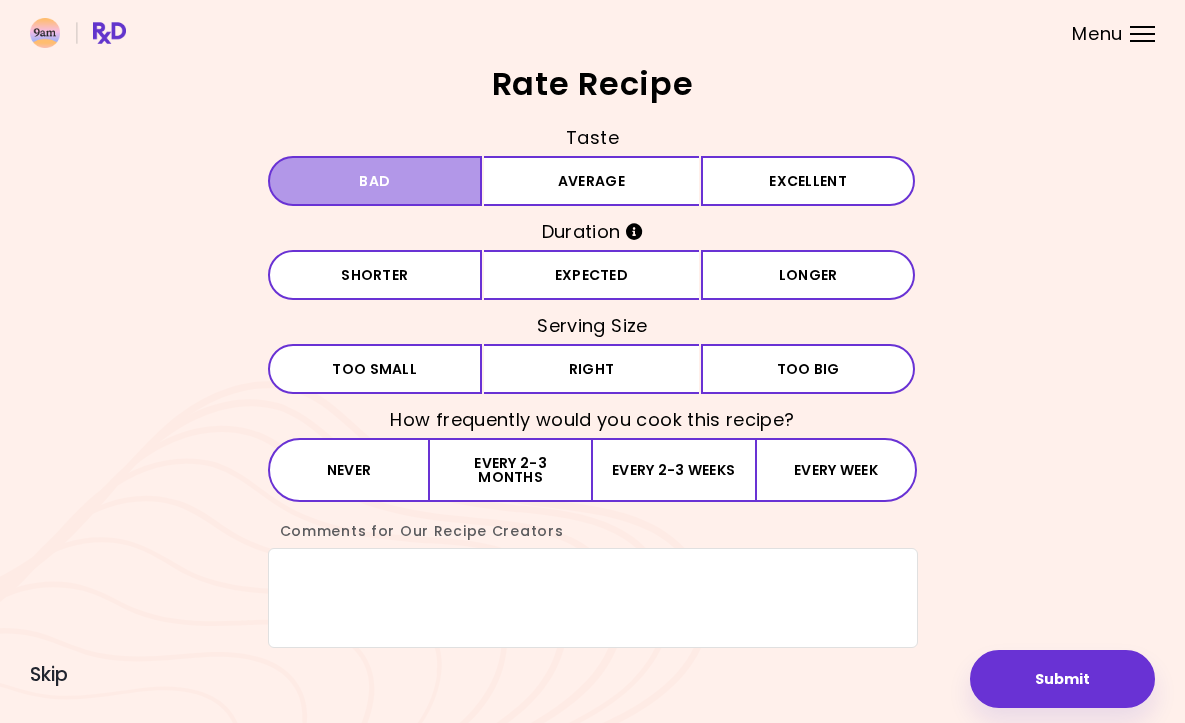 click on "Bad" at bounding box center [375, 181] 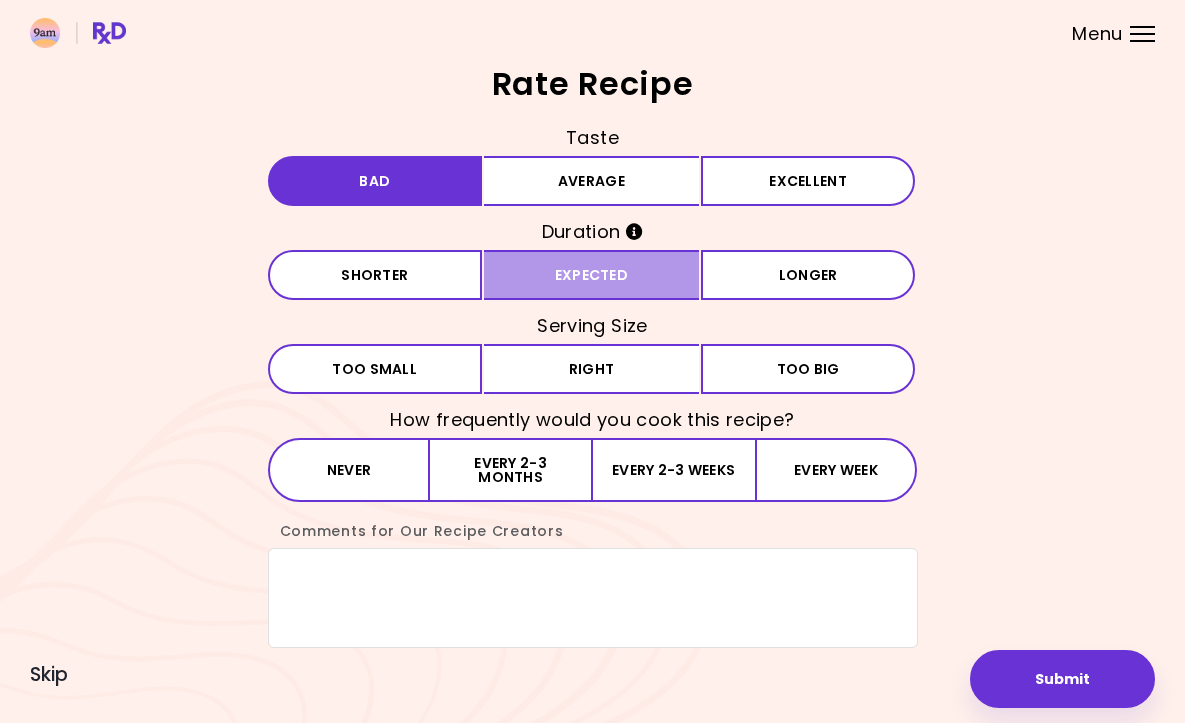 click on "Expected" at bounding box center [591, 275] 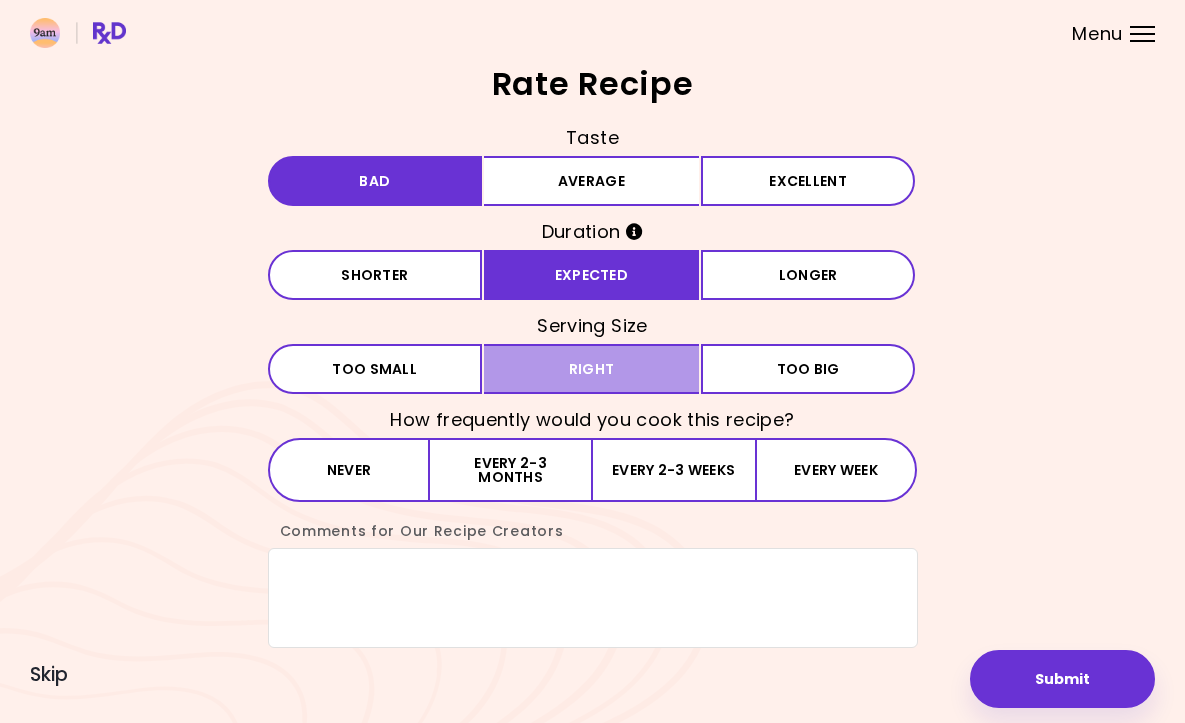 click on "Right" at bounding box center (591, 369) 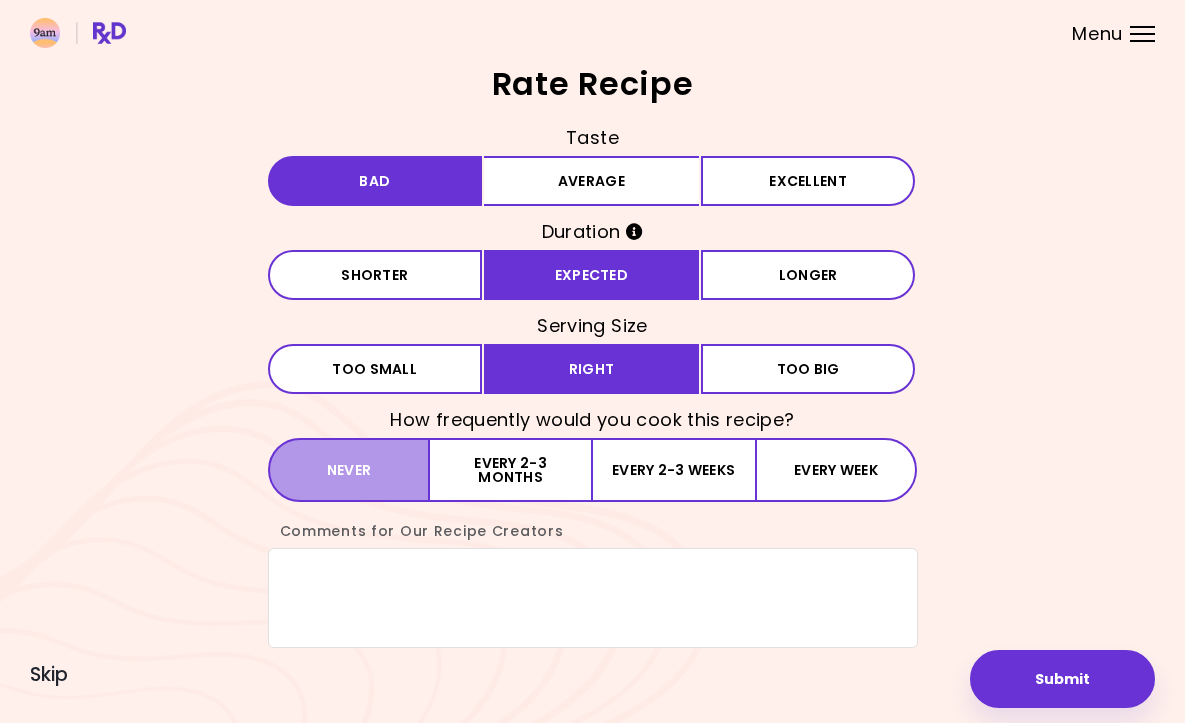 click on "Never" at bounding box center [349, 470] 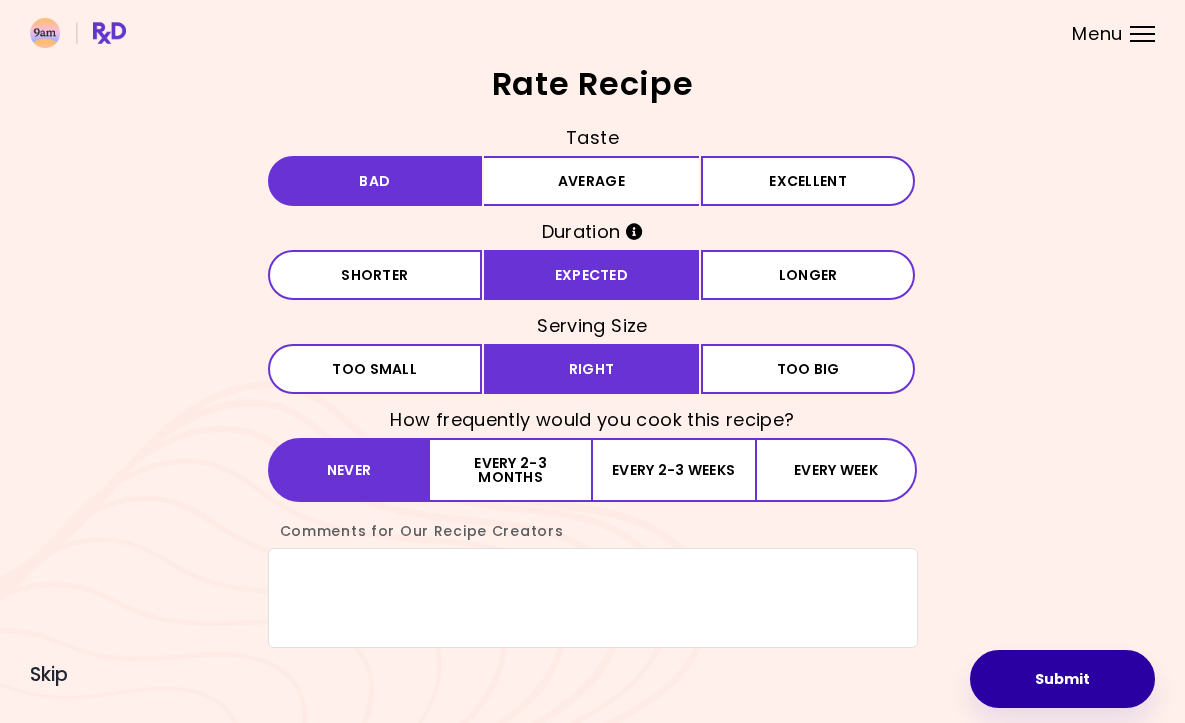 click on "Submit" at bounding box center (1062, 679) 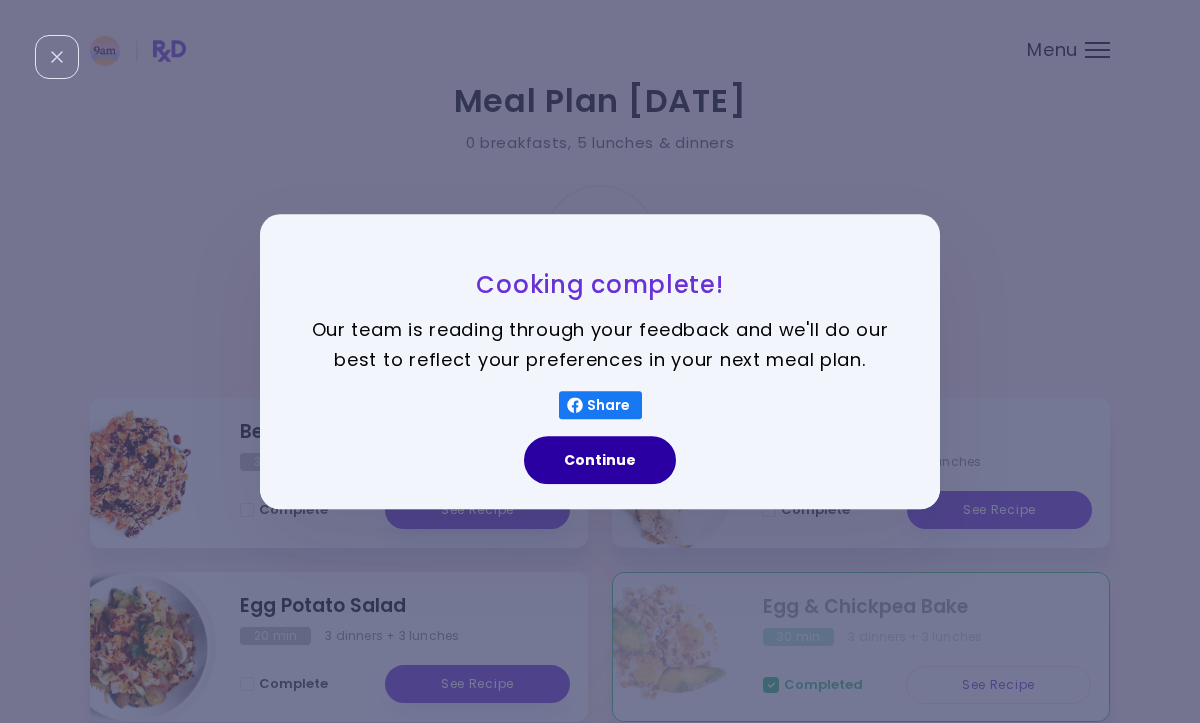 click on "Continue" at bounding box center [600, 460] 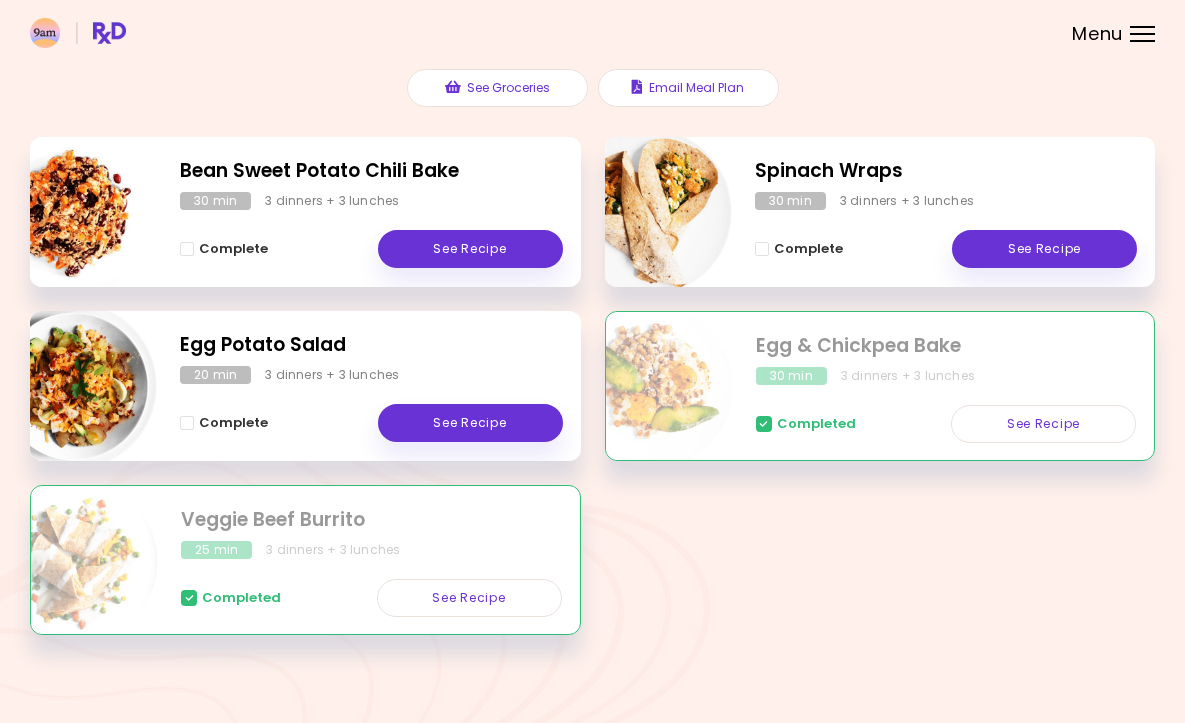 scroll, scrollTop: 282, scrollLeft: 0, axis: vertical 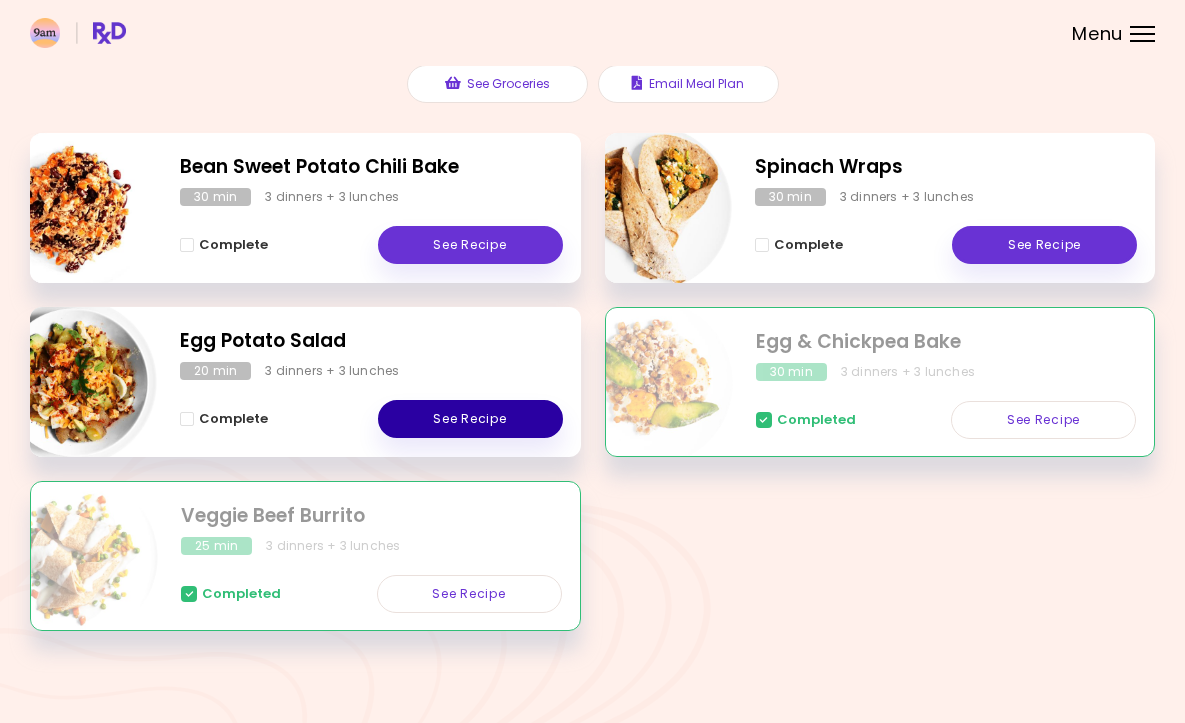 click on "See Recipe" at bounding box center (470, 419) 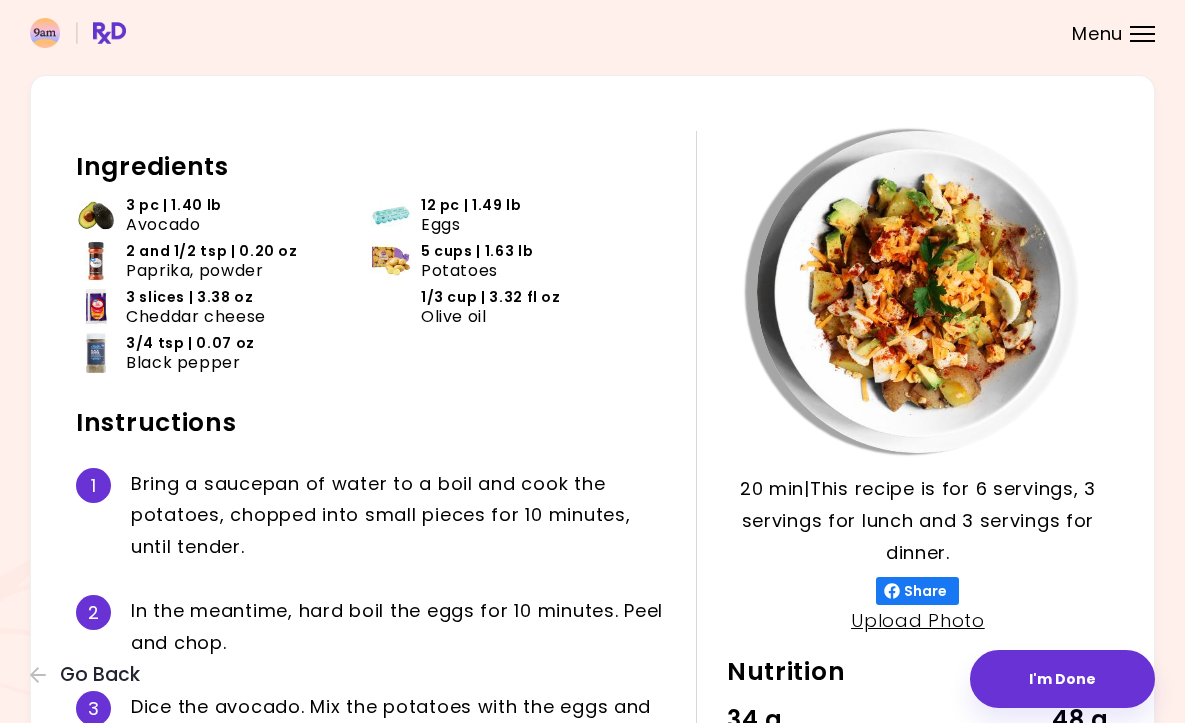 scroll, scrollTop: 0, scrollLeft: 0, axis: both 